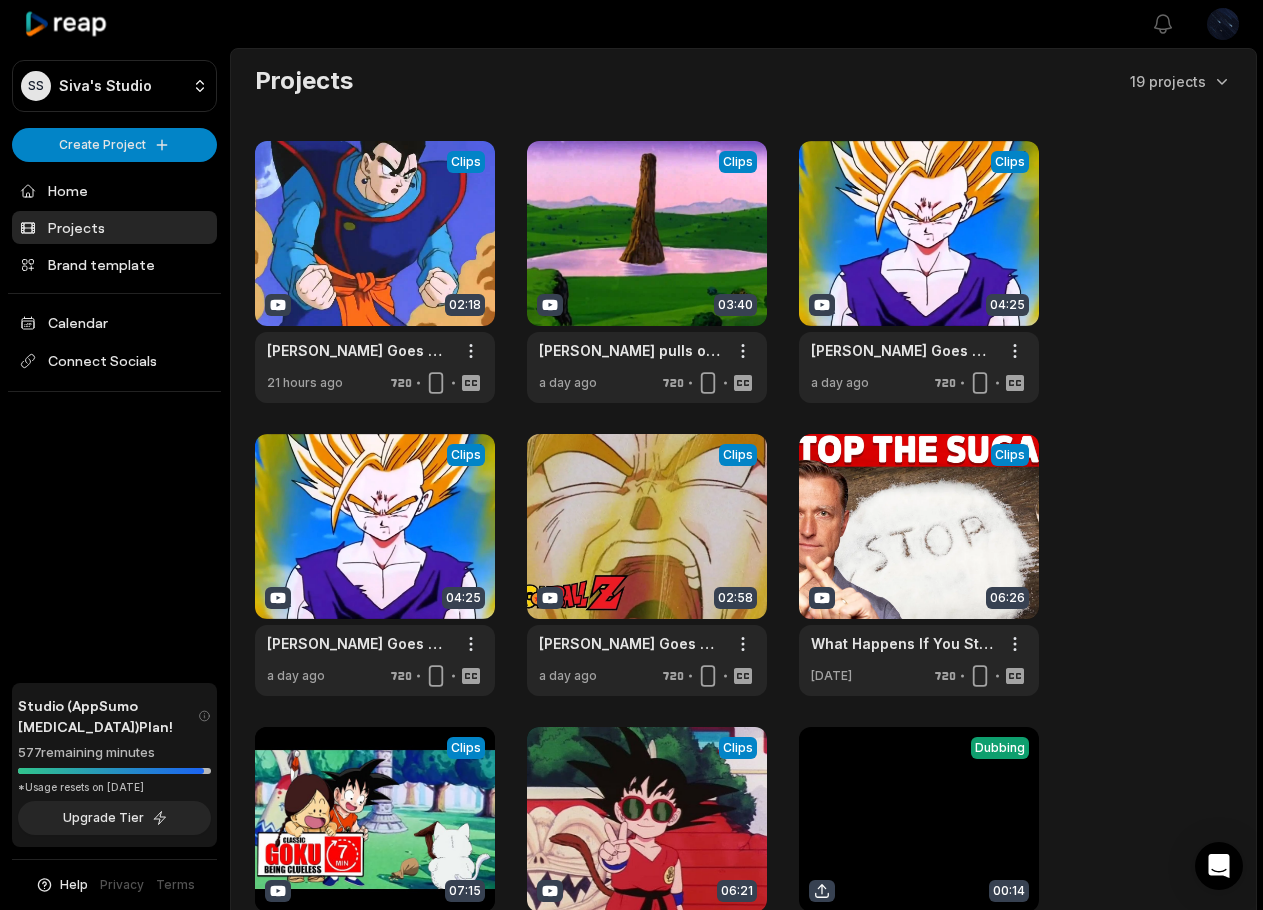 scroll, scrollTop: 0, scrollLeft: 0, axis: both 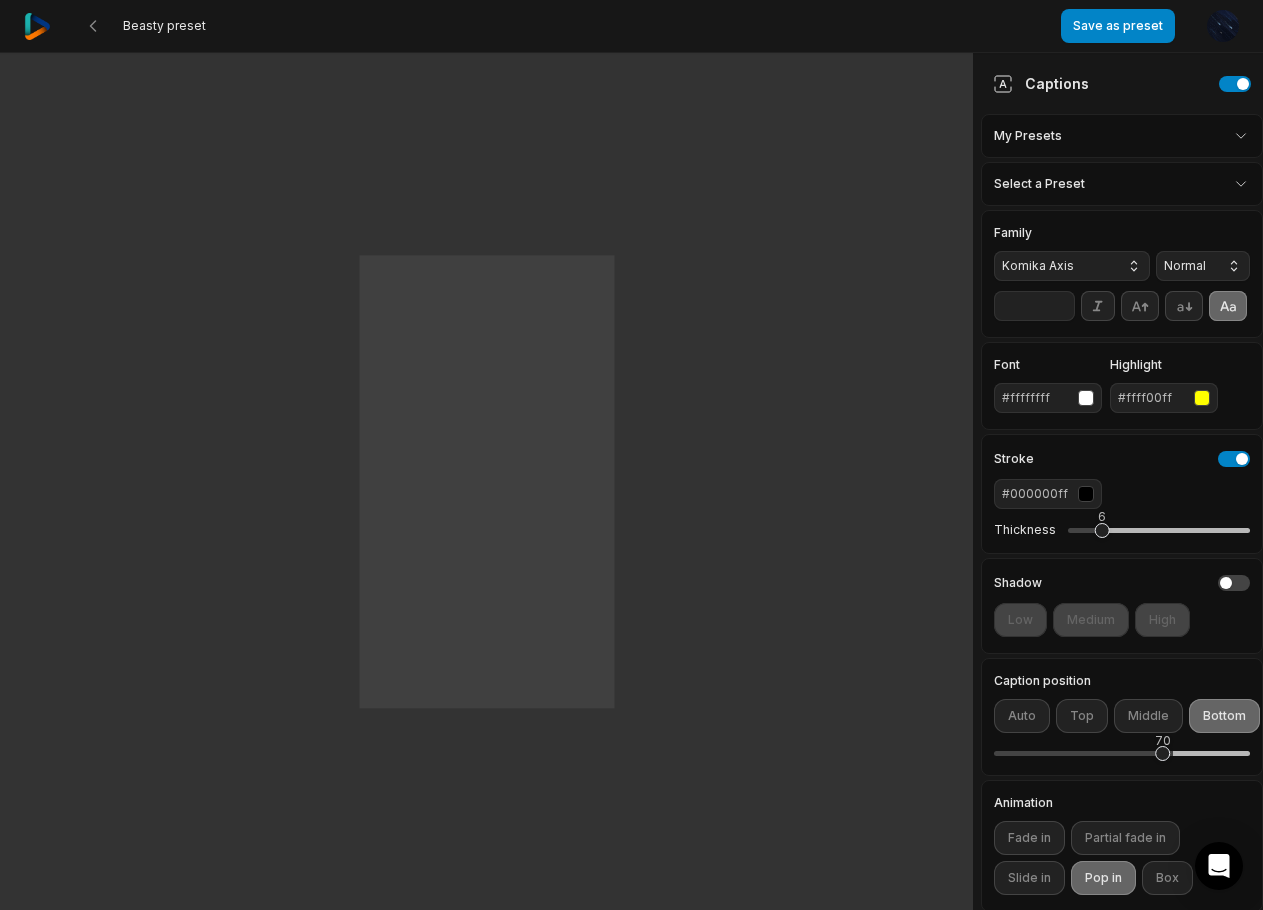 click on "Beasty preset Save as preset Open user menu One One   small small   step step for for   man man One One   giant giant   leap leap for for   mankind mankind Captions My Presets Select a Preset Family Komika Axis Normal ** Font #ffffffff Highlight #ffff00ff Stroke #000000ff Thickness 6 Shadow Low Medium High Caption position Auto Top Middle Bottom 70 Animation Fade in Partial fade in Slide in Pop in Box Caption animation Pop in Pop burst Recoil Unfold Widen Skew Sneak Slide up Tilt Orbit" at bounding box center [631, 455] 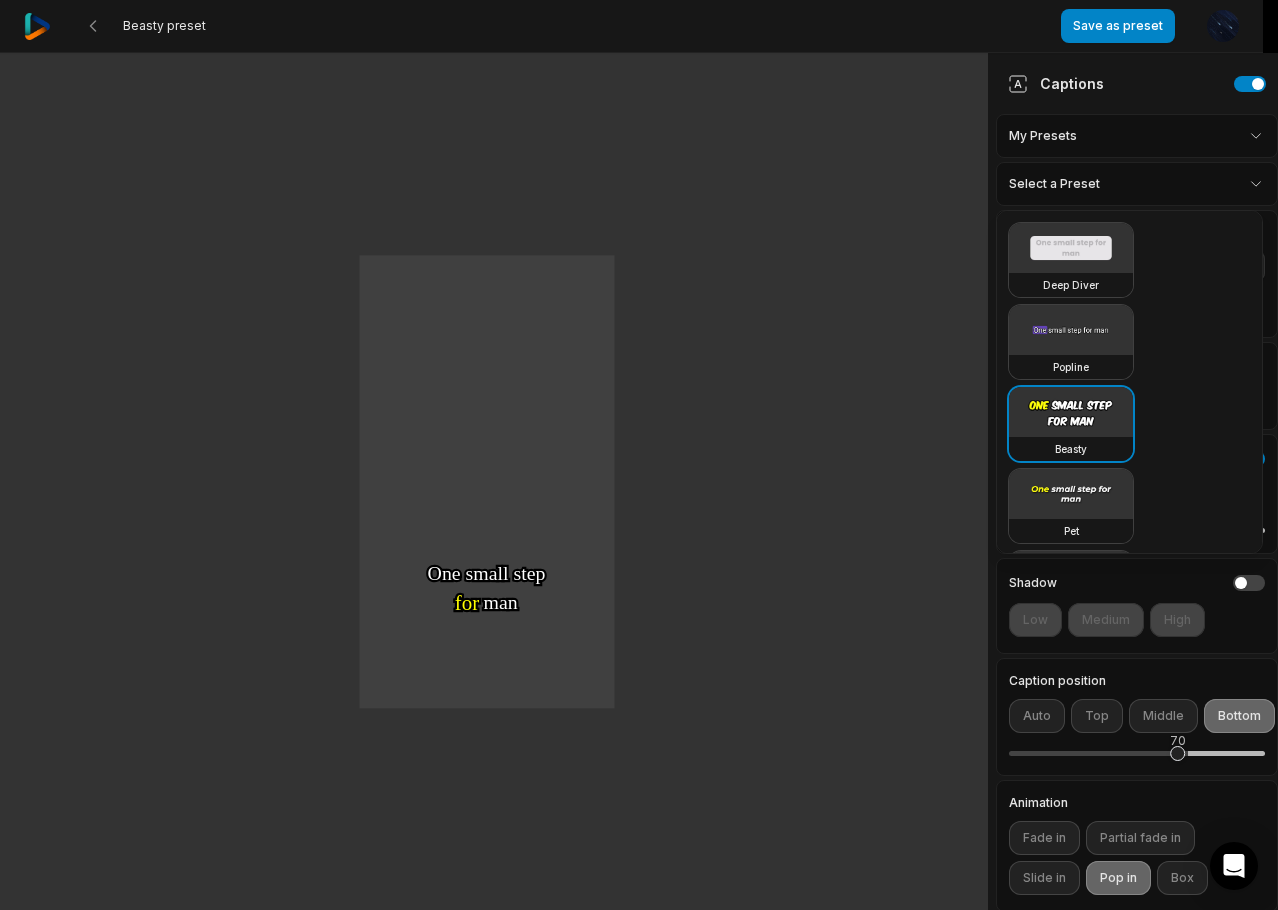 click on "Beasty preset Save as preset Open user menu One One   small small   step step for for   man man One One   giant giant   leap leap for for   mankind mankind Captions My Presets Select a Preset Family Komika Axis Normal ** Font #ffffffff Highlight #ffff00ff Stroke #000000ff Thickness 6 Shadow Low Medium High Caption position Auto Top Middle Bottom 70 Animation Fade in Partial fade in Slide in Pop in Box Caption animation Pop in Pop burst Recoil Unfold Widen Skew Sneak Slide up Tilt Orbit
Deep Diver Popline Beasty Pet Zen Mozi Tech Talk YC Playfair Popping Drive Playdate Galaxy Turban Flipper Spell Youshaei Pod P Noah Phantom" at bounding box center [639, 455] 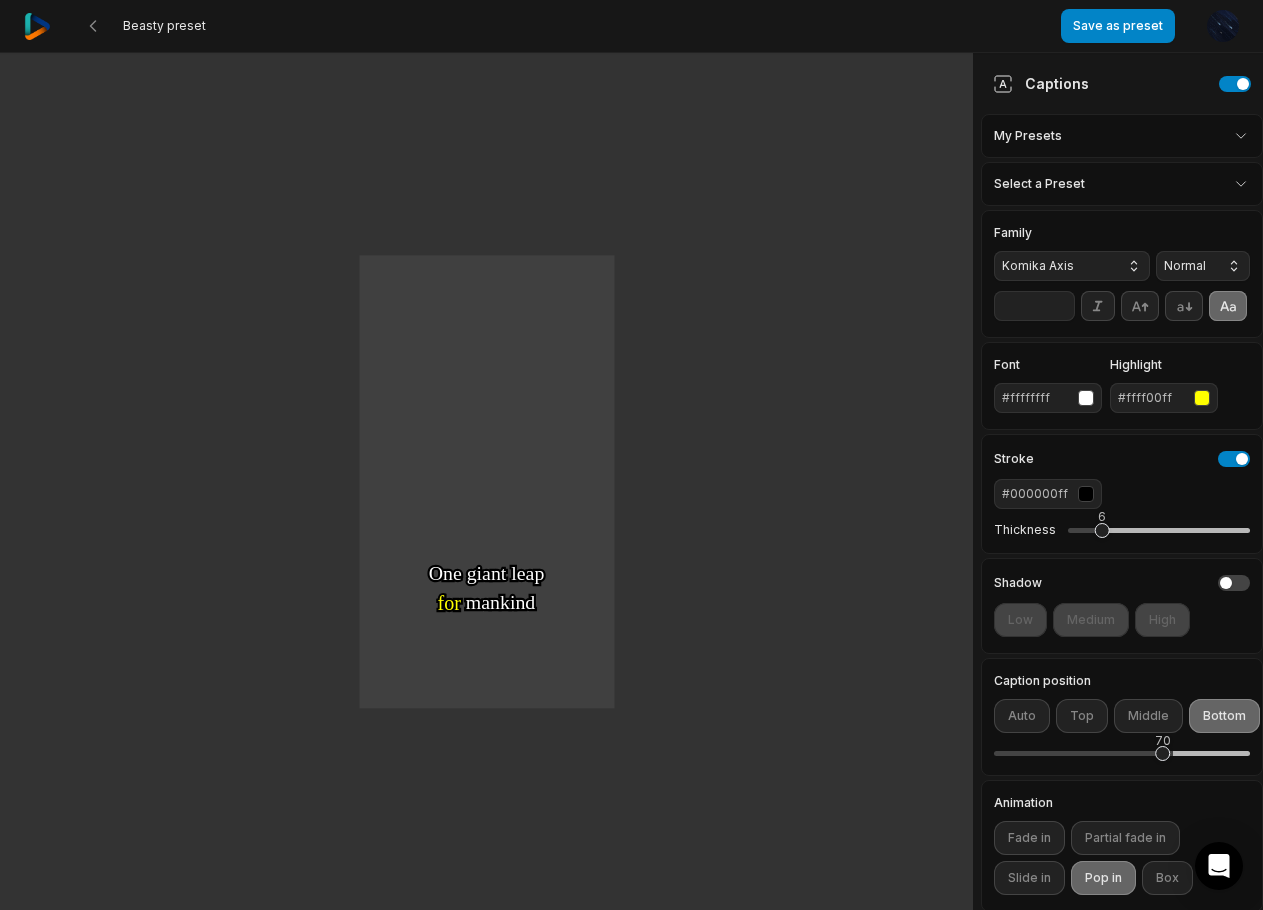click 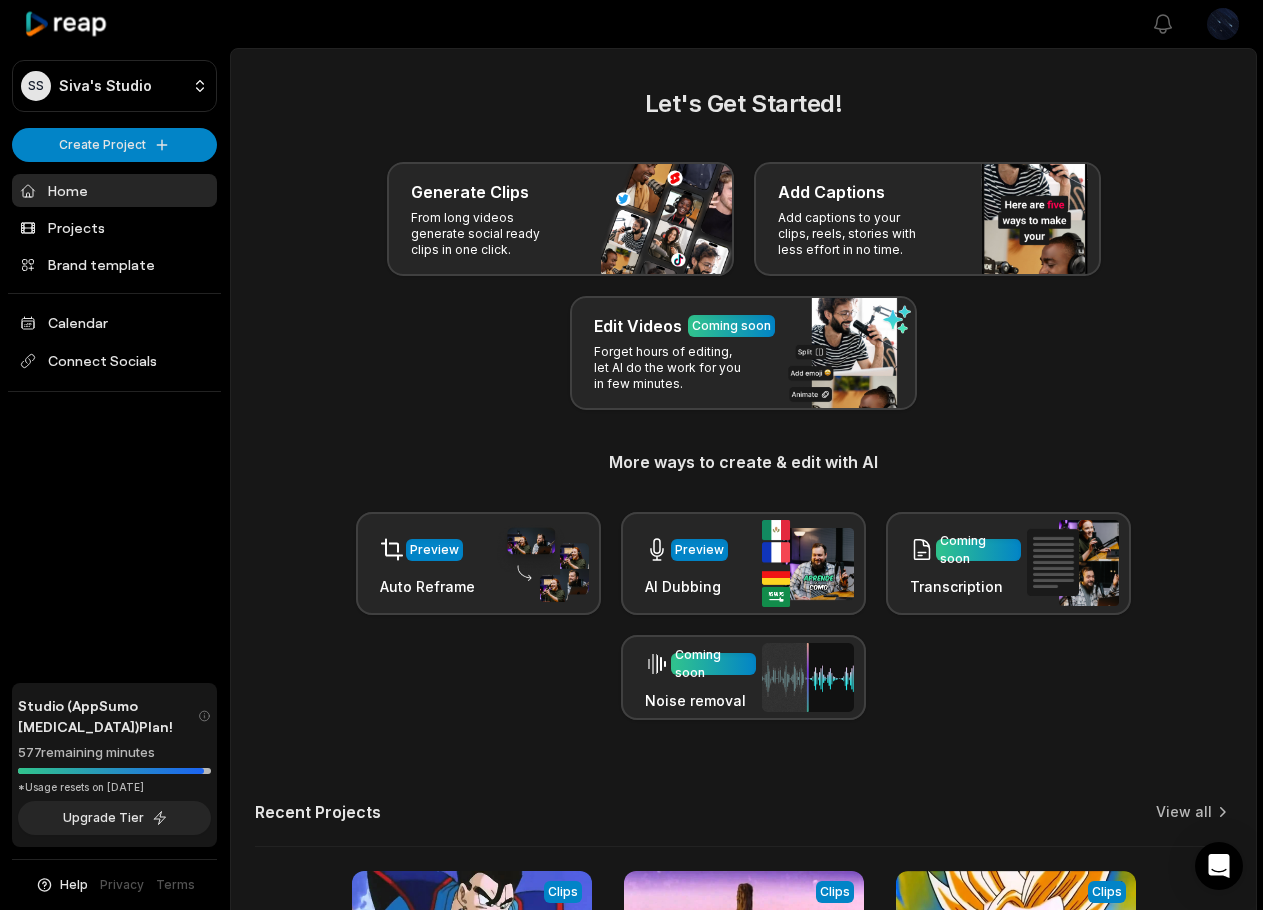 click on "Preview Auto Reframe" at bounding box center [427, 563] 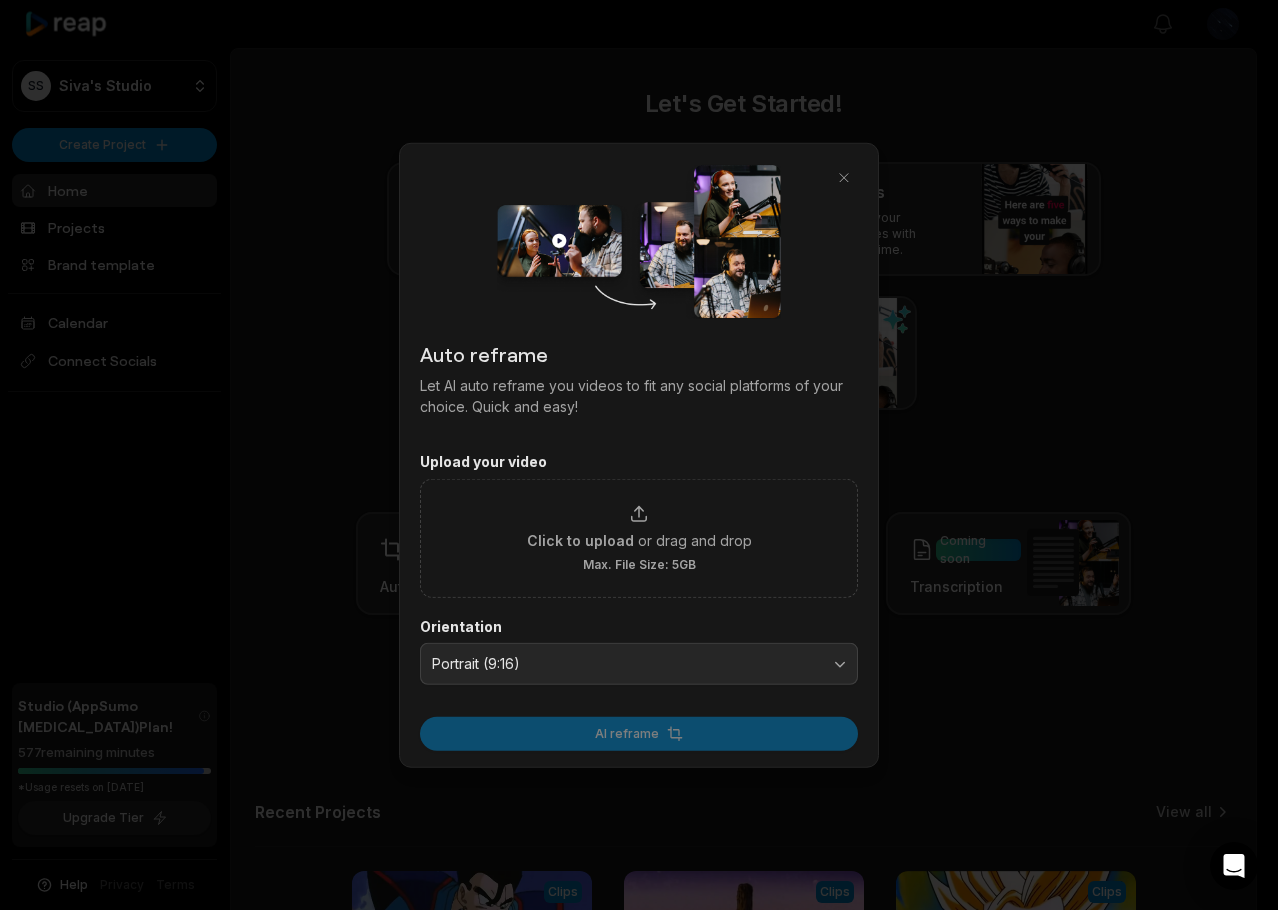 click at bounding box center [844, 178] 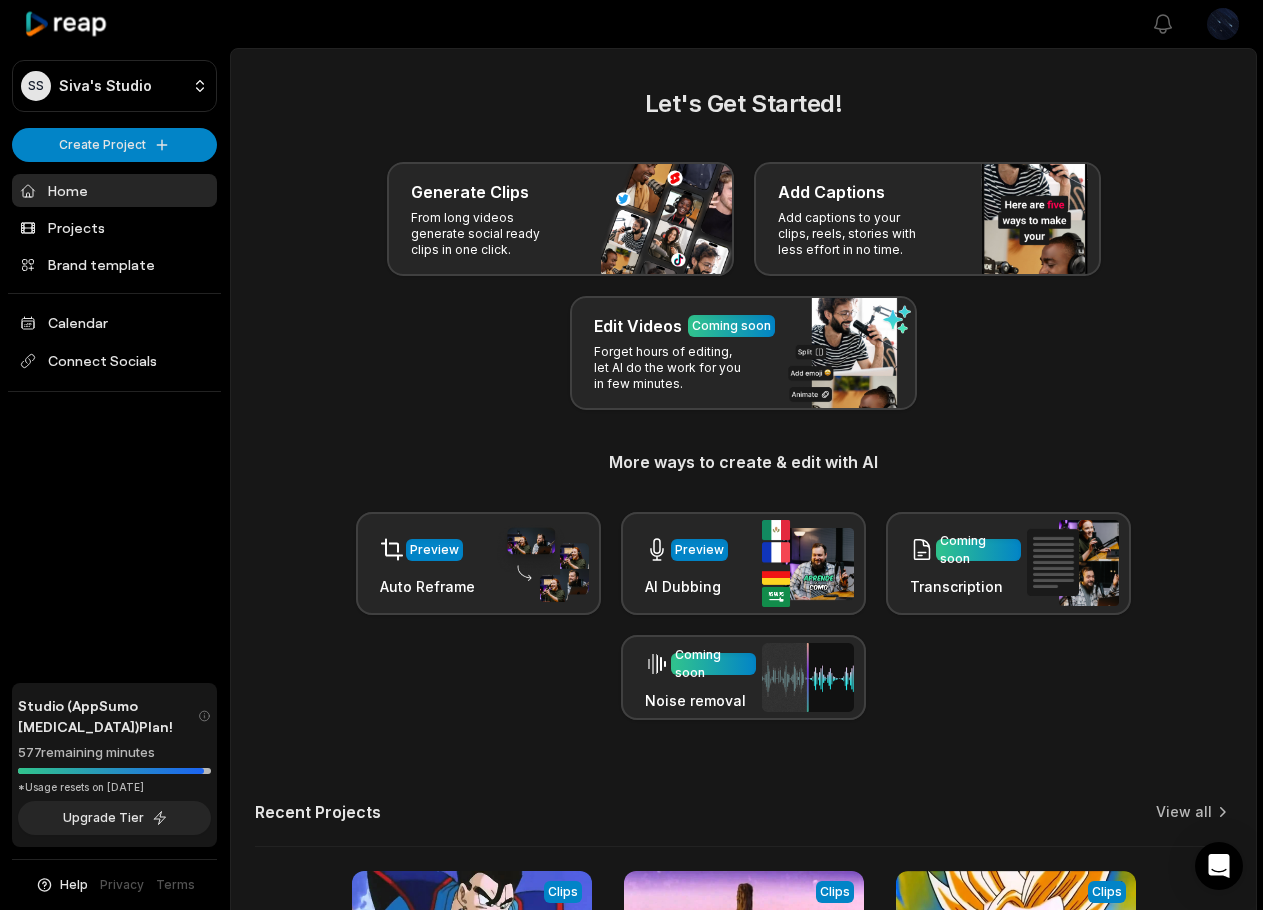 click on "Projects" at bounding box center [114, 227] 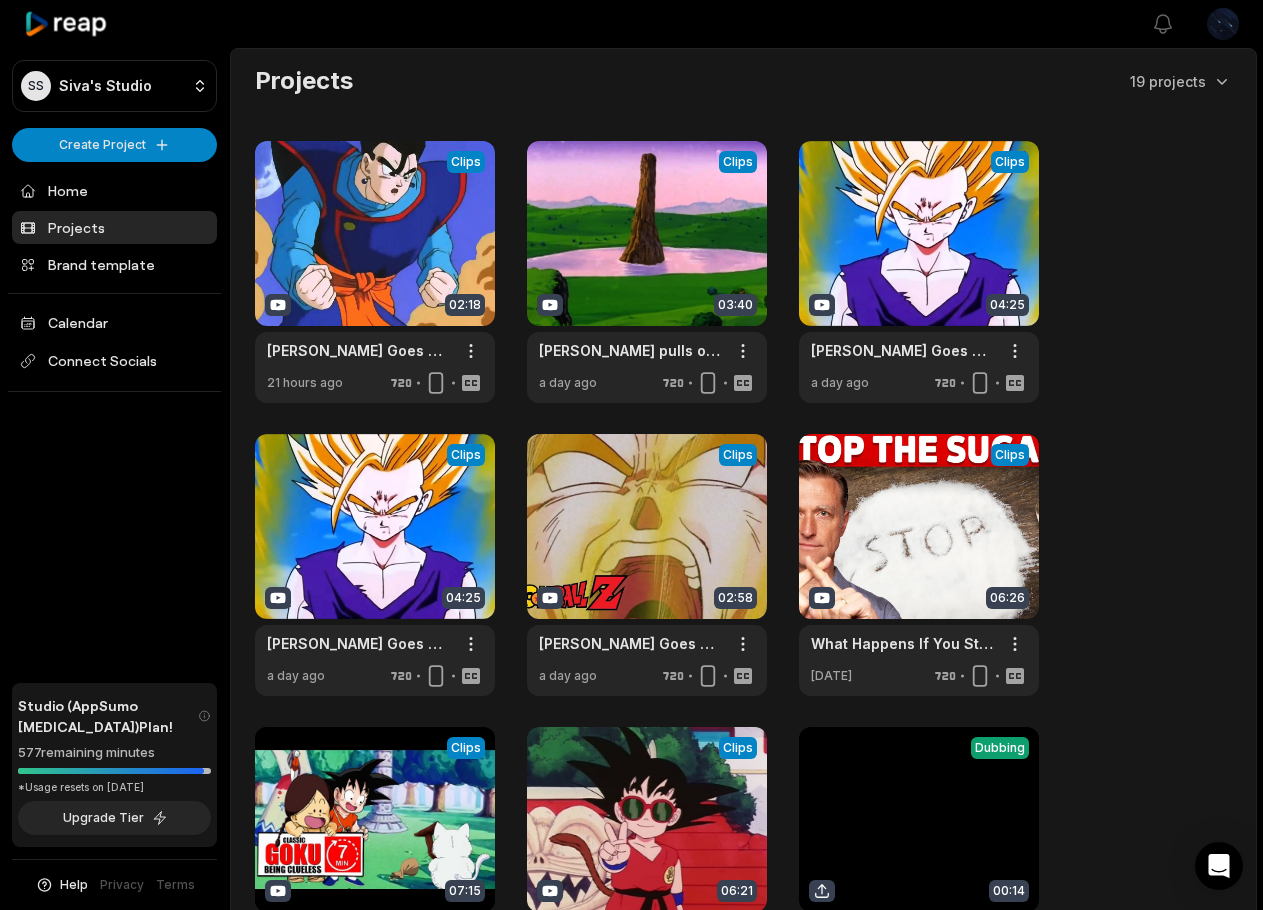 scroll, scrollTop: 0, scrollLeft: 0, axis: both 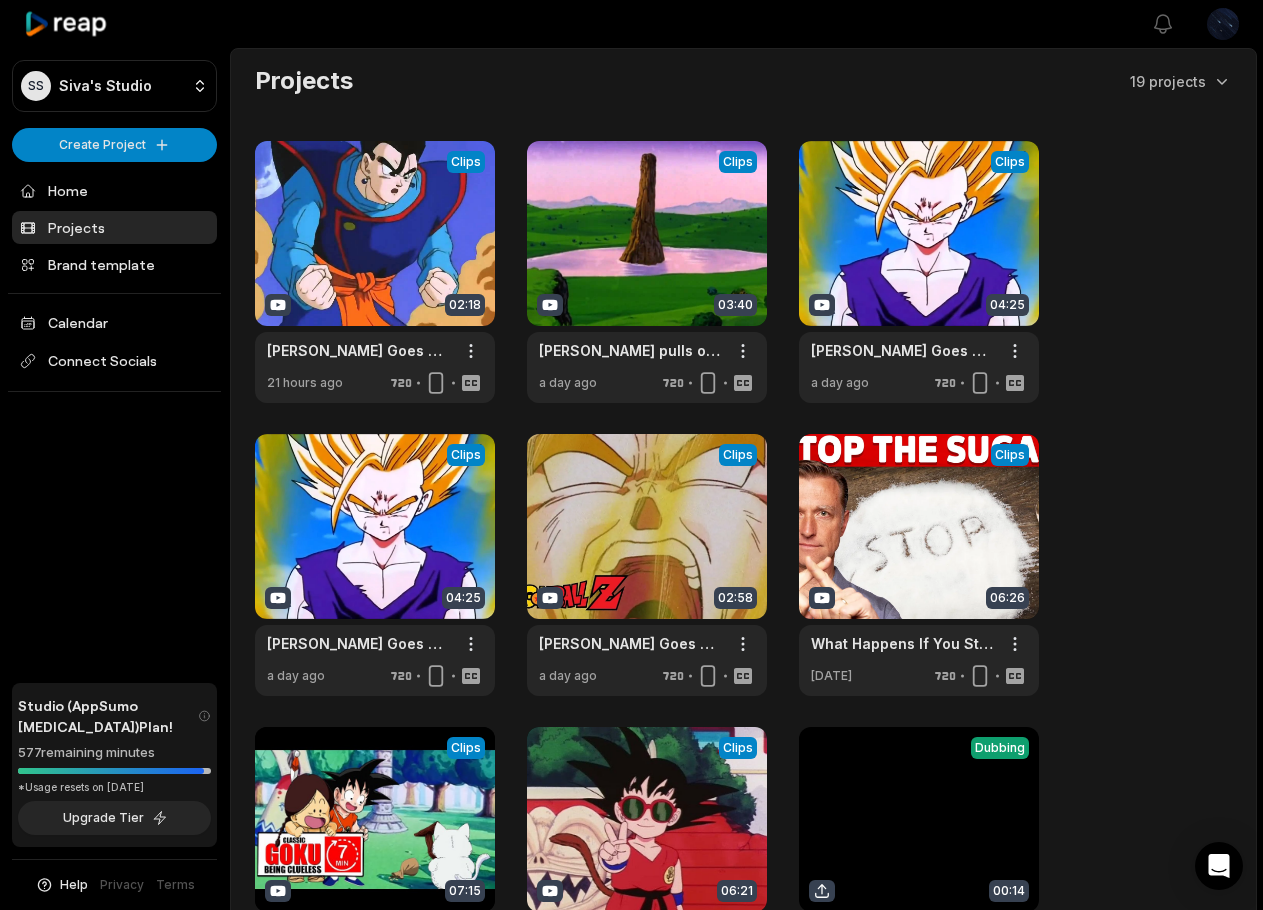 click at bounding box center (375, 272) 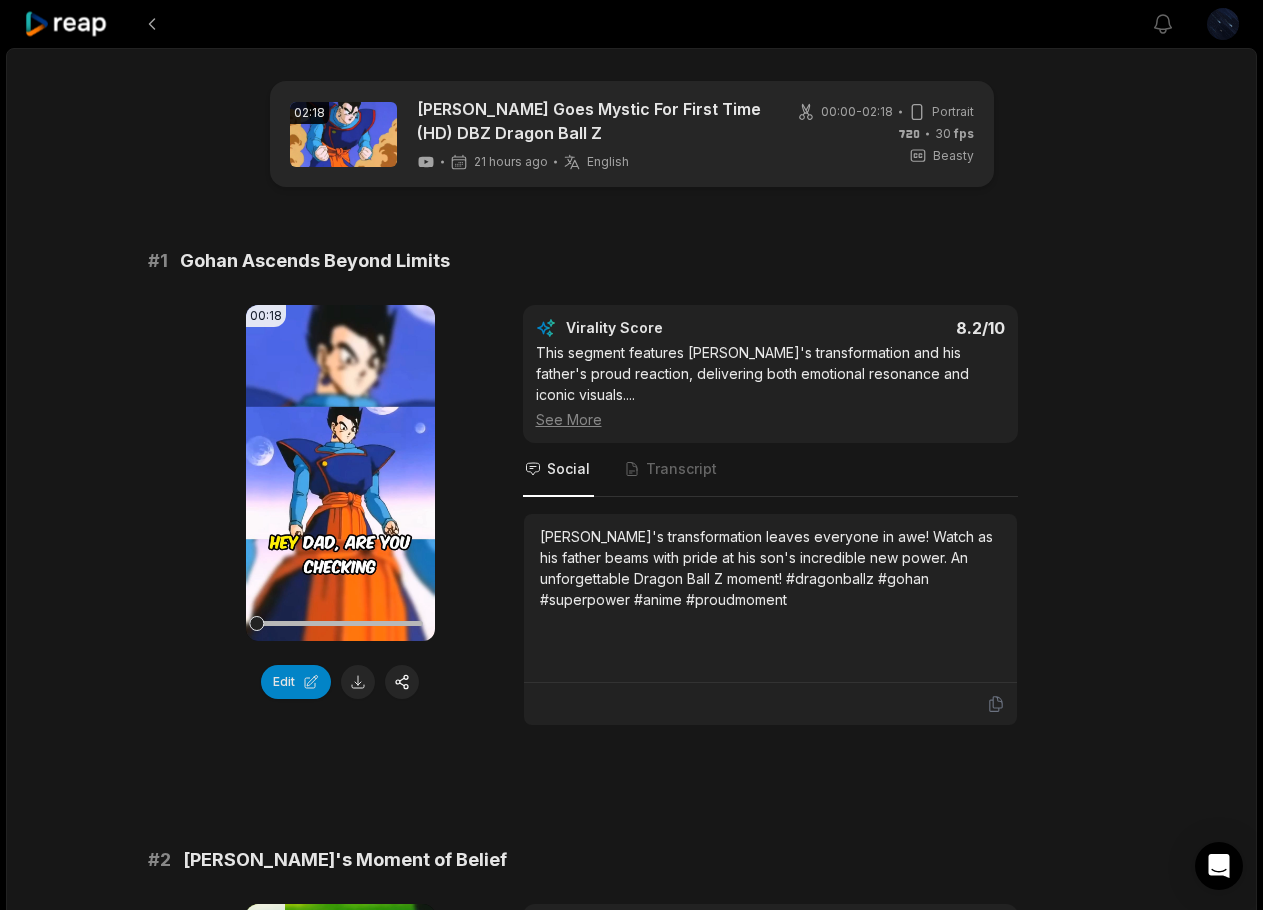 scroll, scrollTop: 167, scrollLeft: 0, axis: vertical 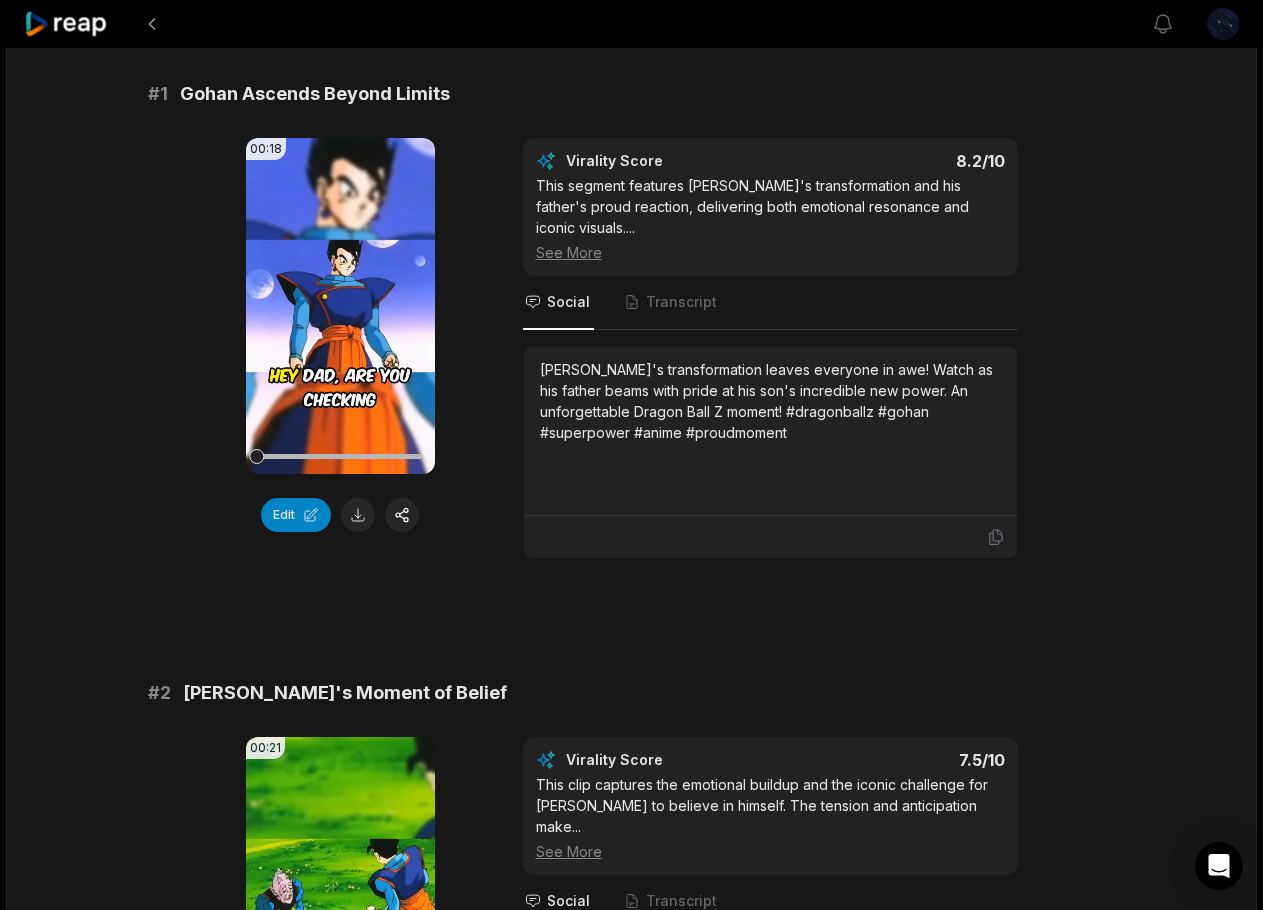 click on "Your browser does not support mp4 format." at bounding box center [340, 306] 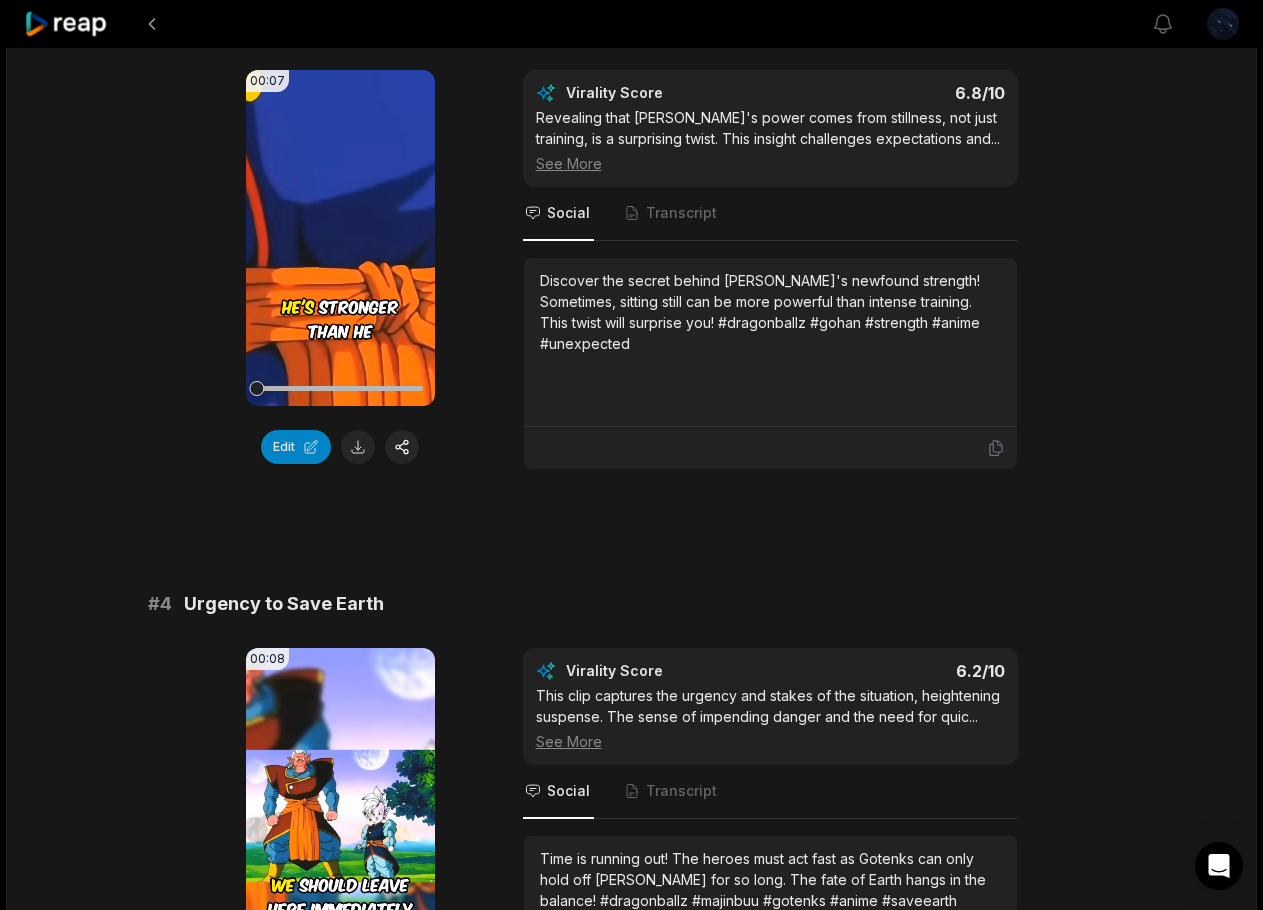 scroll, scrollTop: 1500, scrollLeft: 0, axis: vertical 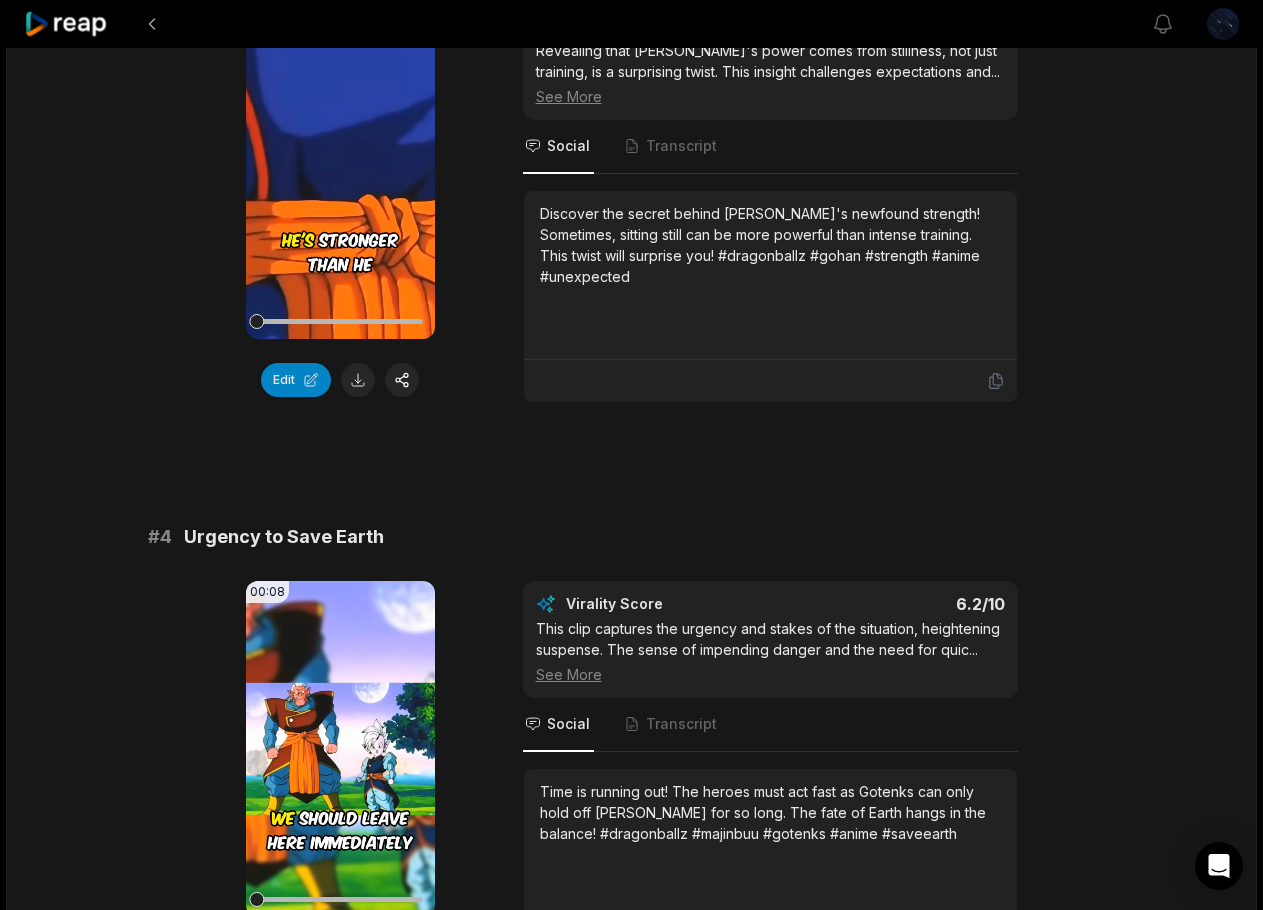 click on "Your browser does not support mp4 format." at bounding box center (340, 171) 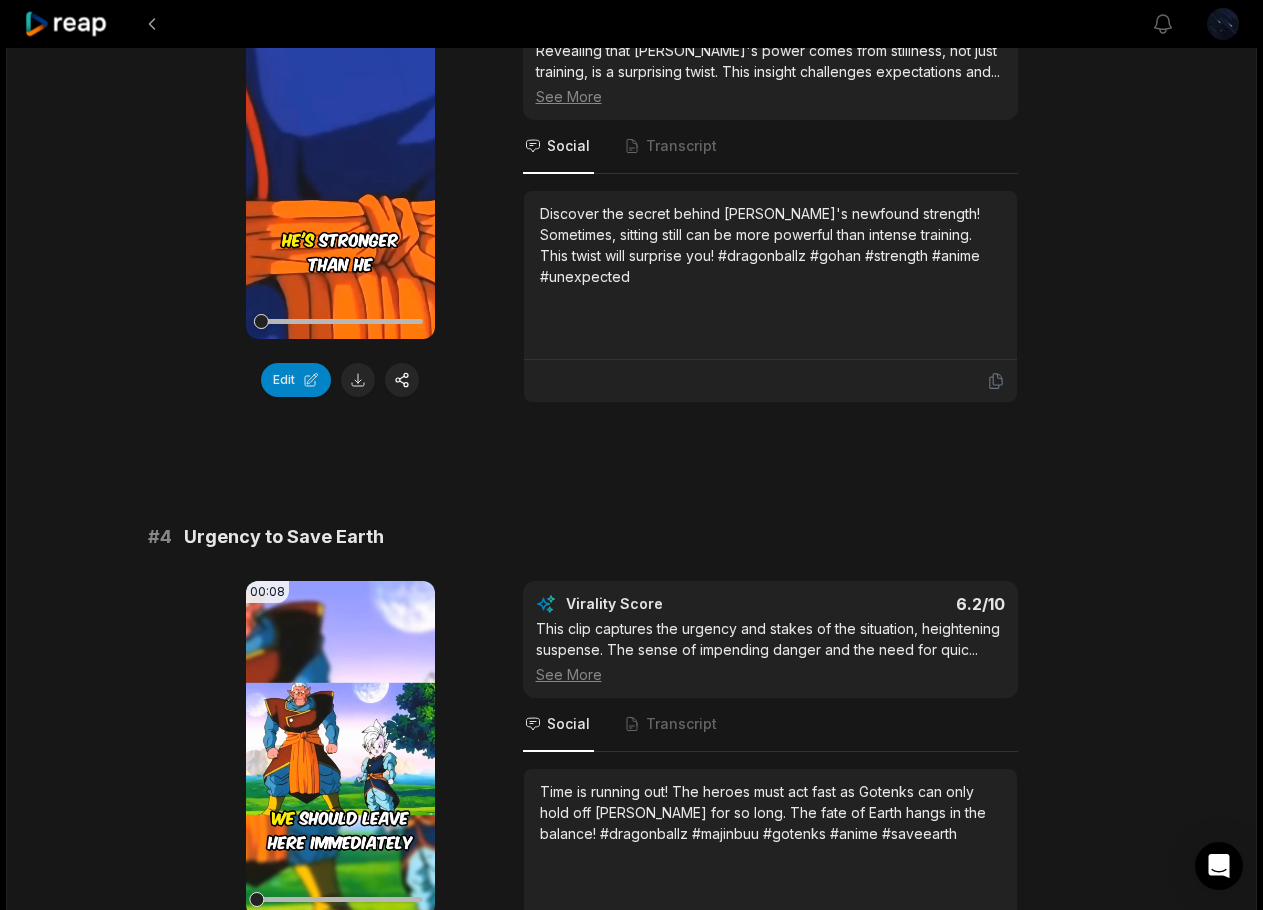 click at bounding box center (340, 321) 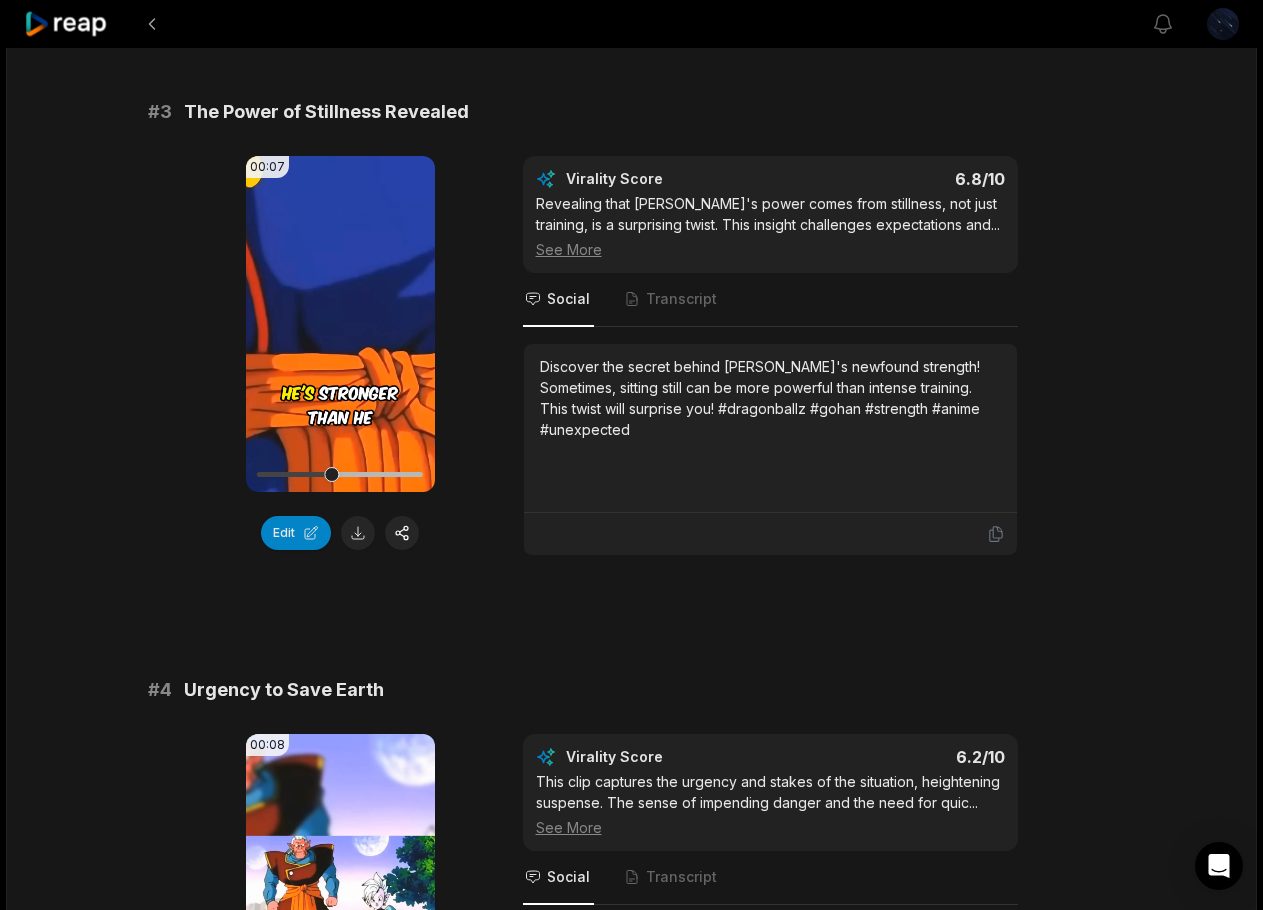 scroll, scrollTop: 1167, scrollLeft: 0, axis: vertical 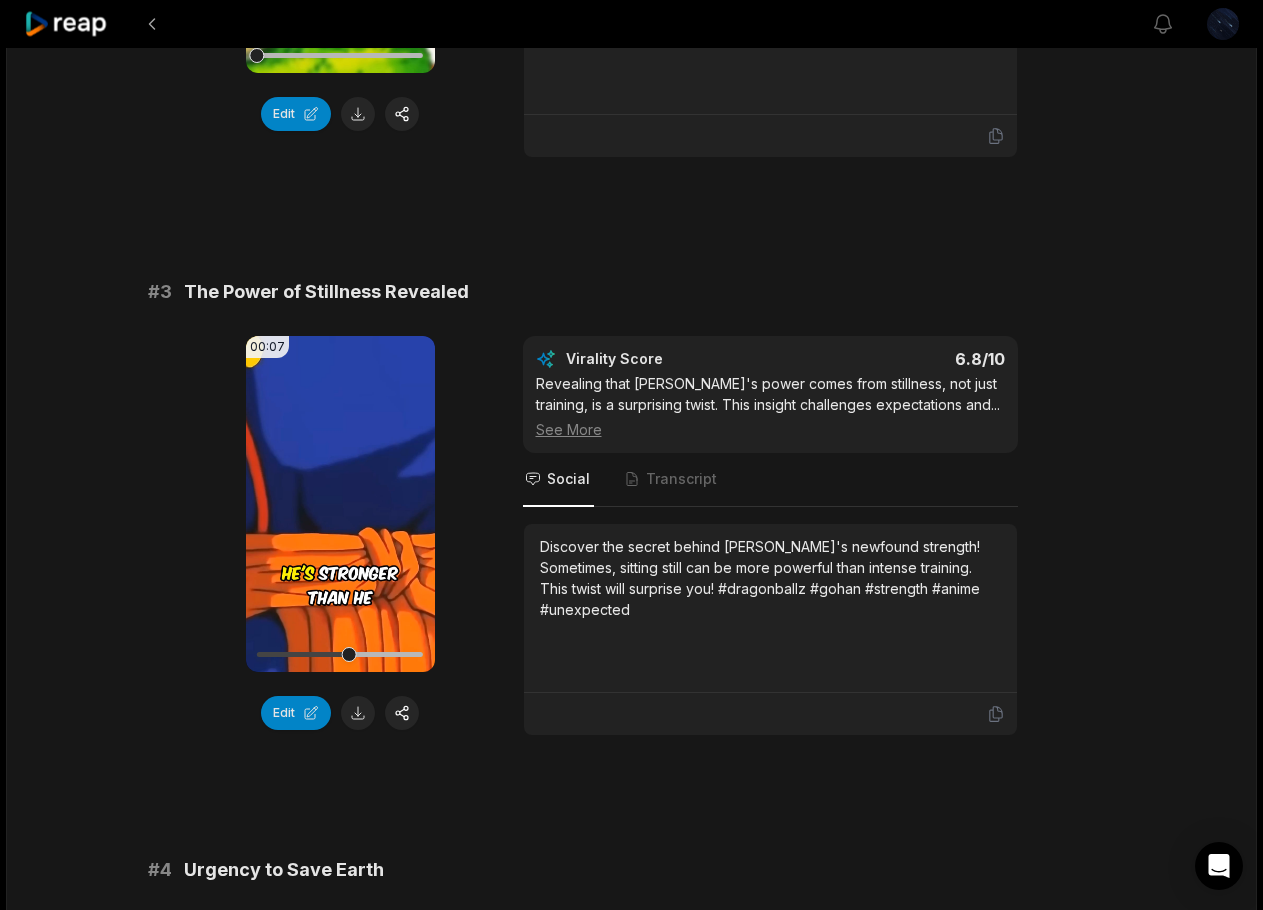 click at bounding box center (340, 654) 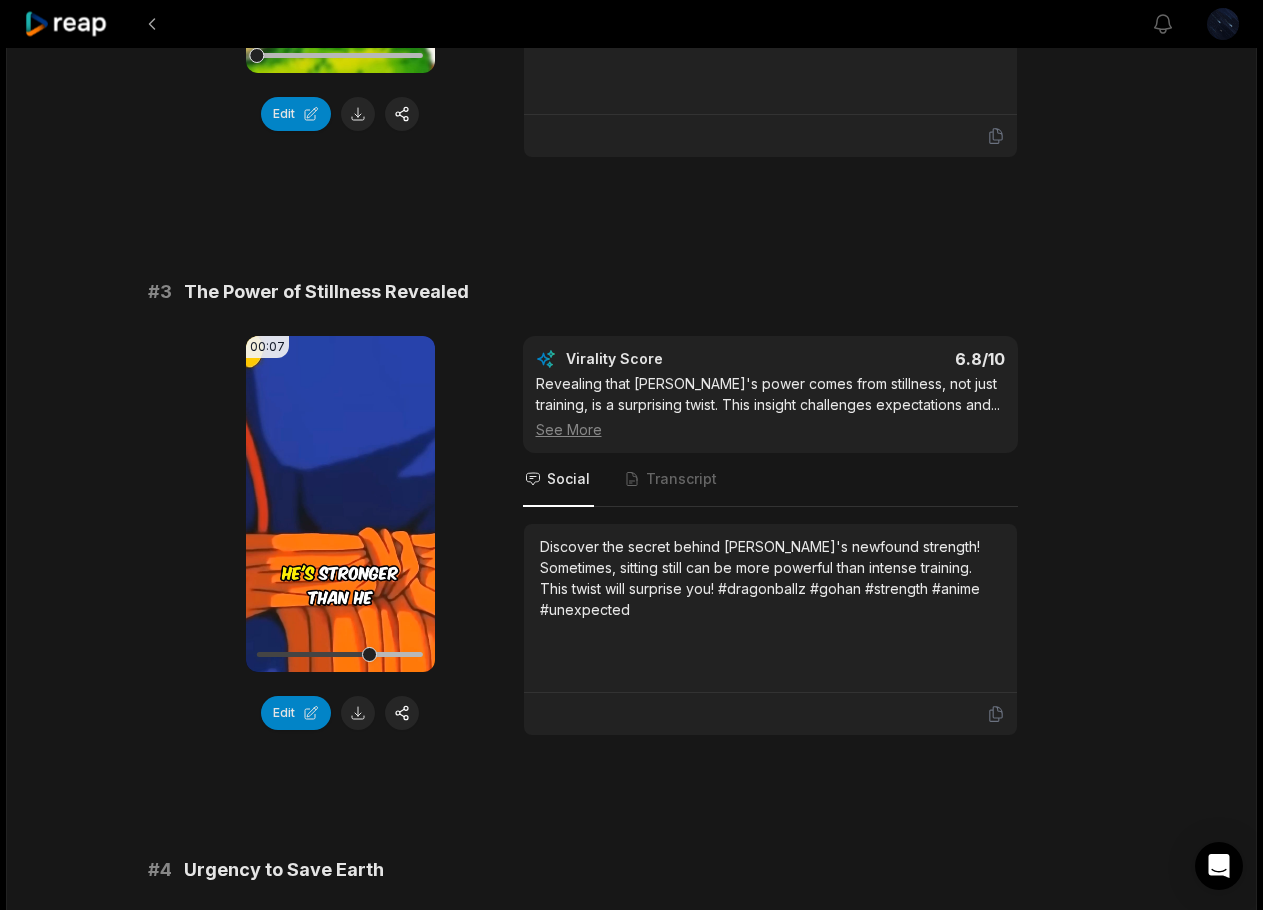 click at bounding box center (340, 654) 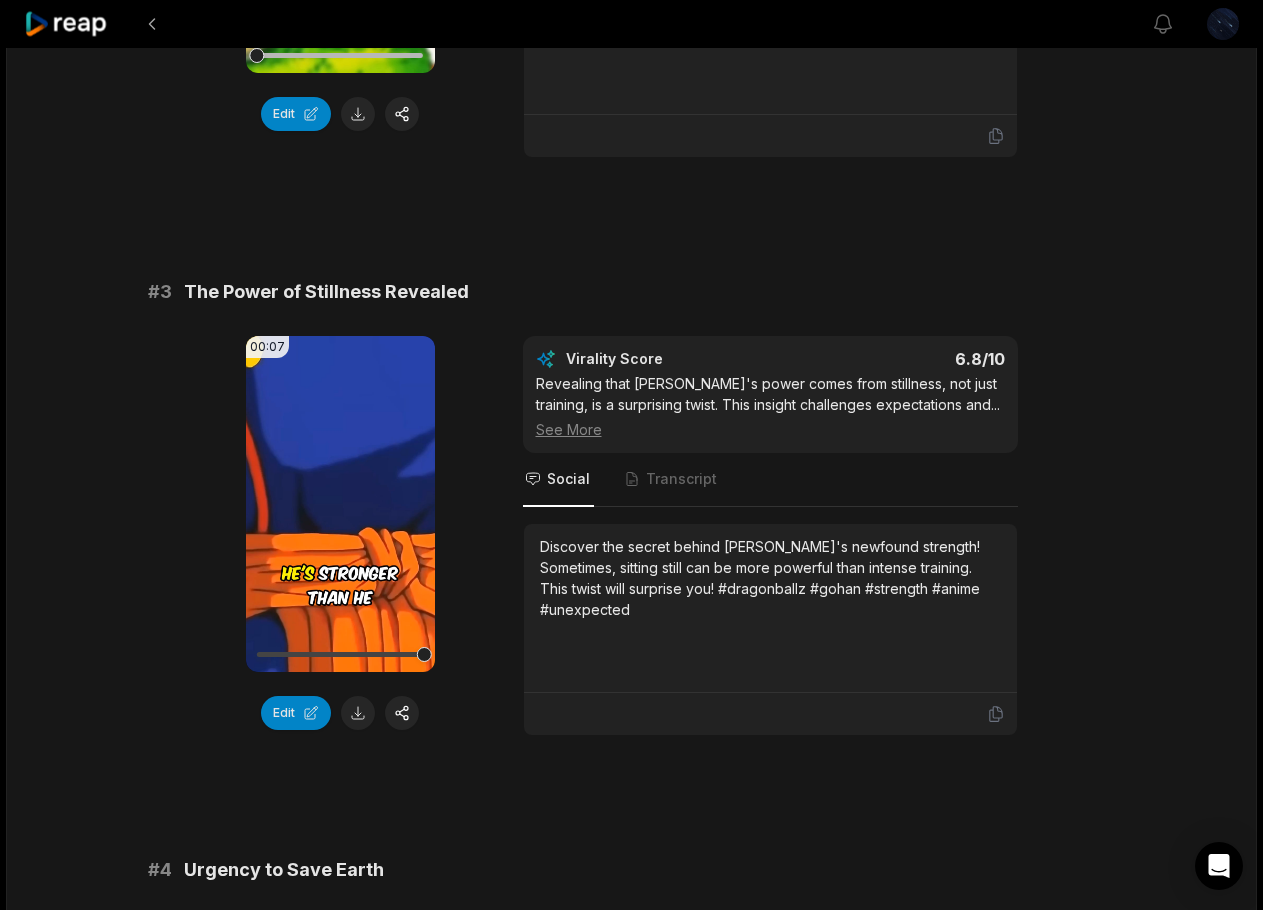 click at bounding box center [340, 654] 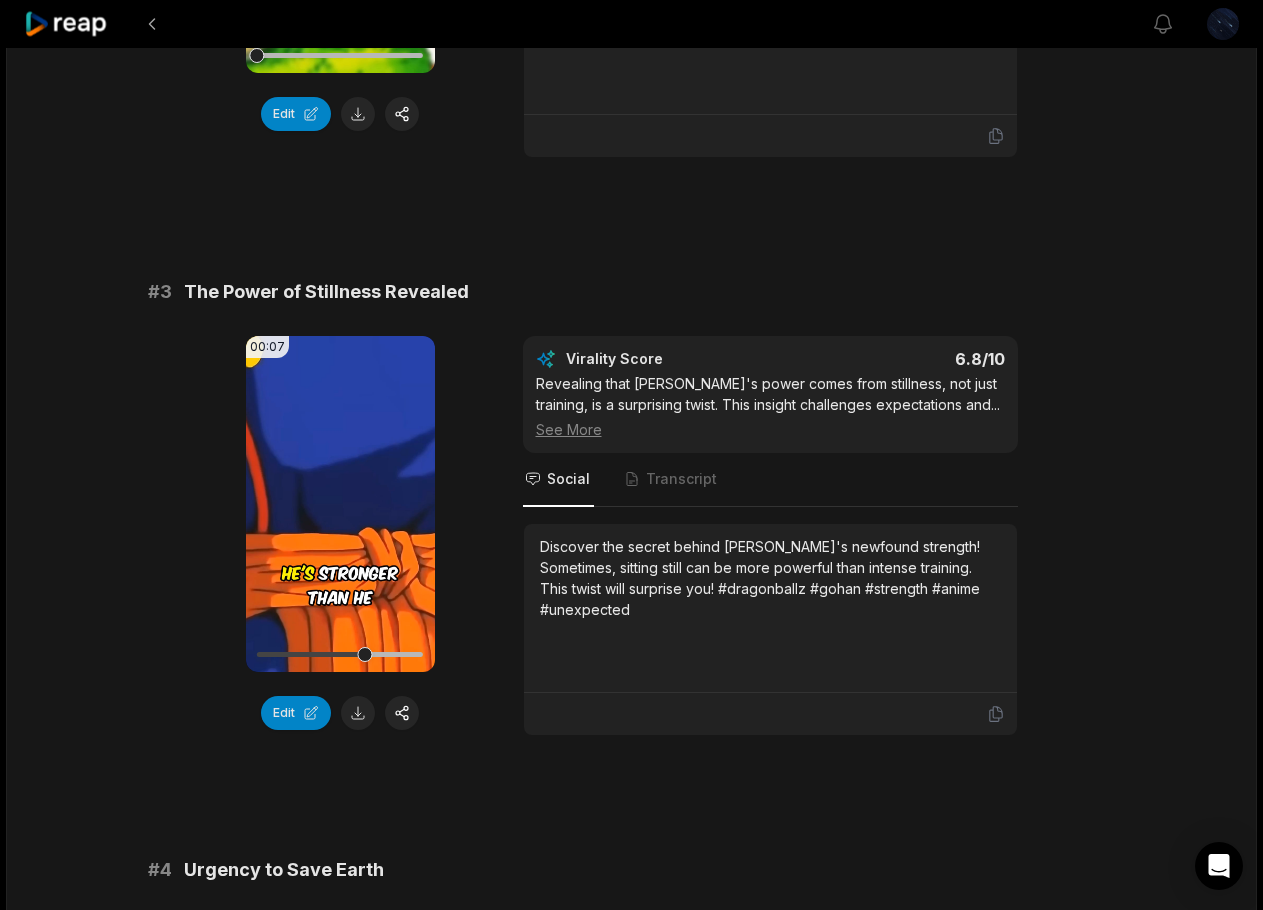 click at bounding box center [340, 654] 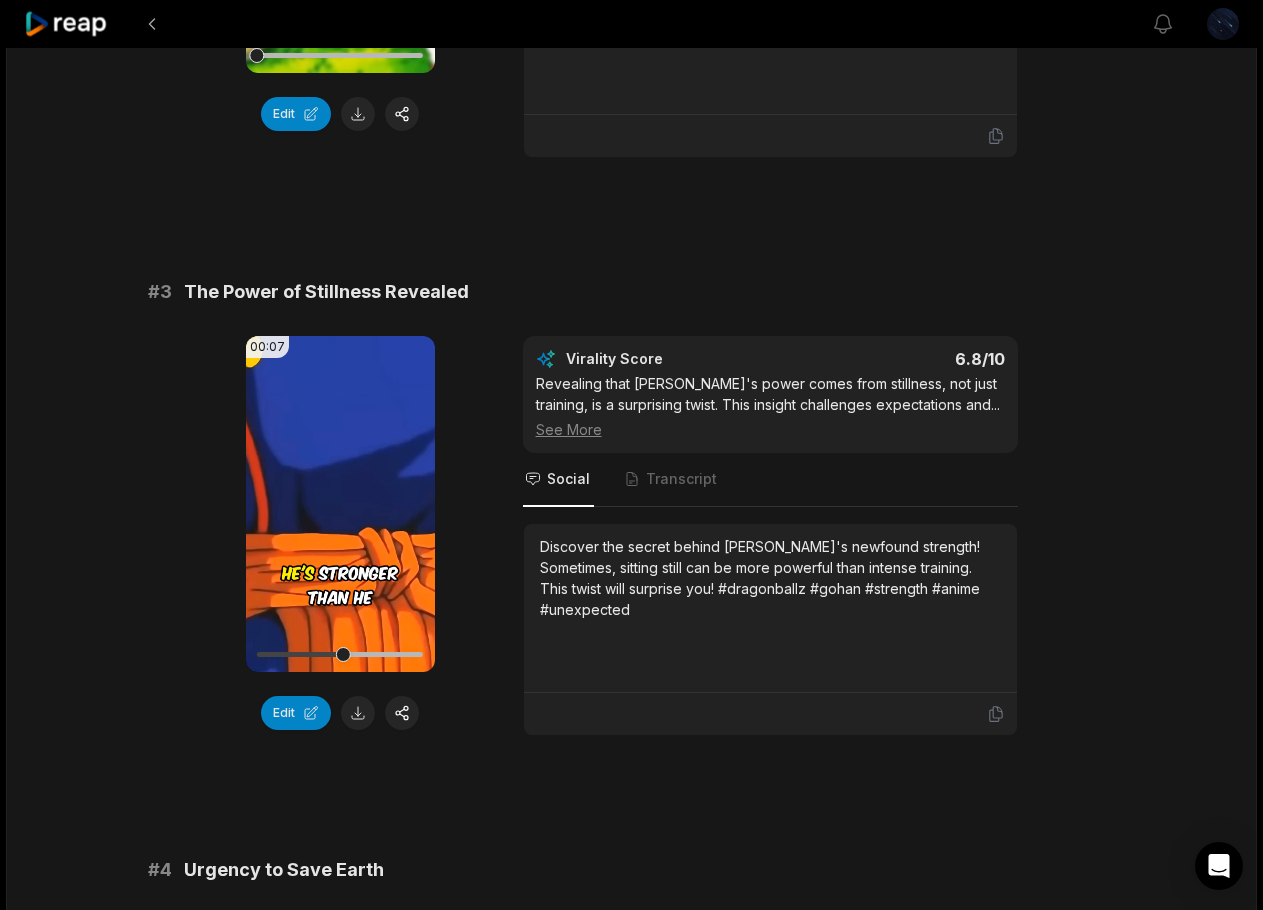 click at bounding box center [340, 654] 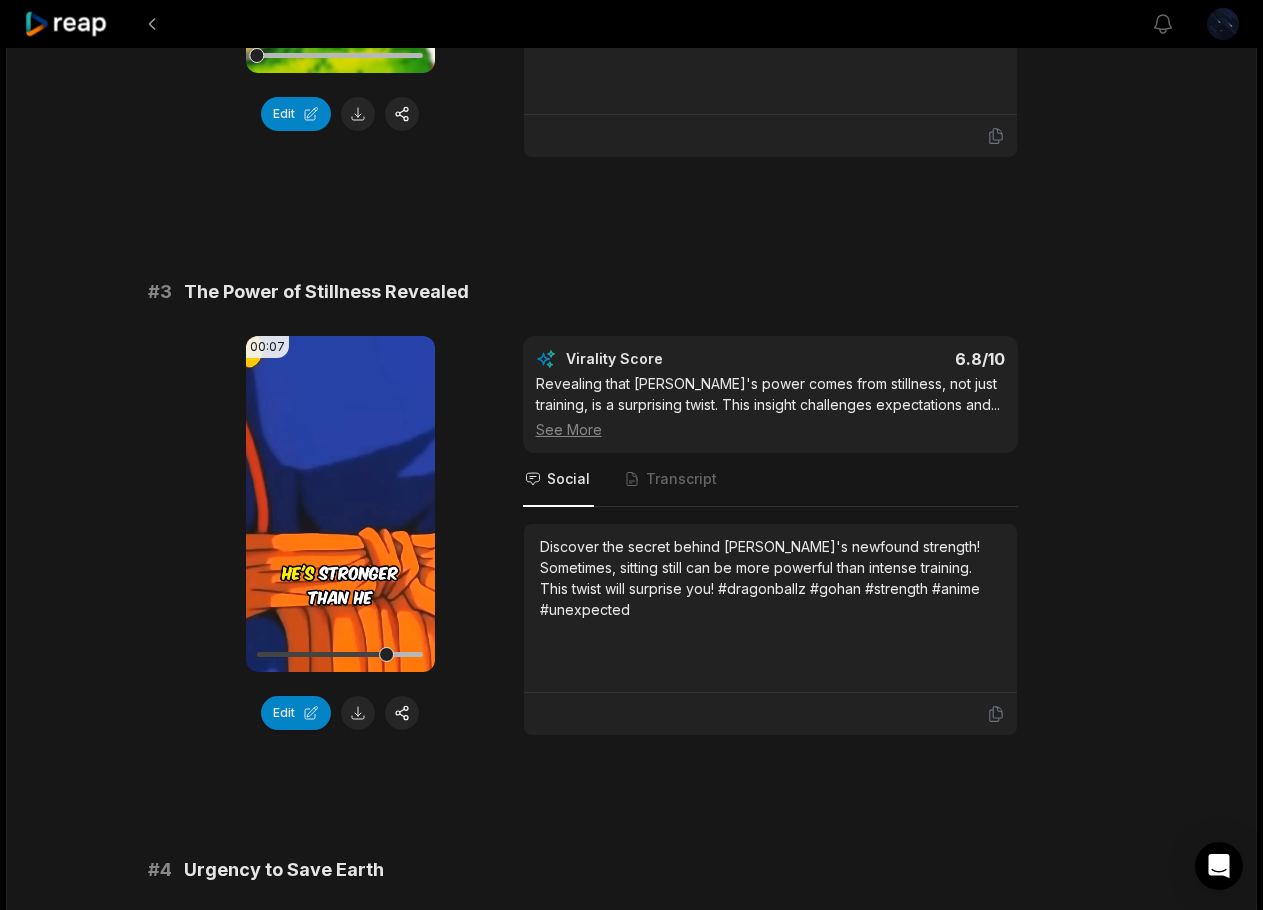 click on "Your browser does not support mp4 format." at bounding box center [340, 504] 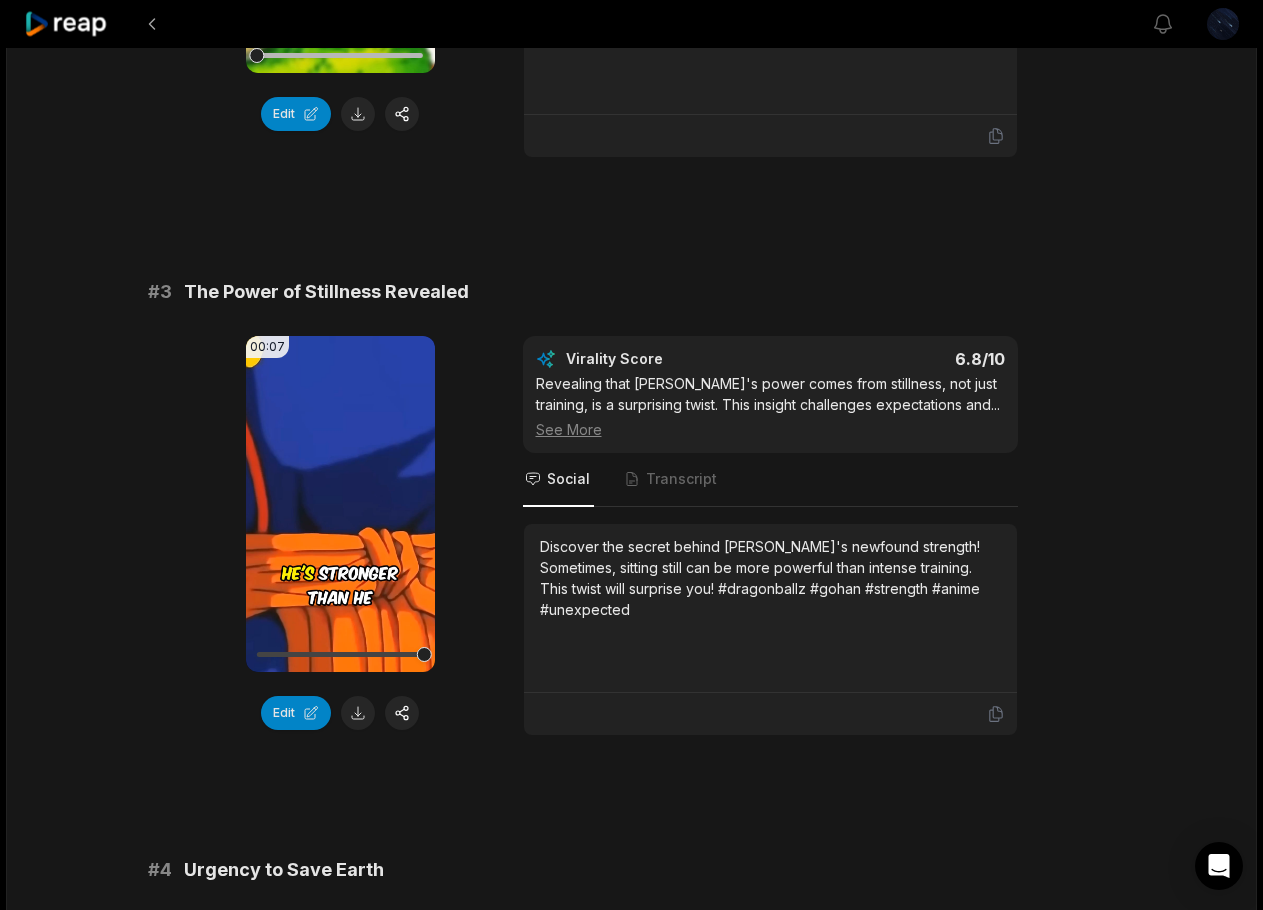 click on "Edit" at bounding box center (296, 713) 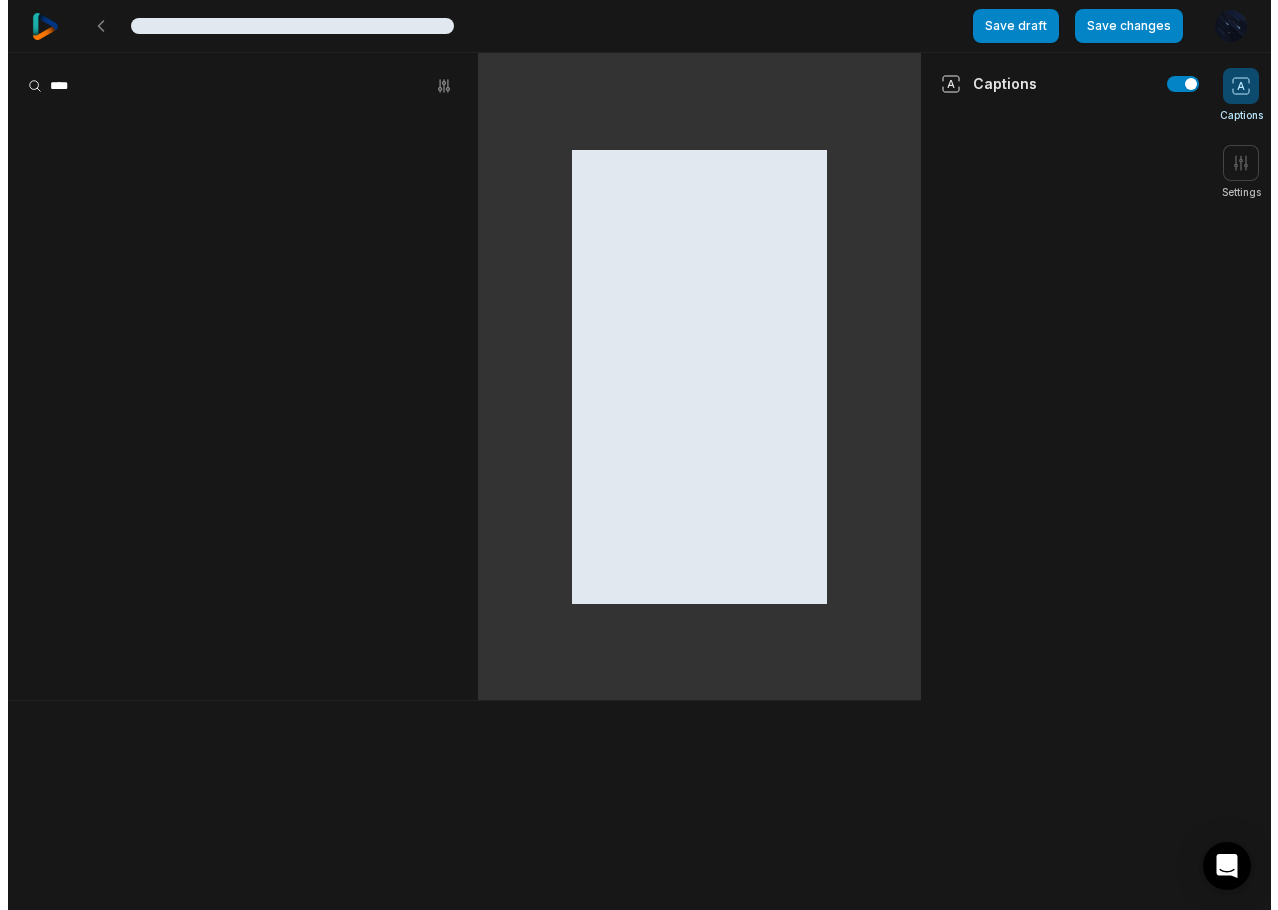 scroll, scrollTop: 0, scrollLeft: 0, axis: both 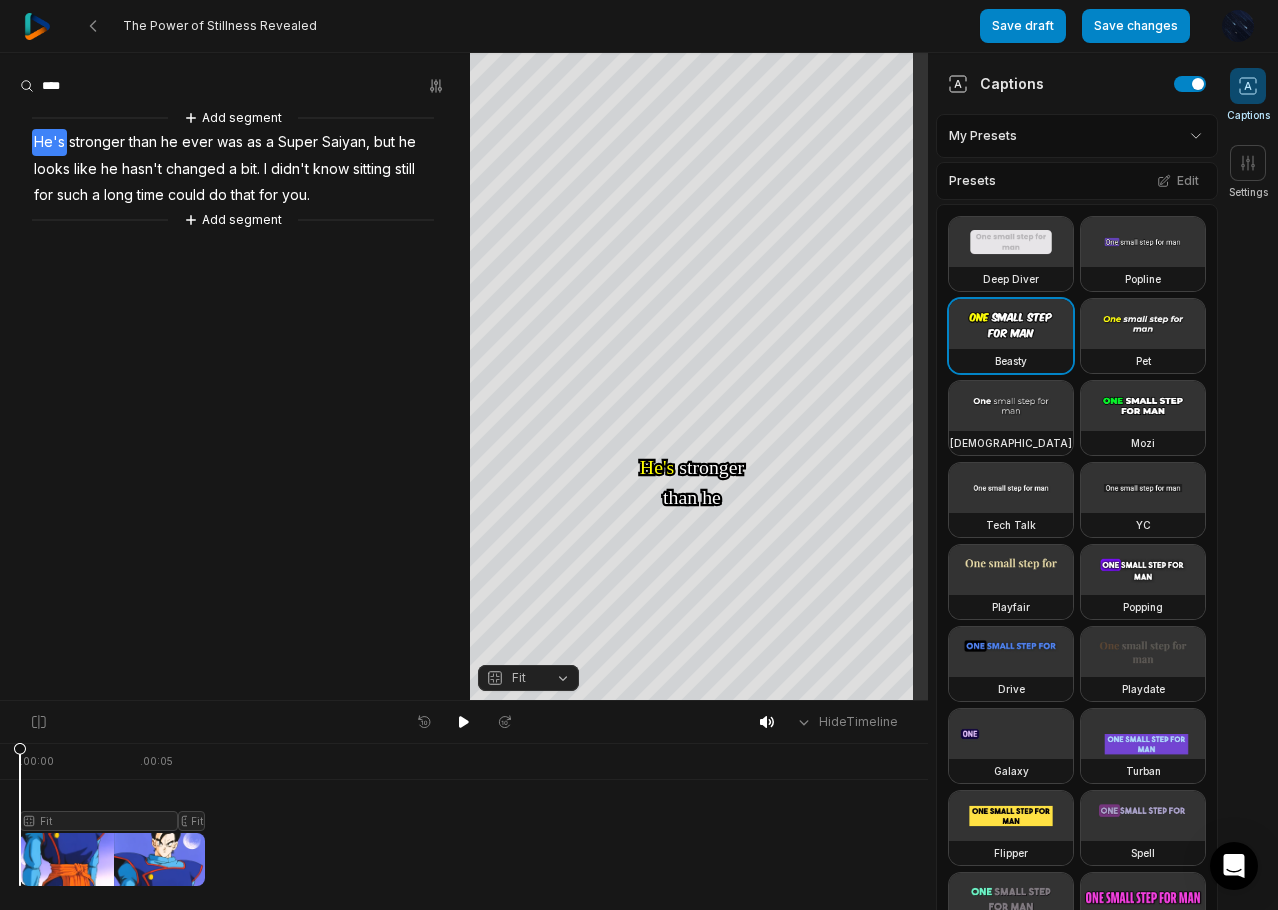 click 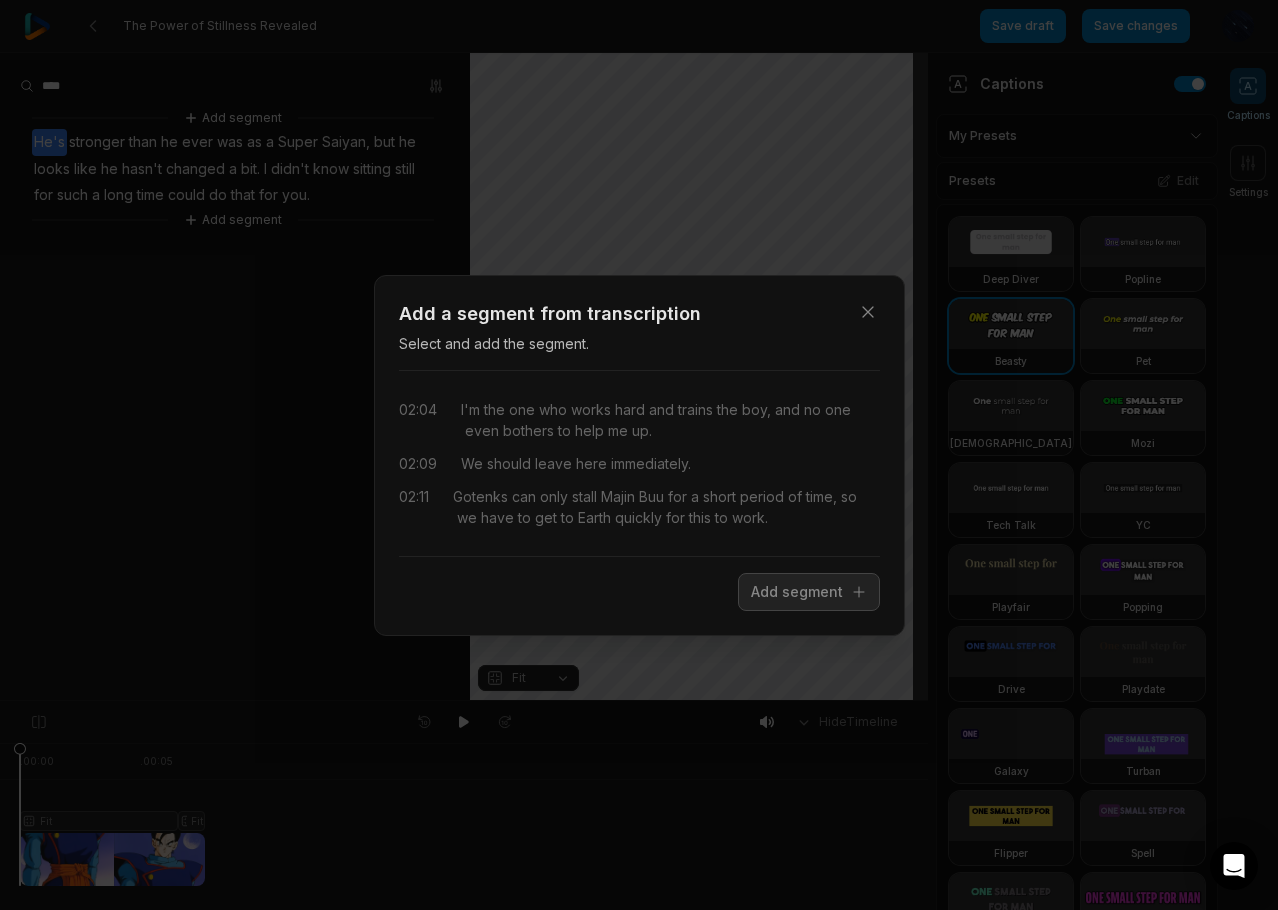 click 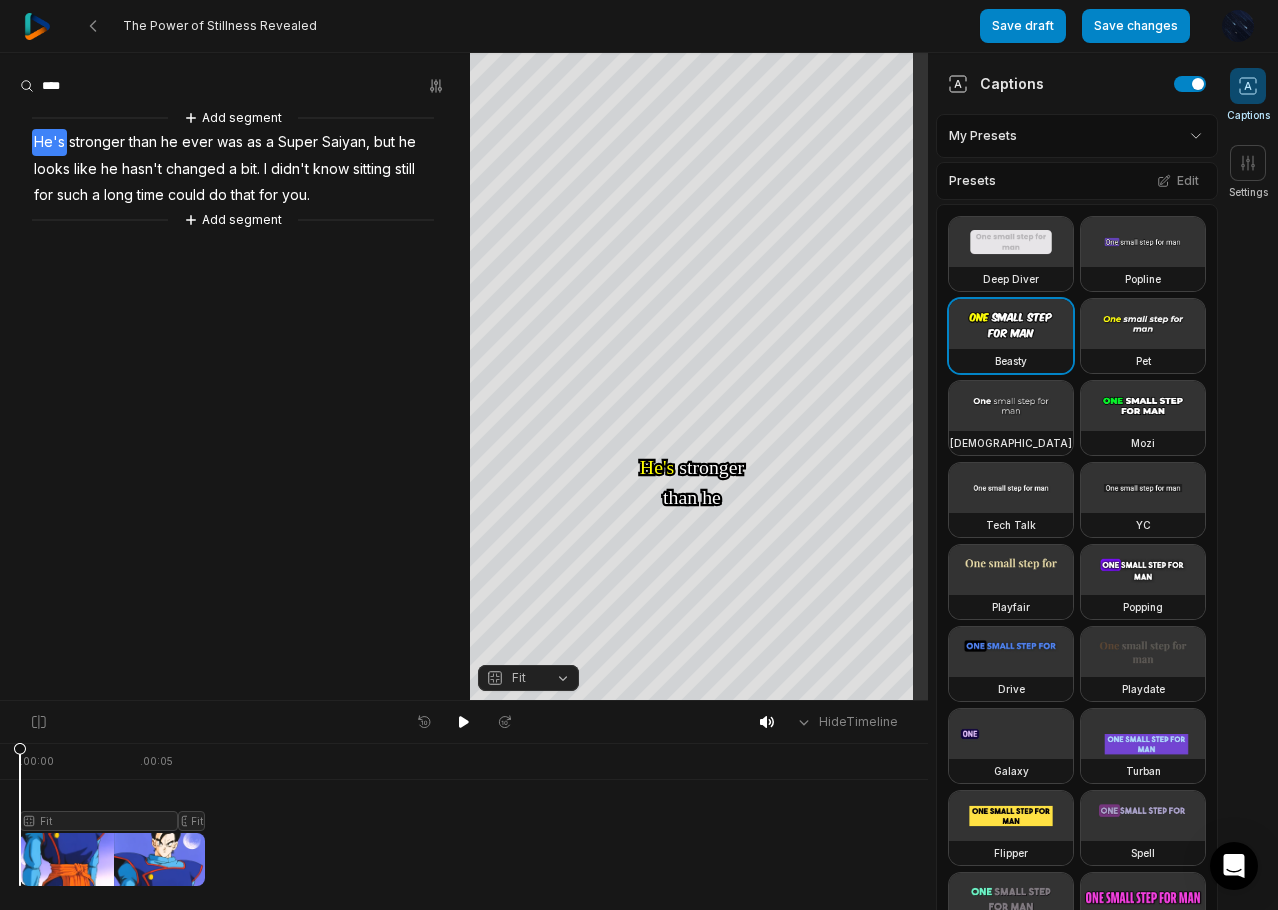 click on "Add segment" at bounding box center (233, 118) 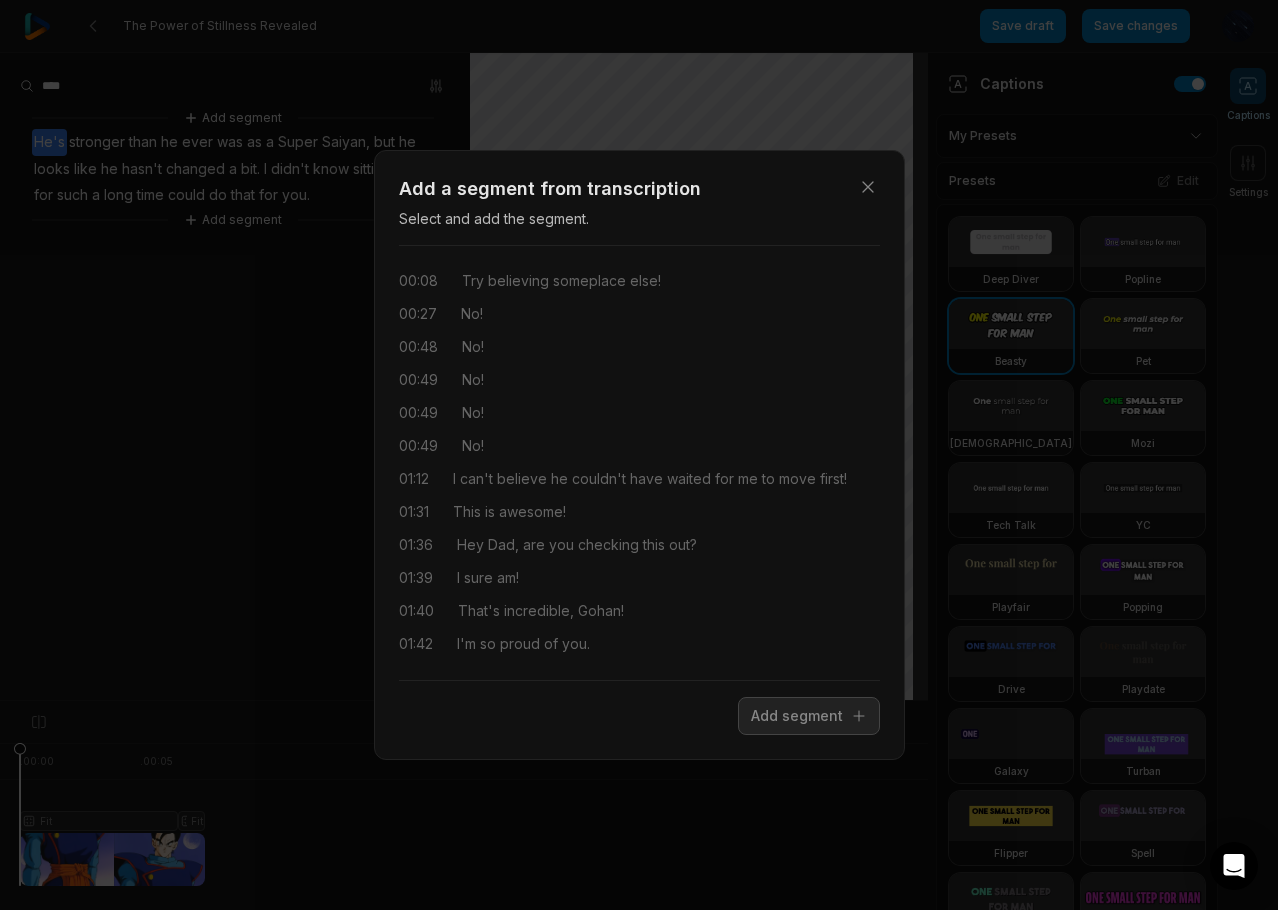 scroll, scrollTop: 0, scrollLeft: 0, axis: both 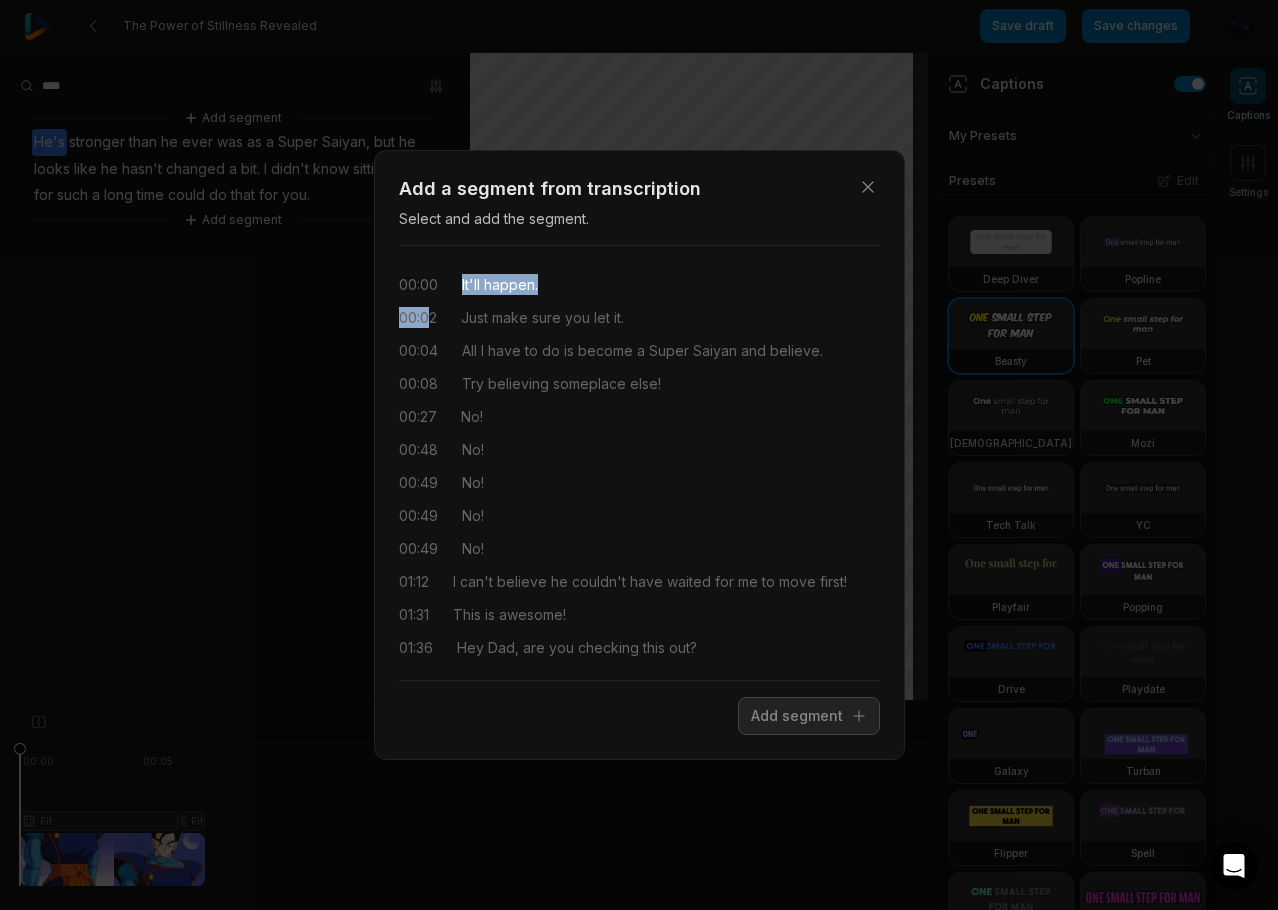 drag, startPoint x: 461, startPoint y: 279, endPoint x: 429, endPoint y: 303, distance: 40 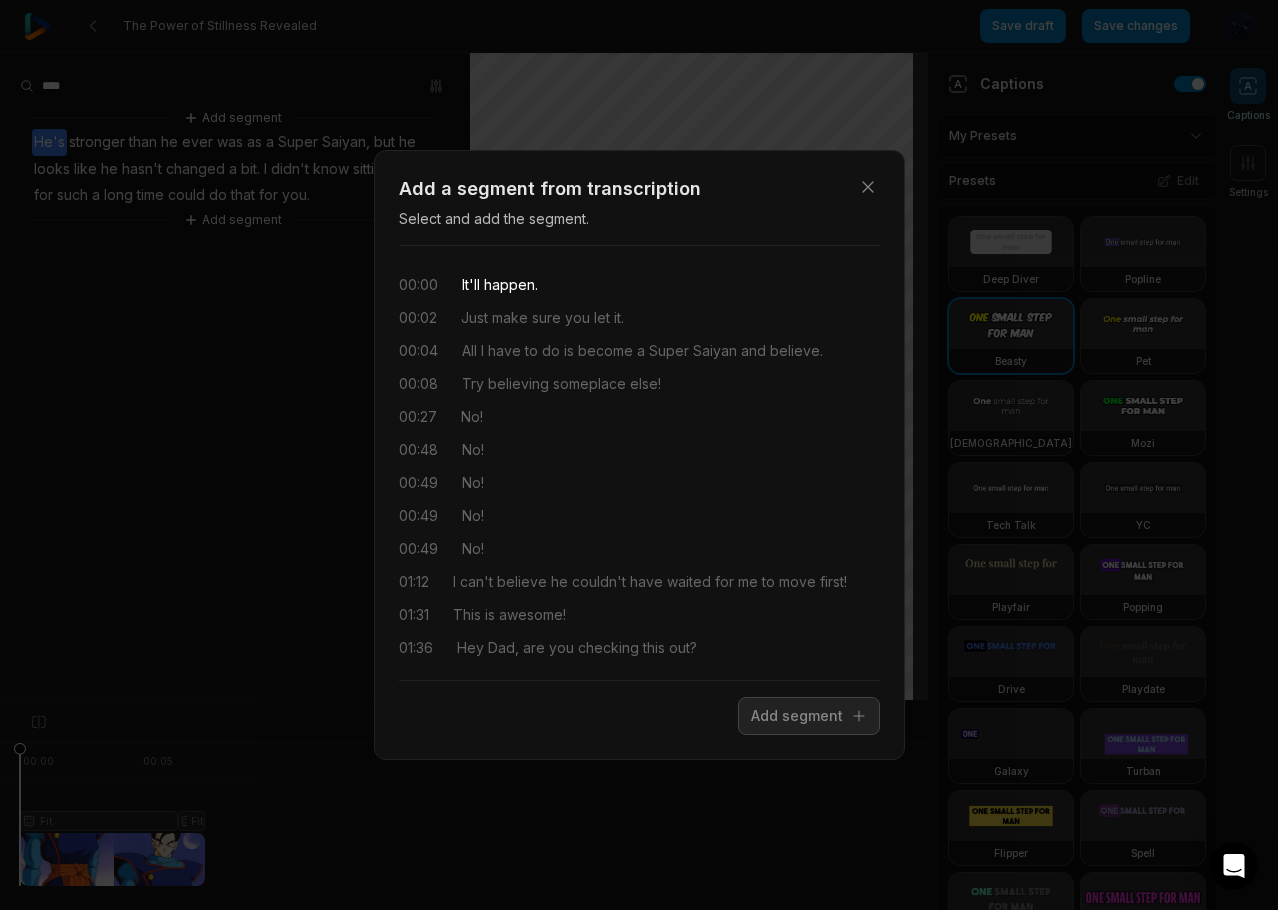 click on "00:00 It'll   happen. 00:02 Just   make   sure   you   let   it. 00:04 All   I   have   to   do   is   become   a   Super   Saiyan   and   believe. 00:08 Try   believing   someplace   else! 00:27 No! 00:48 No! 00:49 No! 00:49 No! 00:49 No! 01:12 I   can't   believe   he   couldn't   have   waited   for   me   to   move   first! 01:31 This   is   awesome! 01:36 Hey   Dad,   are   you   checking   this   out? 01:39 I   sure   am! 01:40 That's   incredible,   Gohan! 01:42 I'm   so   proud   of   you. 01:45 Perfect. 01:47 Gohan   has   ascended   past   his   previous   limitations. 01:50 But   look   at   him,   he's... 01:52 normal. 01:54 Incredible!" at bounding box center (639, 463) 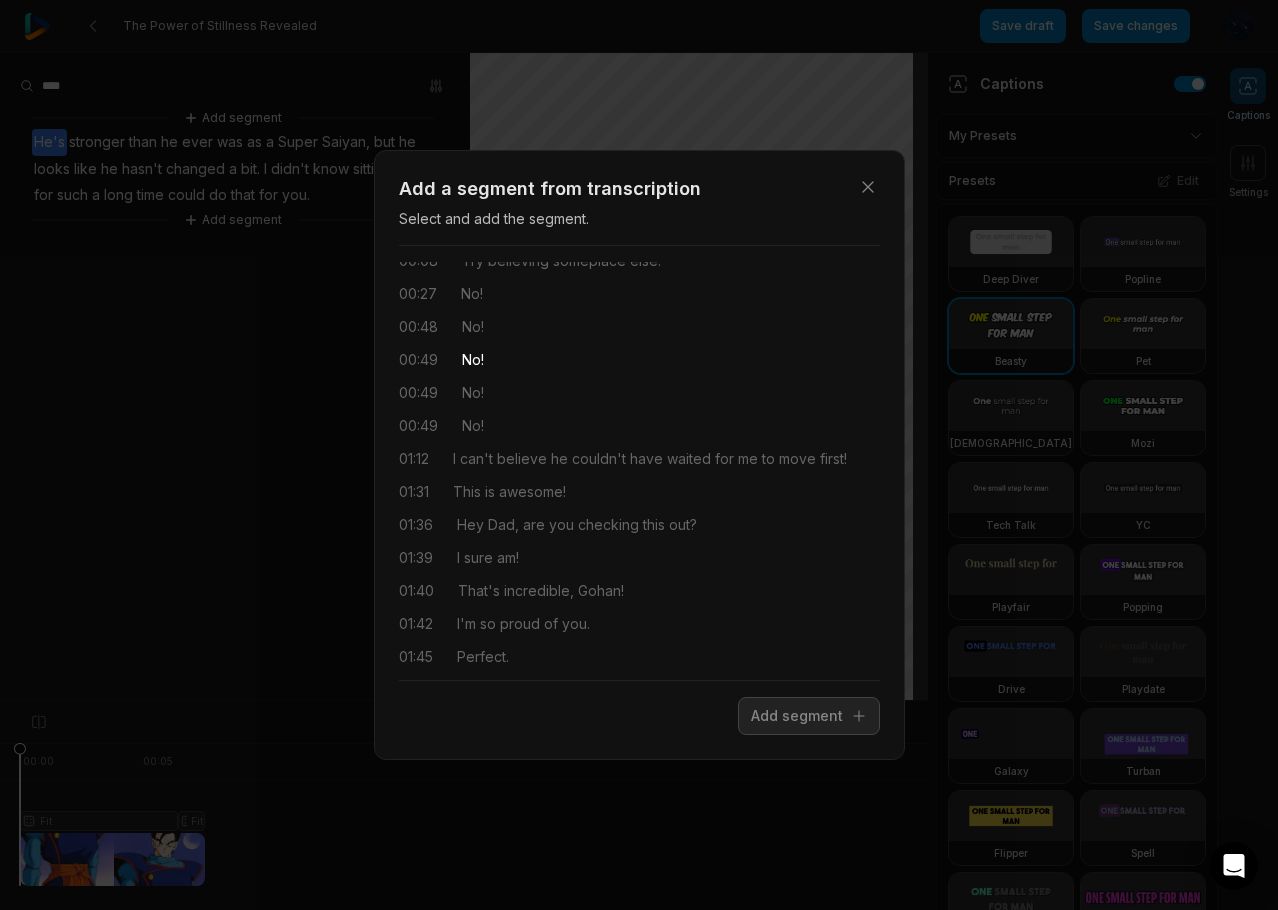 scroll, scrollTop: 167, scrollLeft: 0, axis: vertical 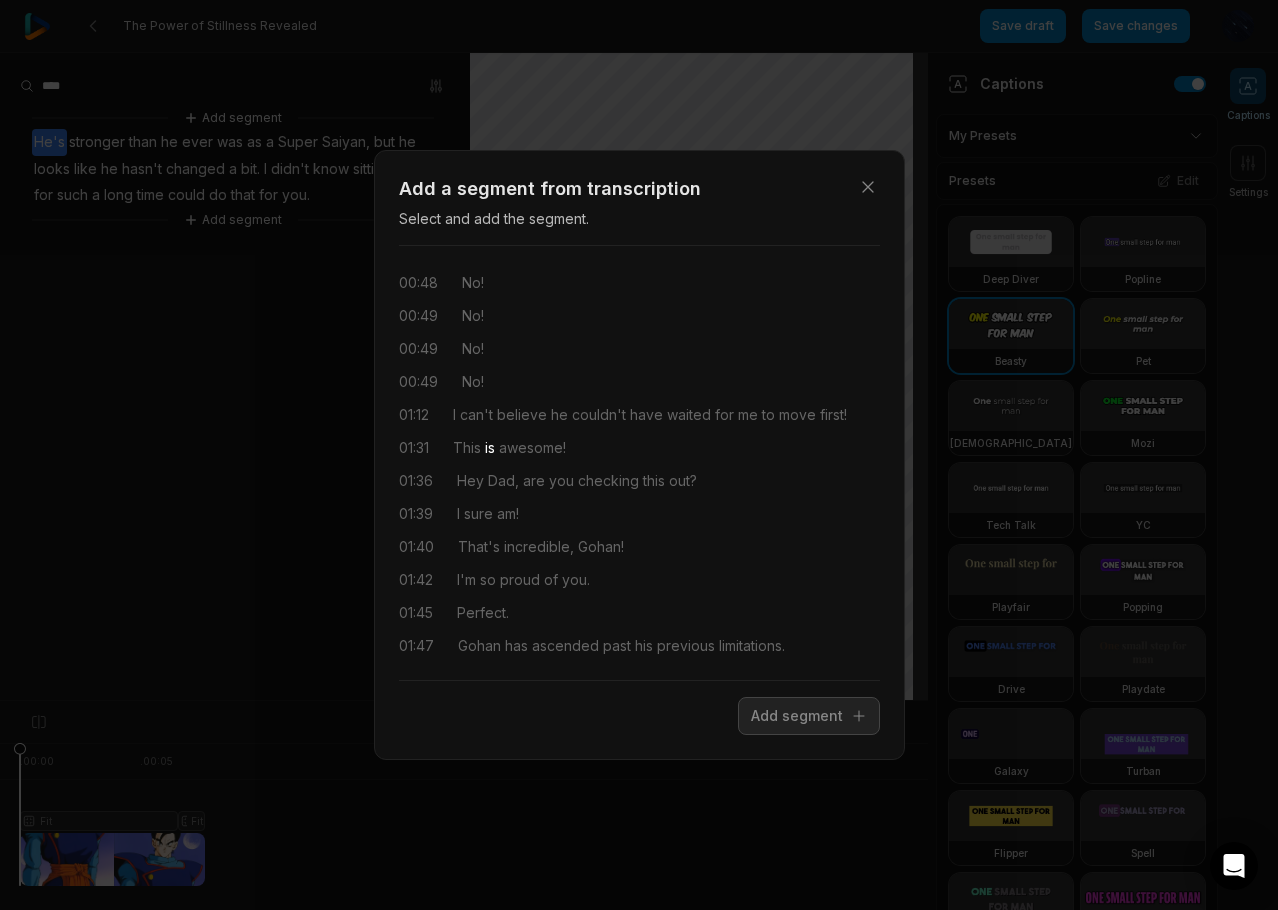 click on "00:00 It'll   happen. 00:02 Just   make   sure   you   let   it. 00:04 All   I   have   to   do   is   become   a   Super   Saiyan   and   believe. 00:08 Try   believing   someplace   else! 00:27 No! 00:48 No! 00:49 No! 00:49 No! 00:49 No! 01:12 I   can't   believe   he   couldn't   have   waited   for   me   to   move   first! 01:31 This   is   awesome! 01:36 Hey   Dad,   are   you   checking   this   out? 01:39 I   sure   am! 01:40 That's   incredible,   Gohan! 01:42 I'm   so   proud   of   you. 01:45 Perfect. 01:47 Gohan   has   ascended   past   his   previous   limitations. 01:50 But   look   at   him,   he's... 01:52 normal. 01:54 Incredible!" at bounding box center (639, 463) 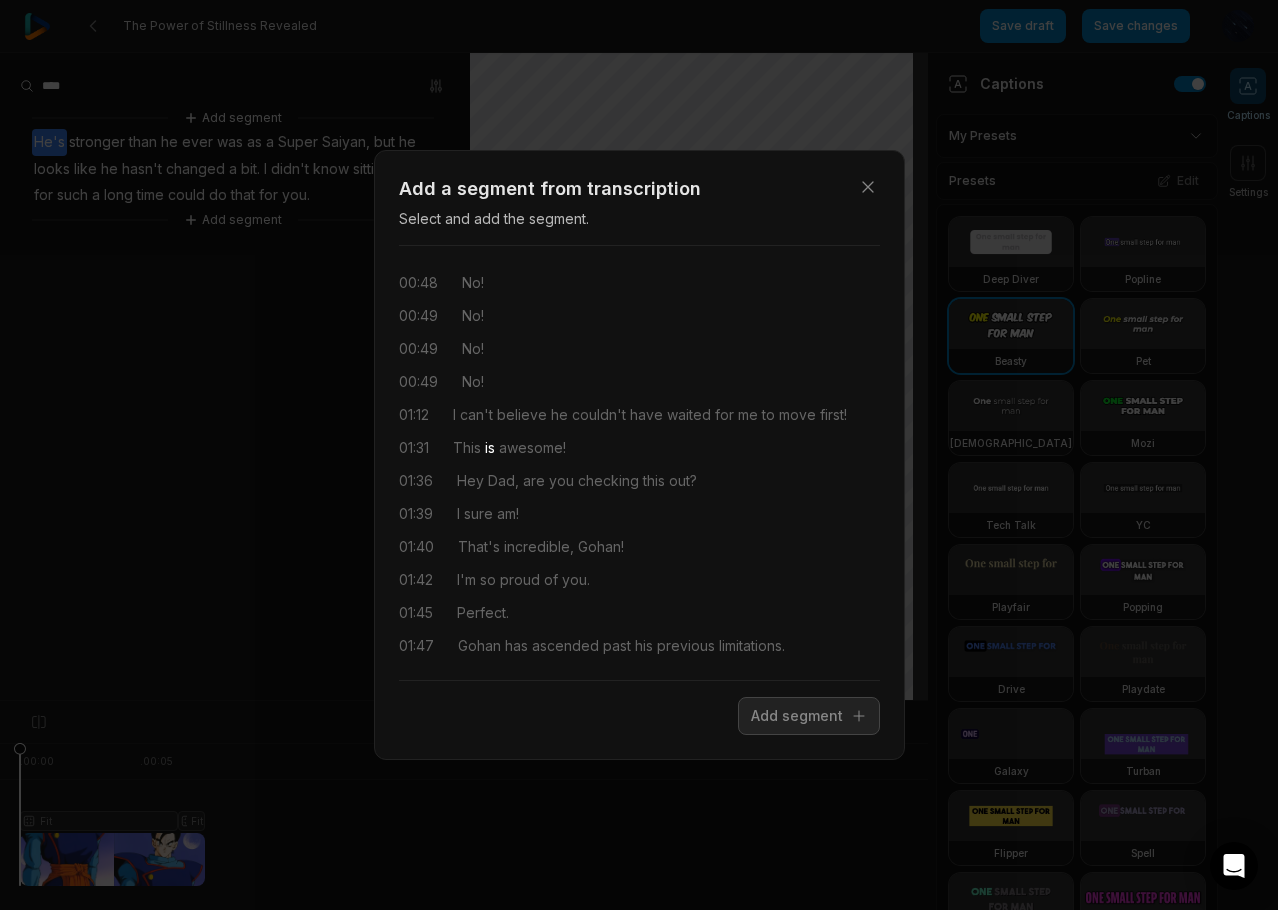 click on "01:39 I   sure   am!" at bounding box center [639, 513] 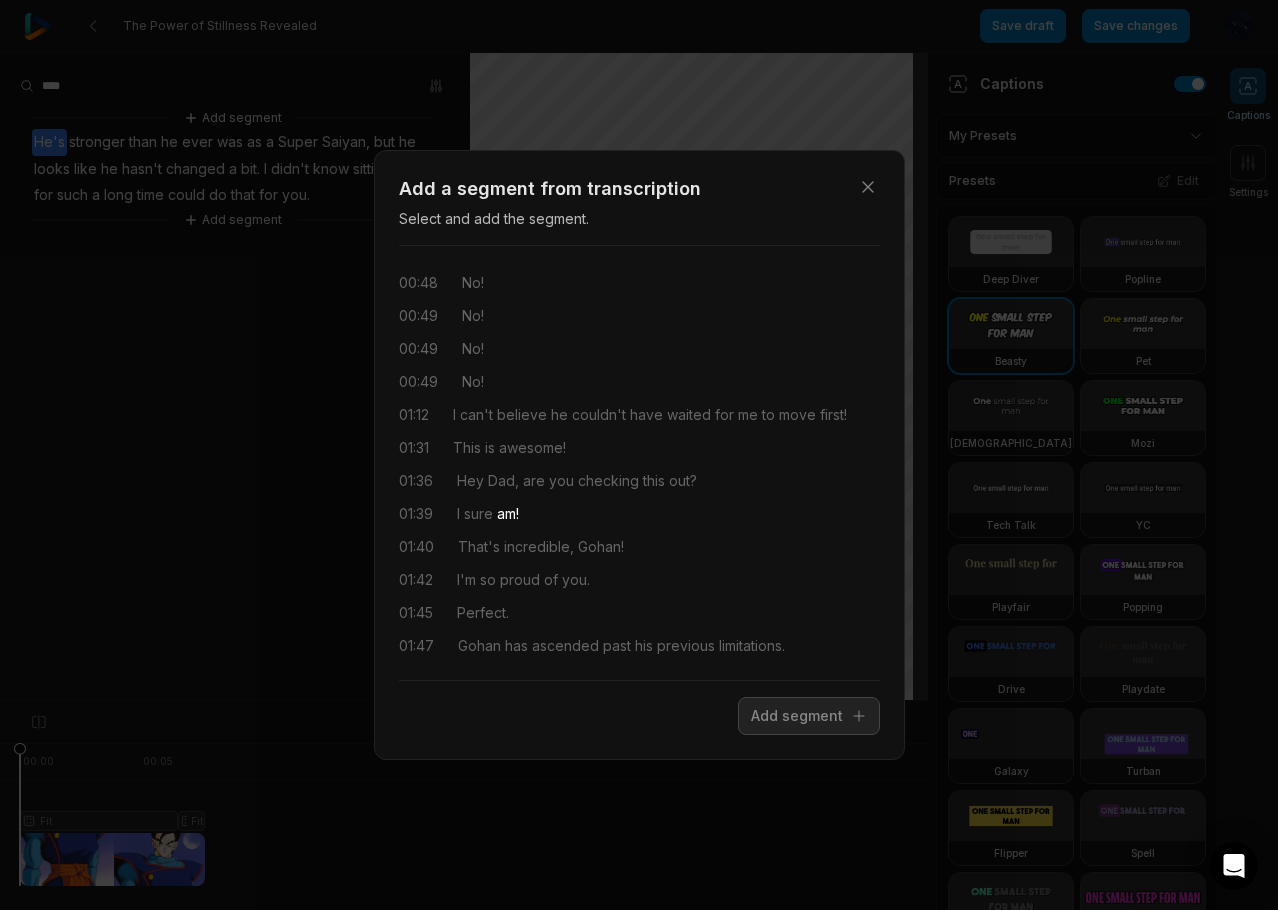 scroll, scrollTop: 270, scrollLeft: 0, axis: vertical 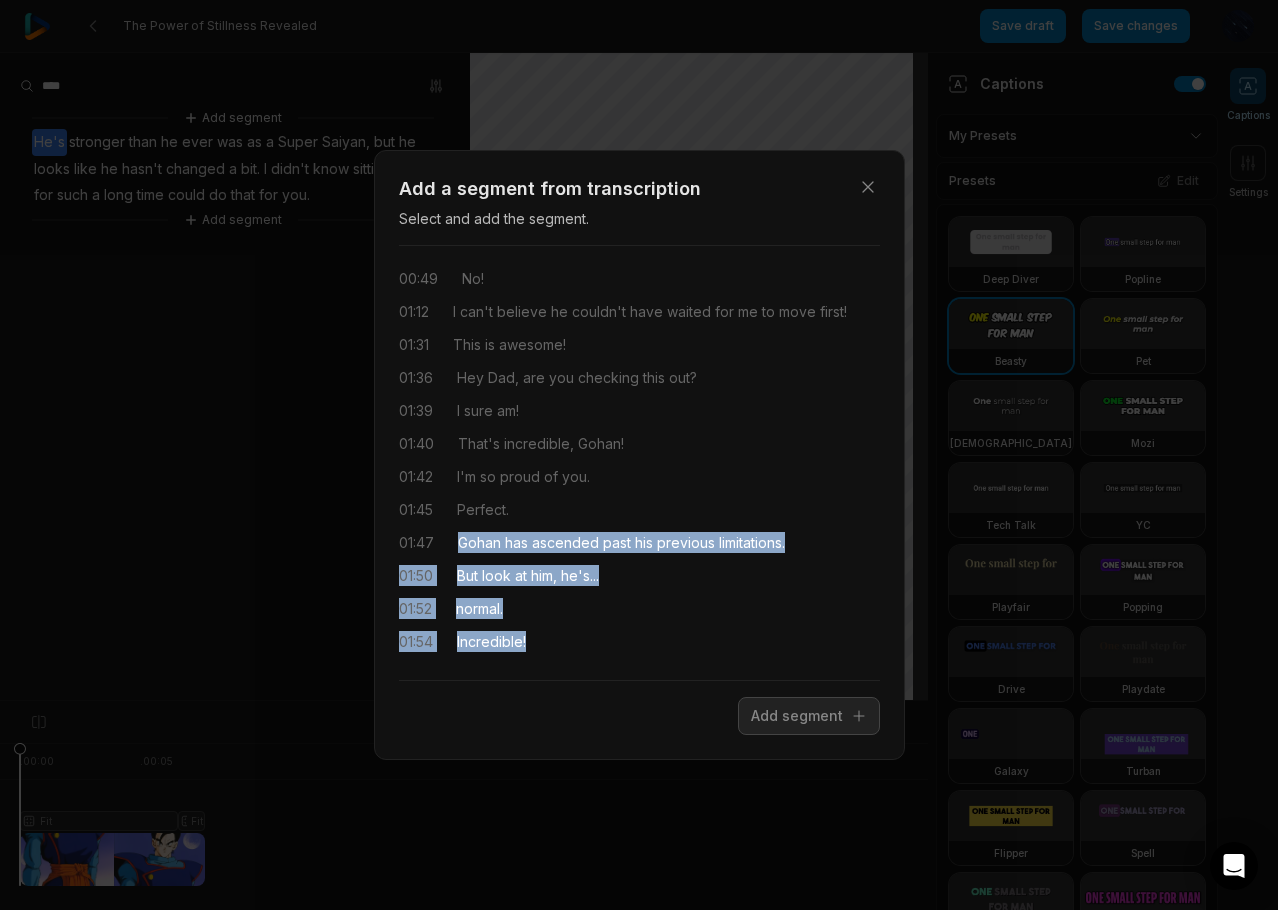 drag, startPoint x: 461, startPoint y: 536, endPoint x: 723, endPoint y: 678, distance: 298.0067 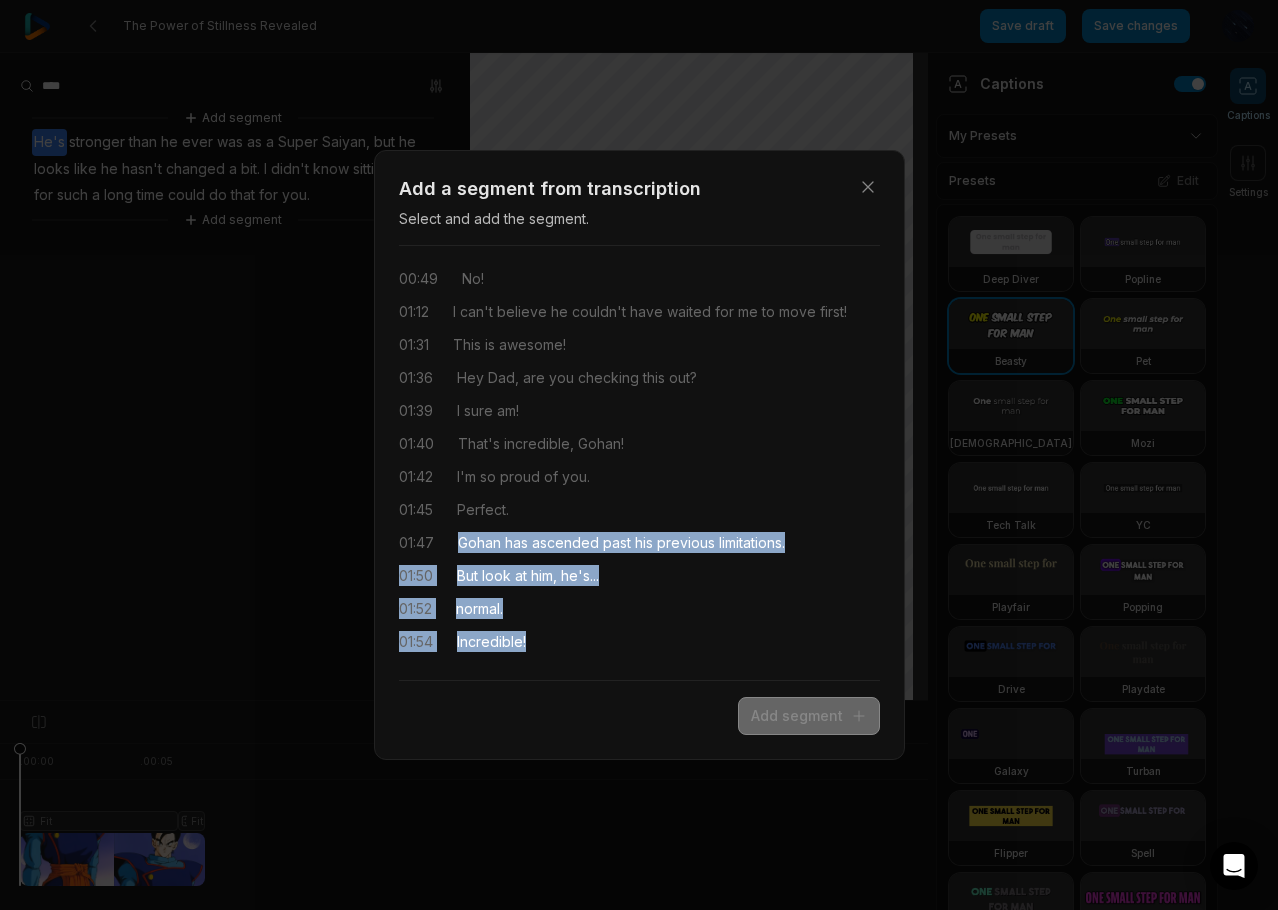 click on "Add segment" at bounding box center (809, 716) 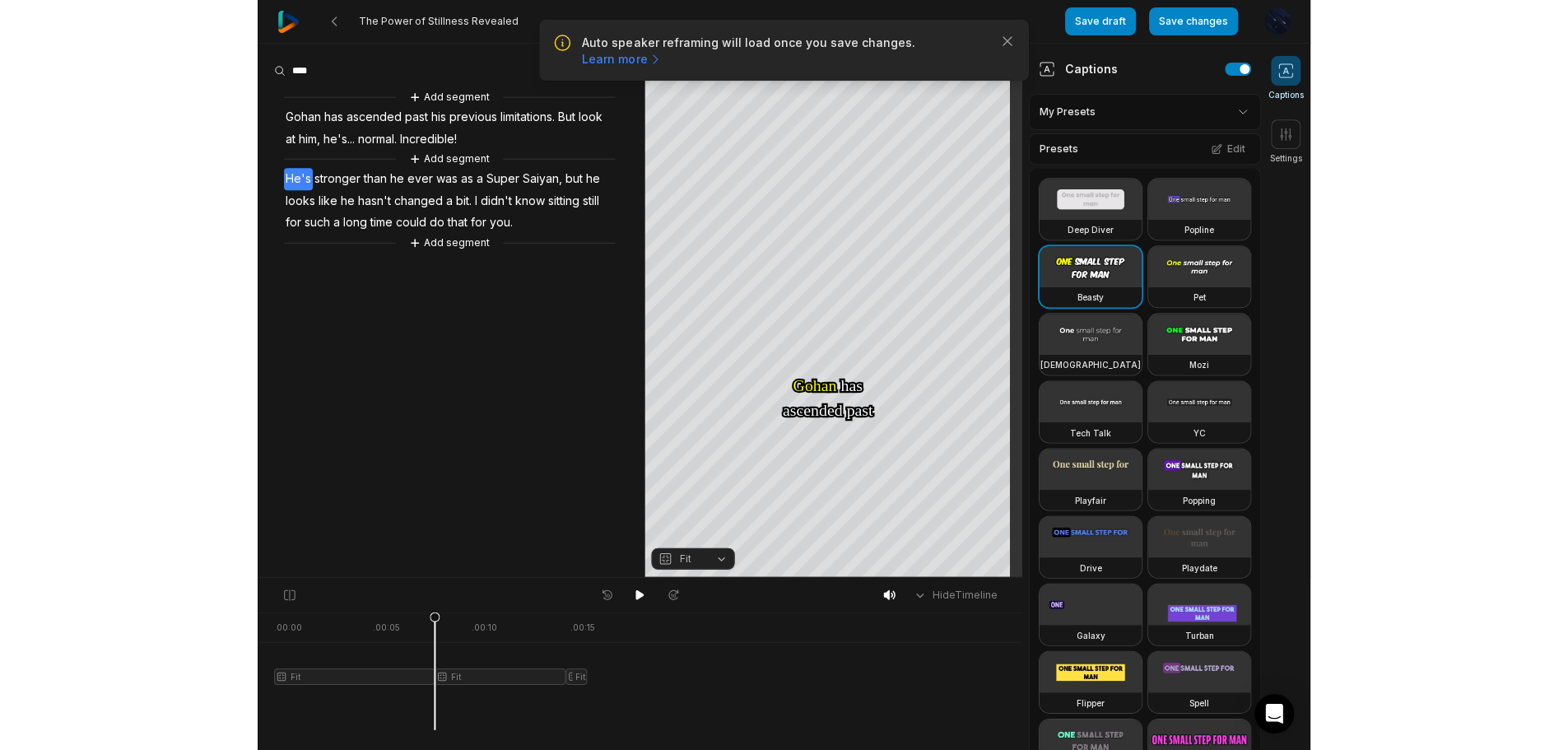 scroll, scrollTop: 0, scrollLeft: 0, axis: both 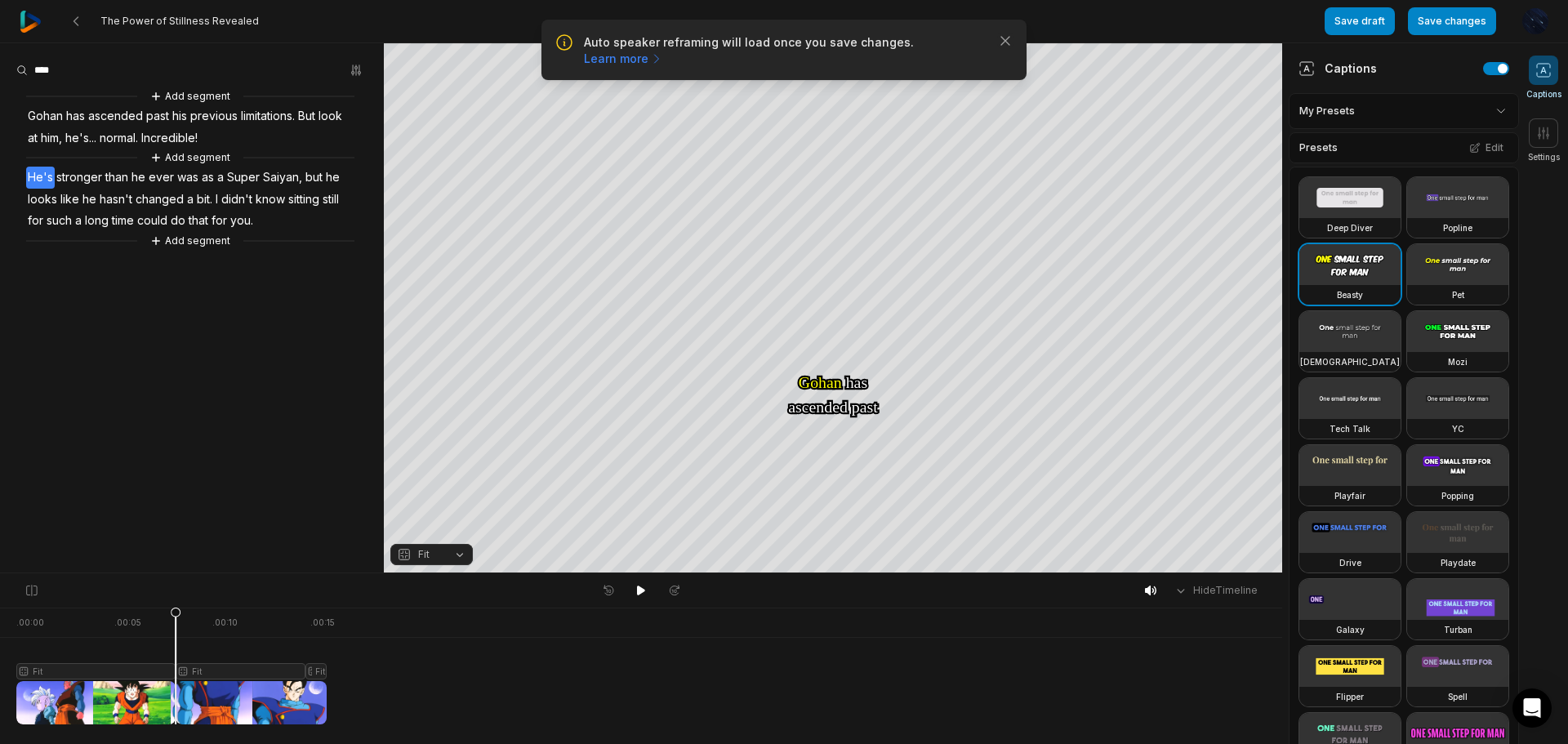 click 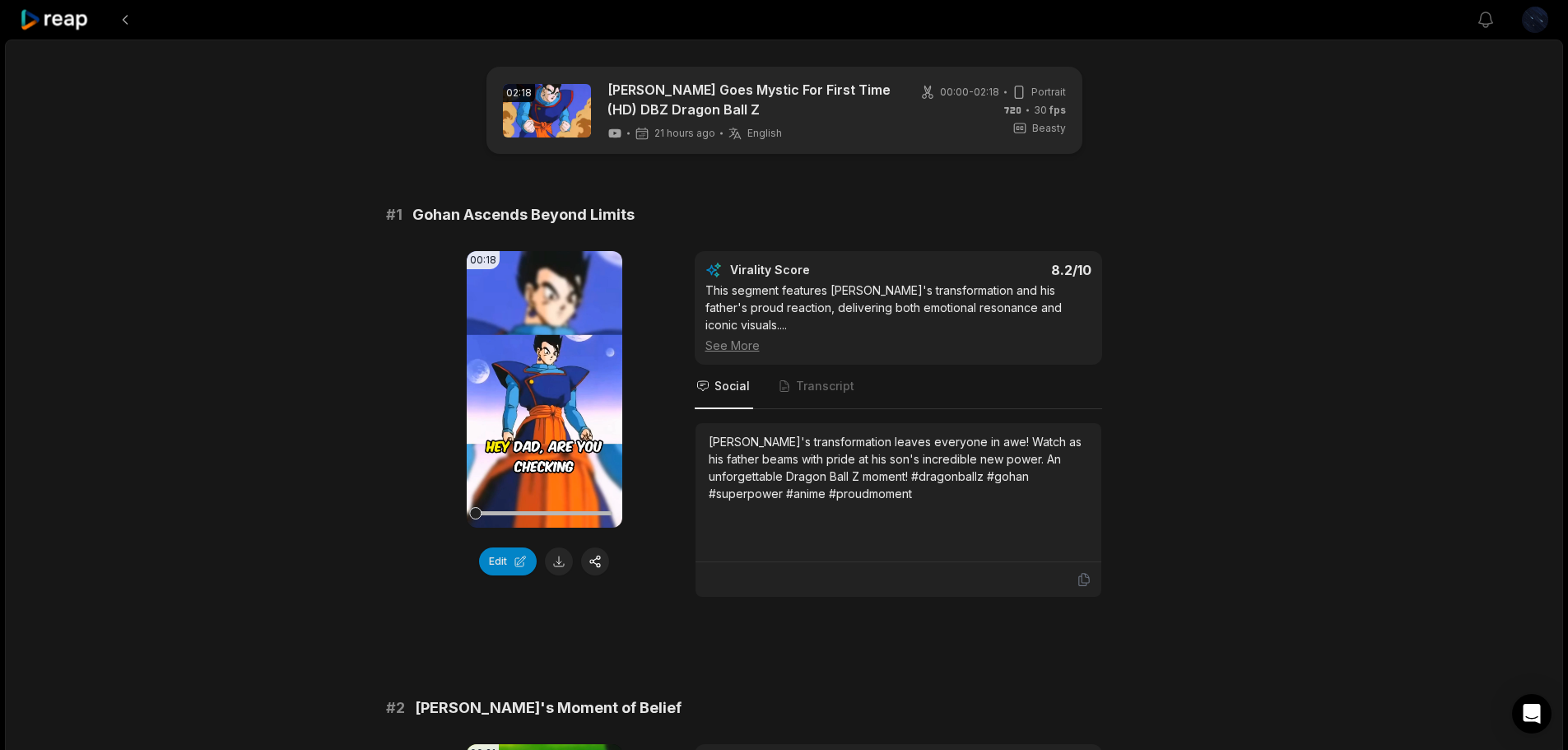 click on "Your browser does not support mp4 format." at bounding box center [544, 389] 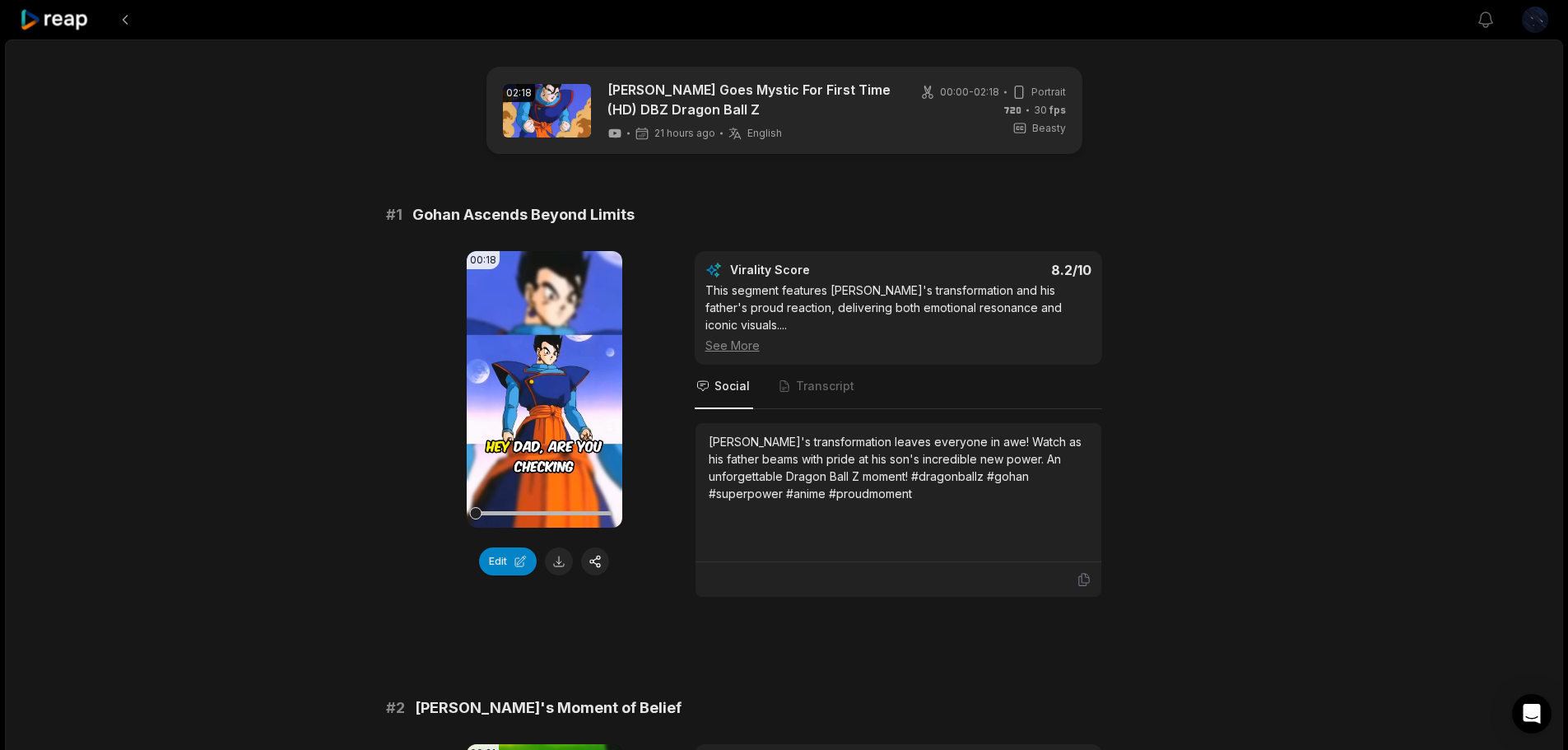 click 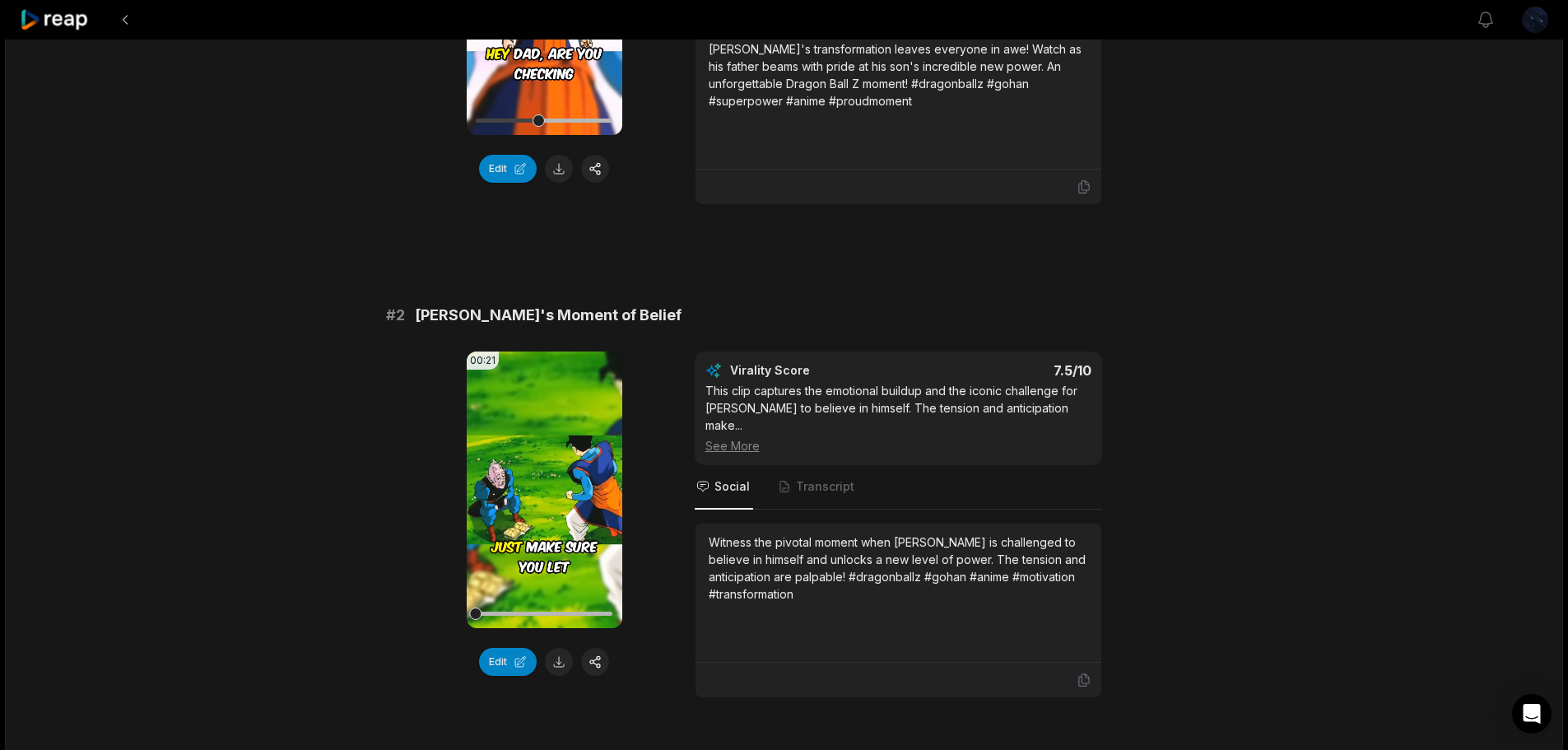 scroll, scrollTop: 412, scrollLeft: 0, axis: vertical 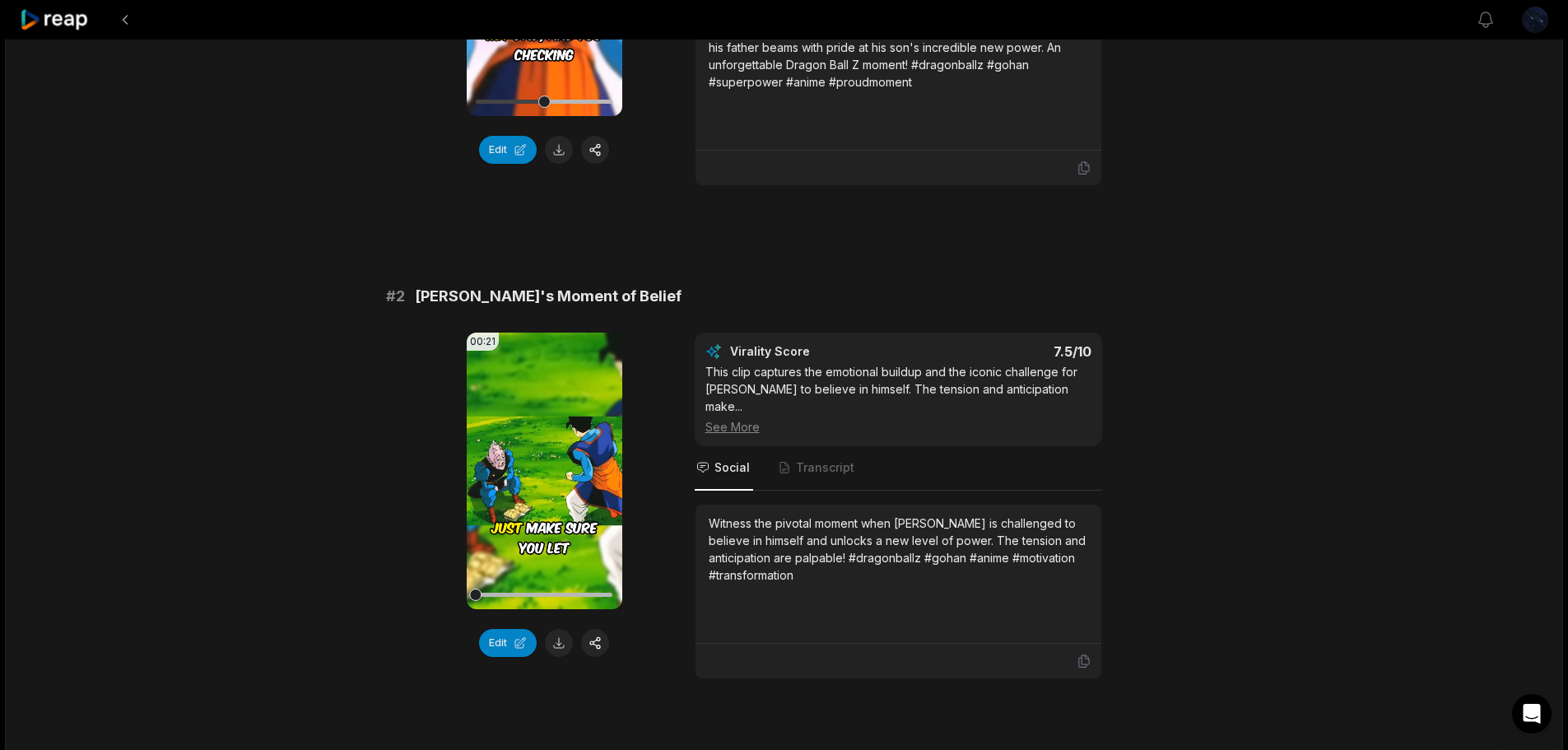 click on "Your browser does not support mp4 format." at bounding box center (544, 471) 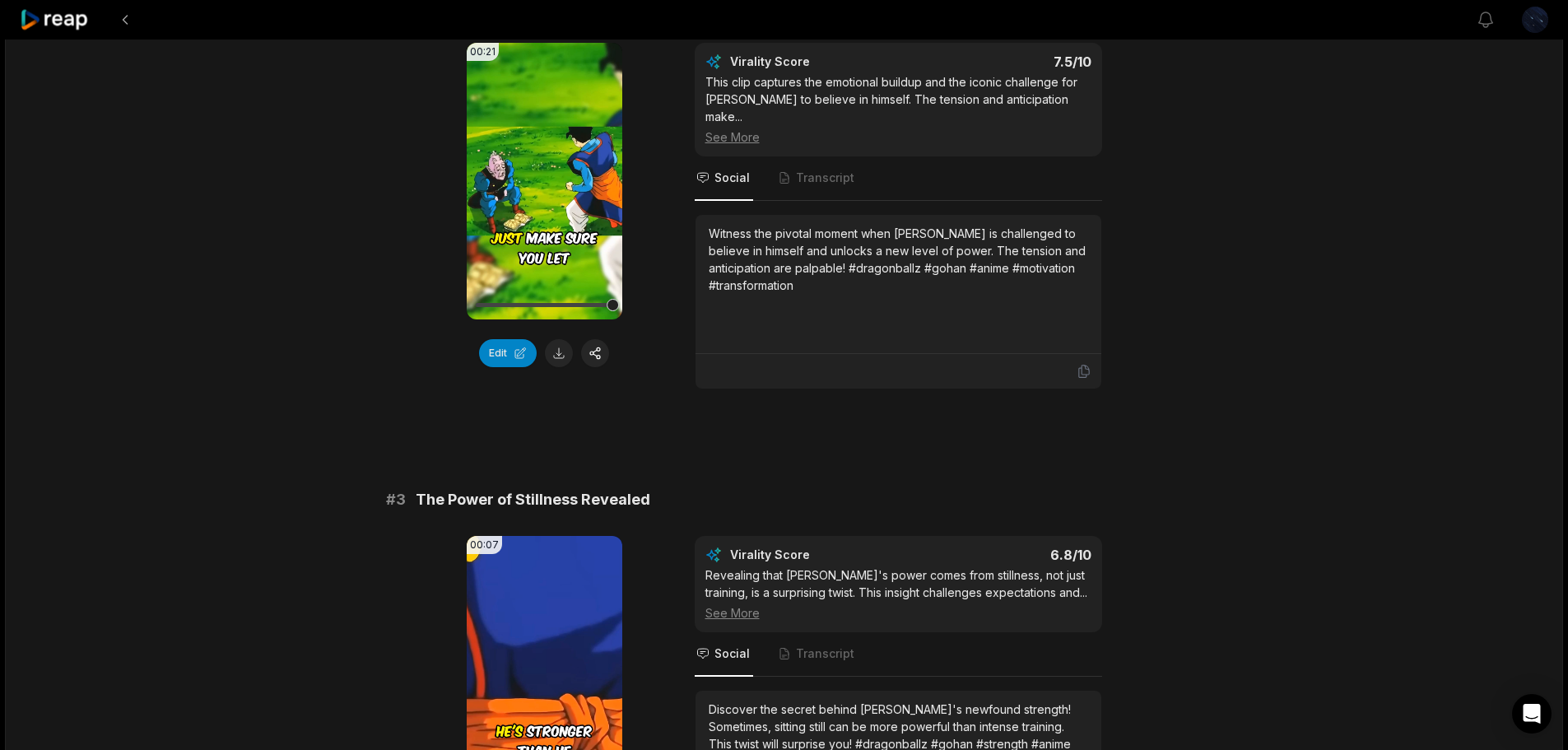 scroll, scrollTop: 823, scrollLeft: 0, axis: vertical 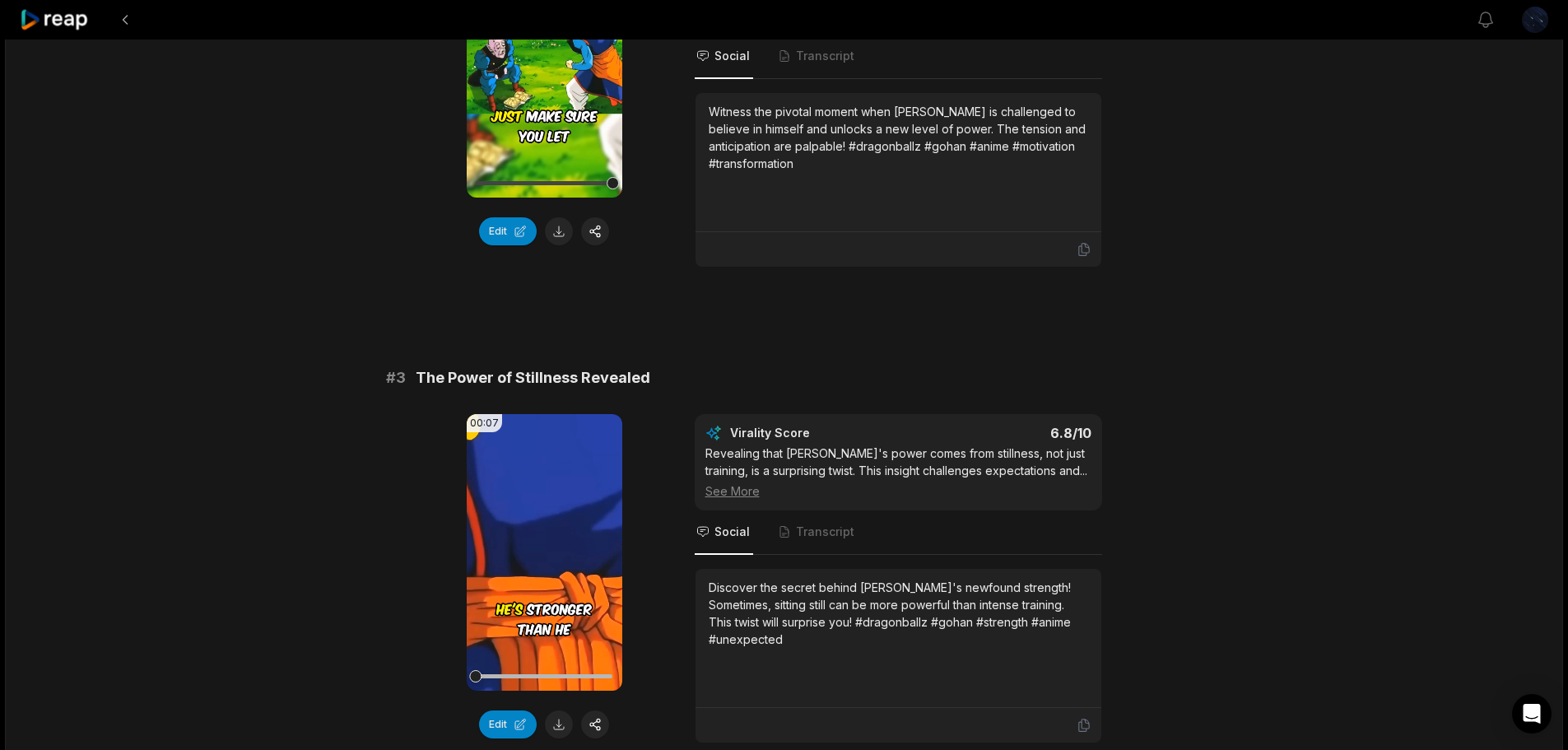click on "Your browser does not support mp4 format." at bounding box center (544, 552) 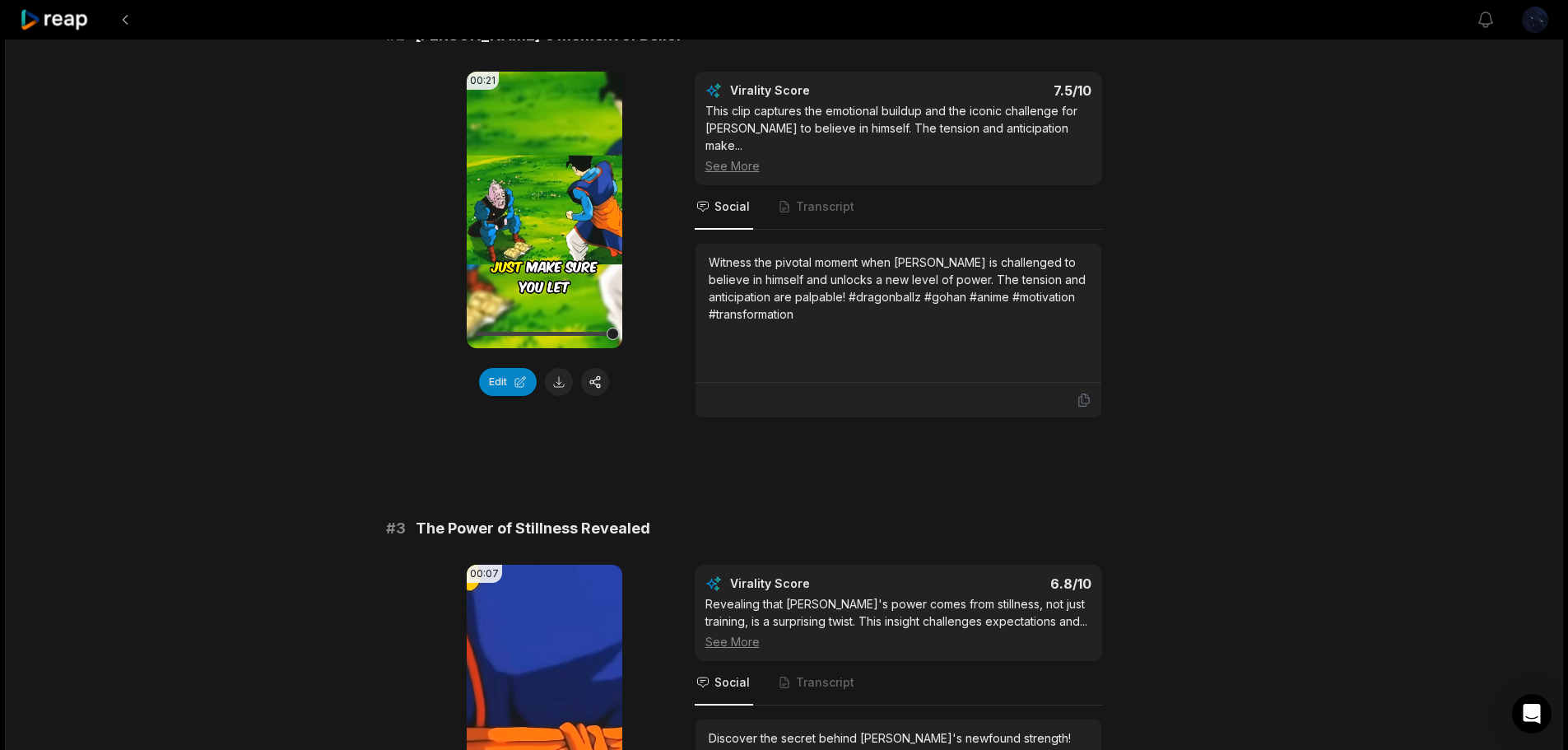 scroll, scrollTop: 549, scrollLeft: 0, axis: vertical 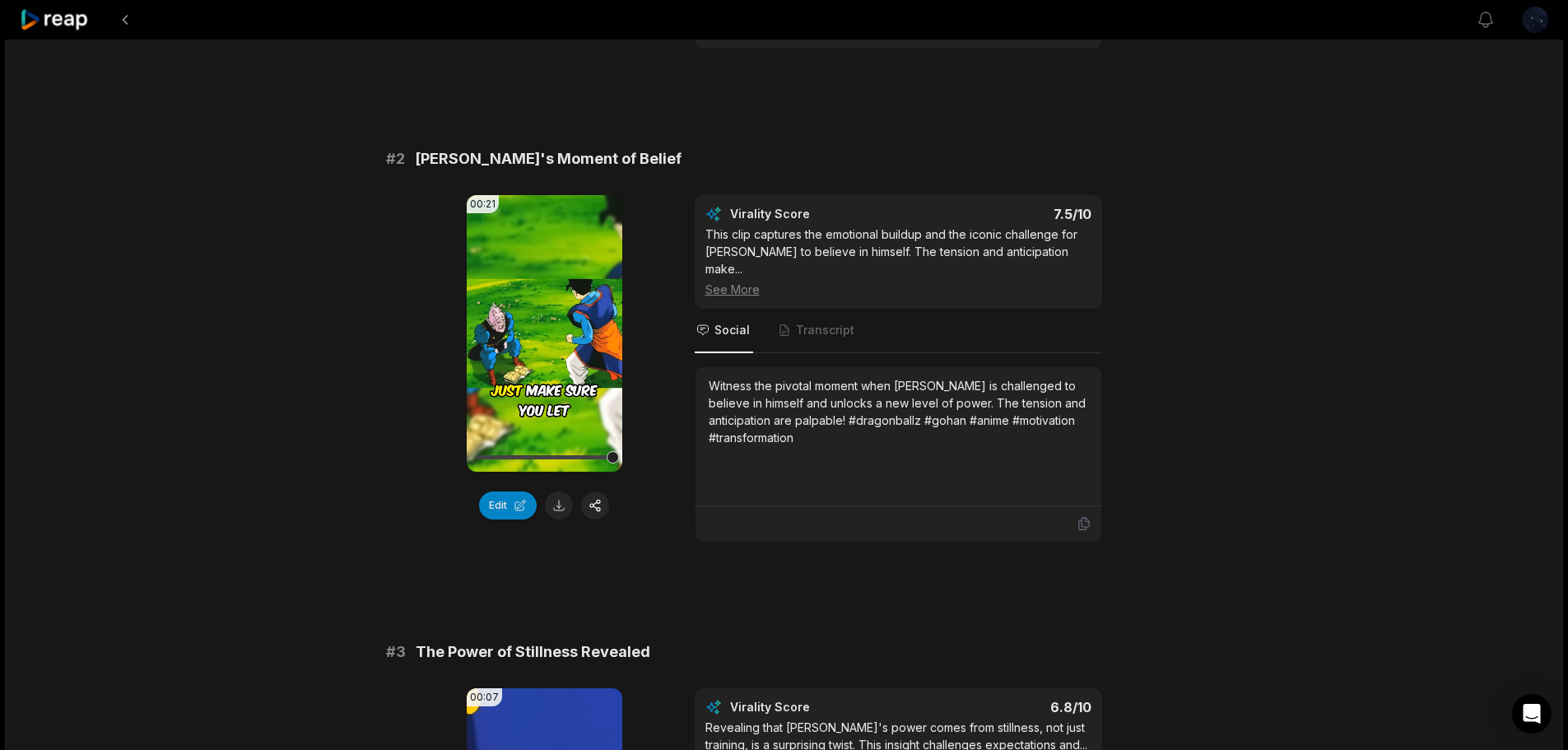 click on "Edit" at bounding box center (508, 505) 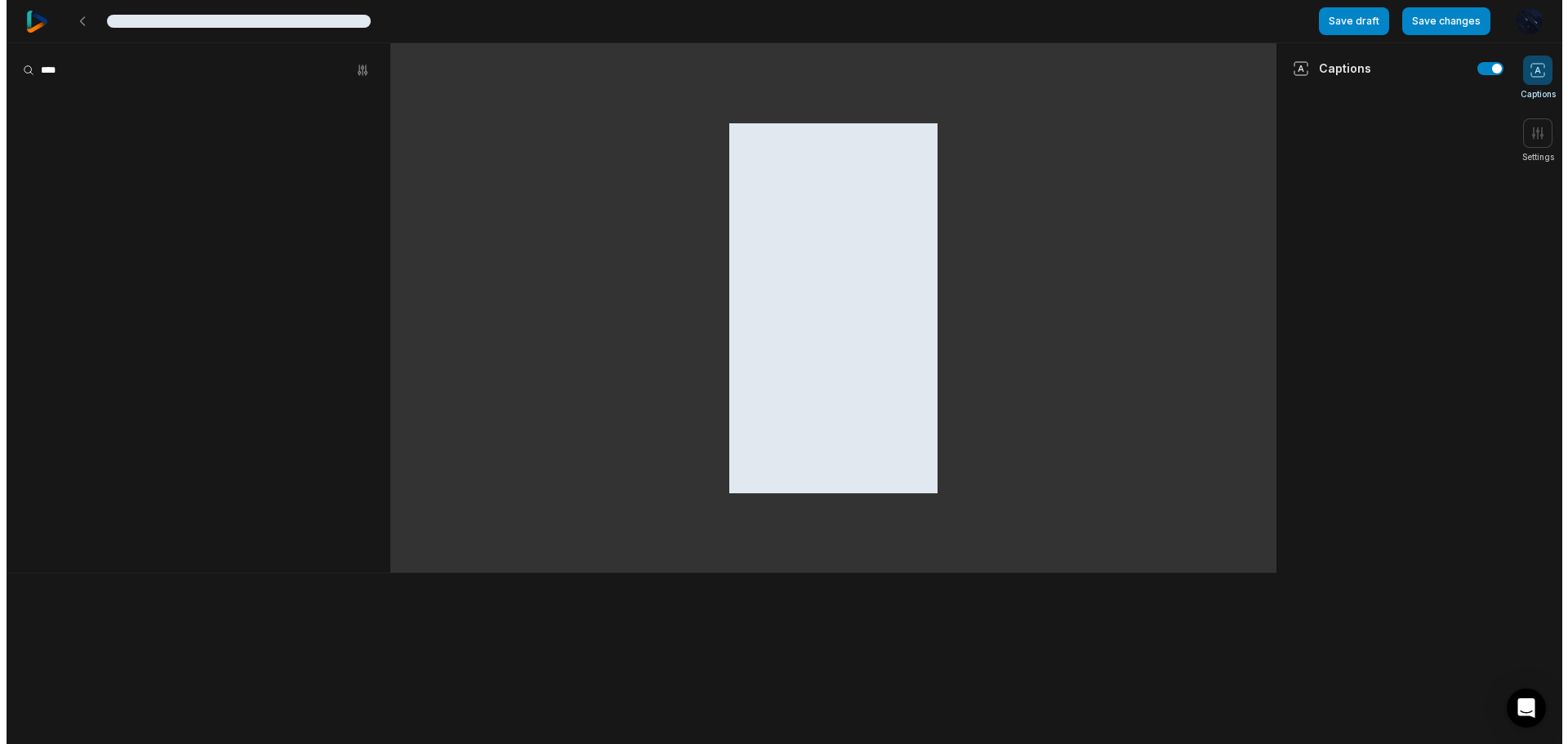 scroll, scrollTop: 0, scrollLeft: 0, axis: both 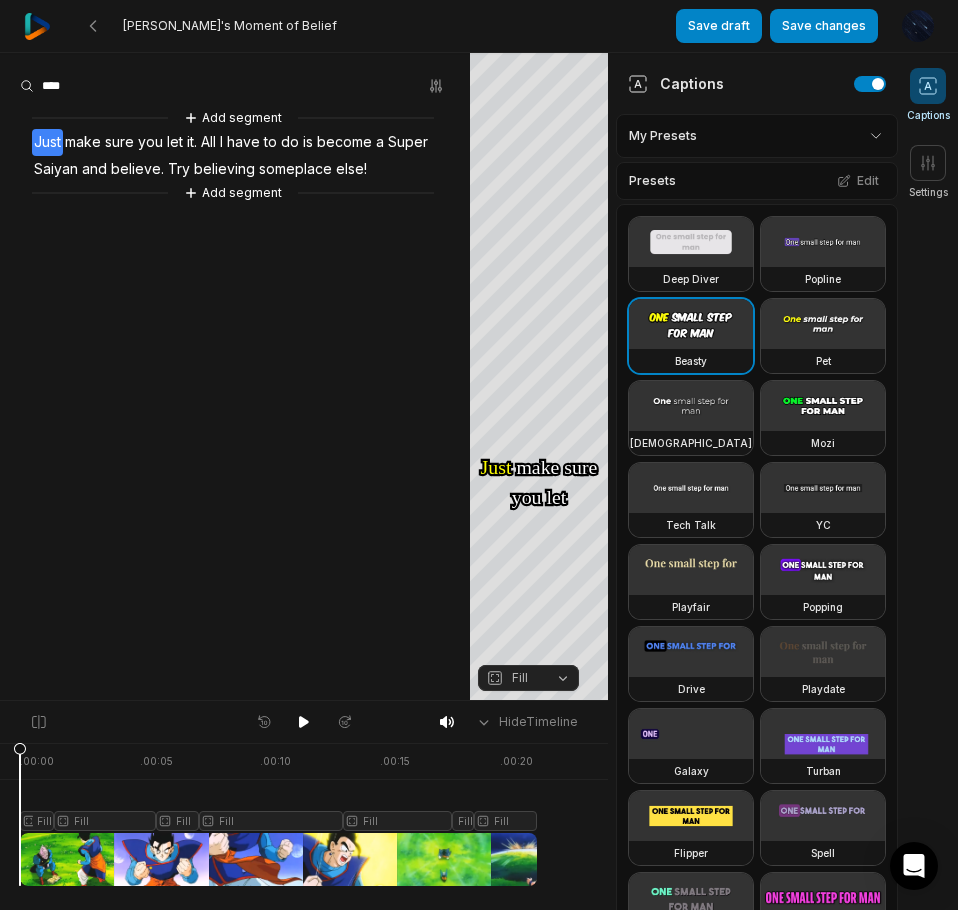 click on "Fill" at bounding box center (528, 678) 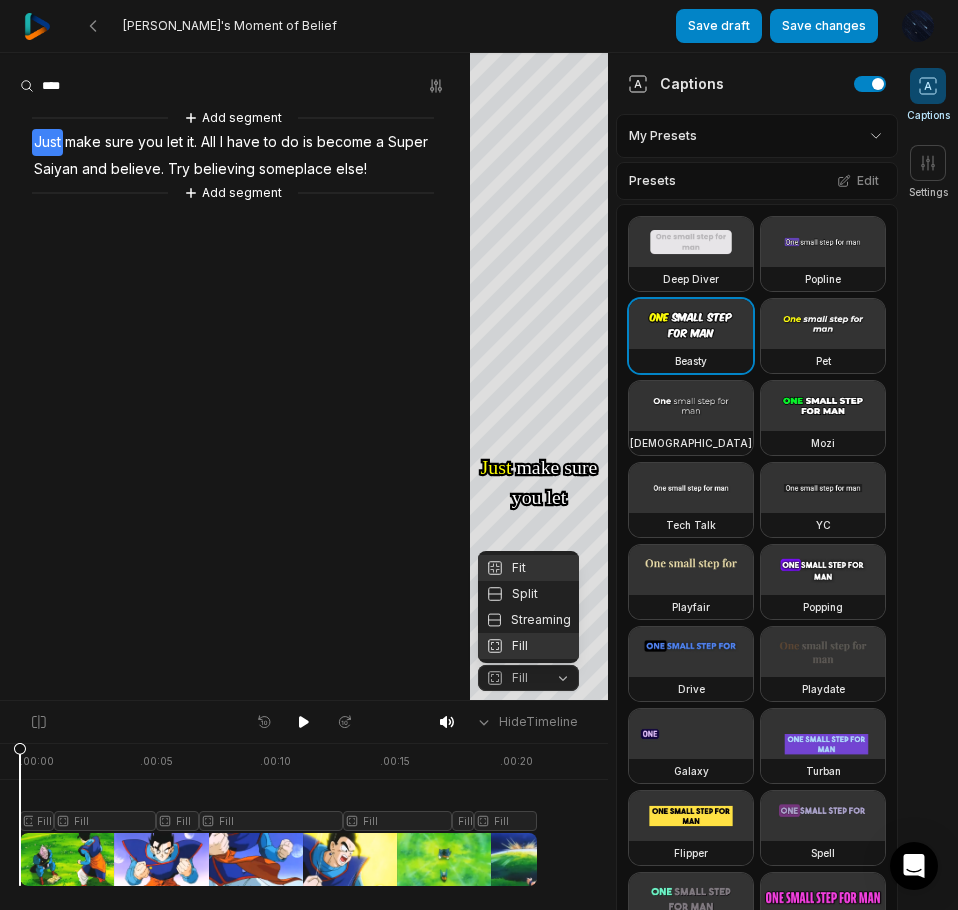 click on "Fit" at bounding box center [528, 568] 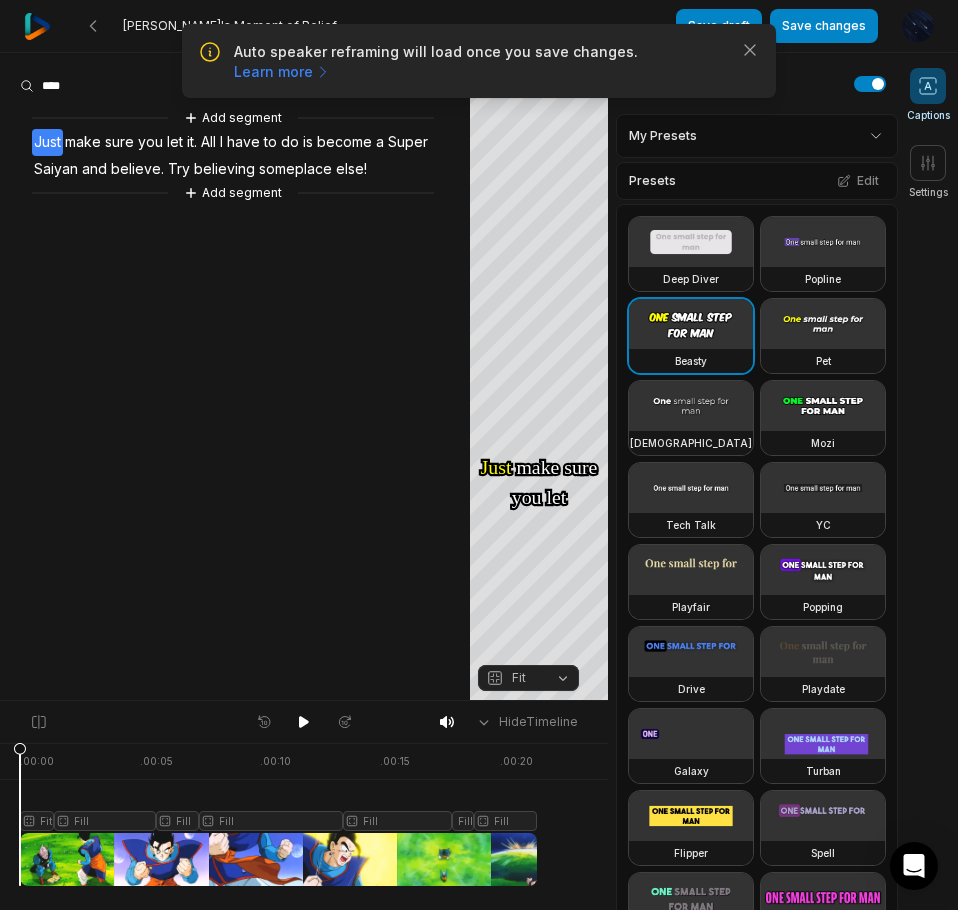 click at bounding box center [278, 814] 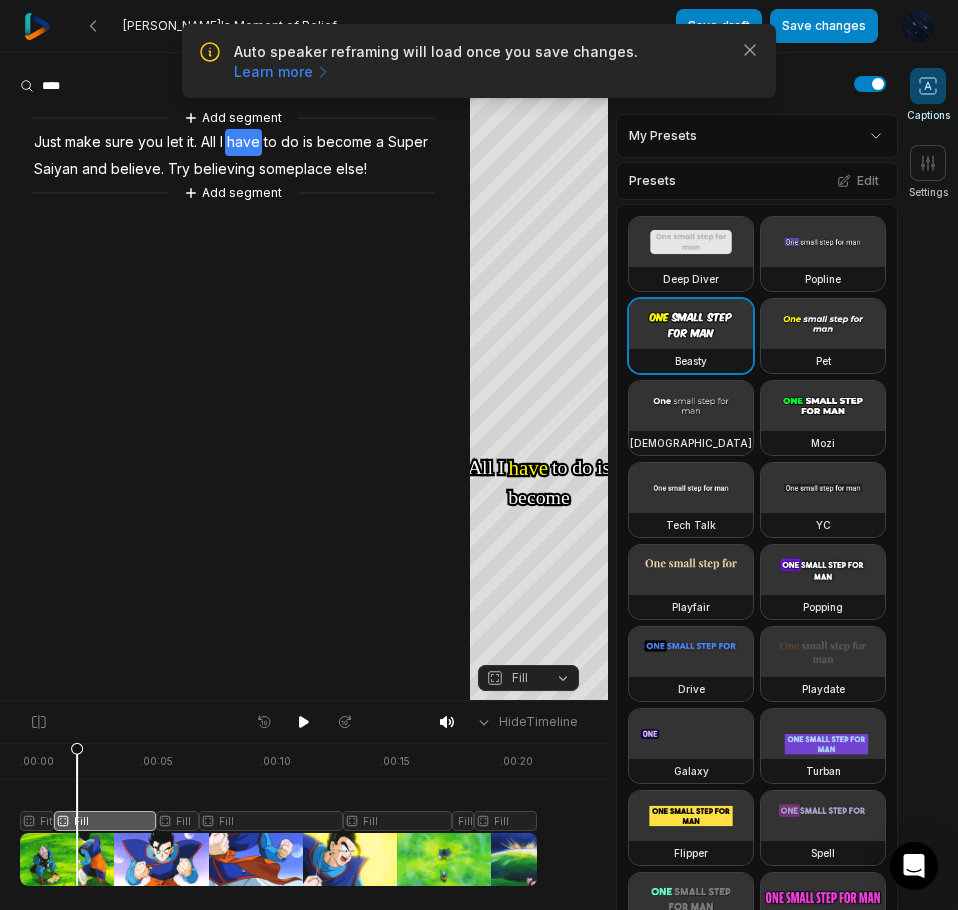 click on "Fill" at bounding box center (512, 678) 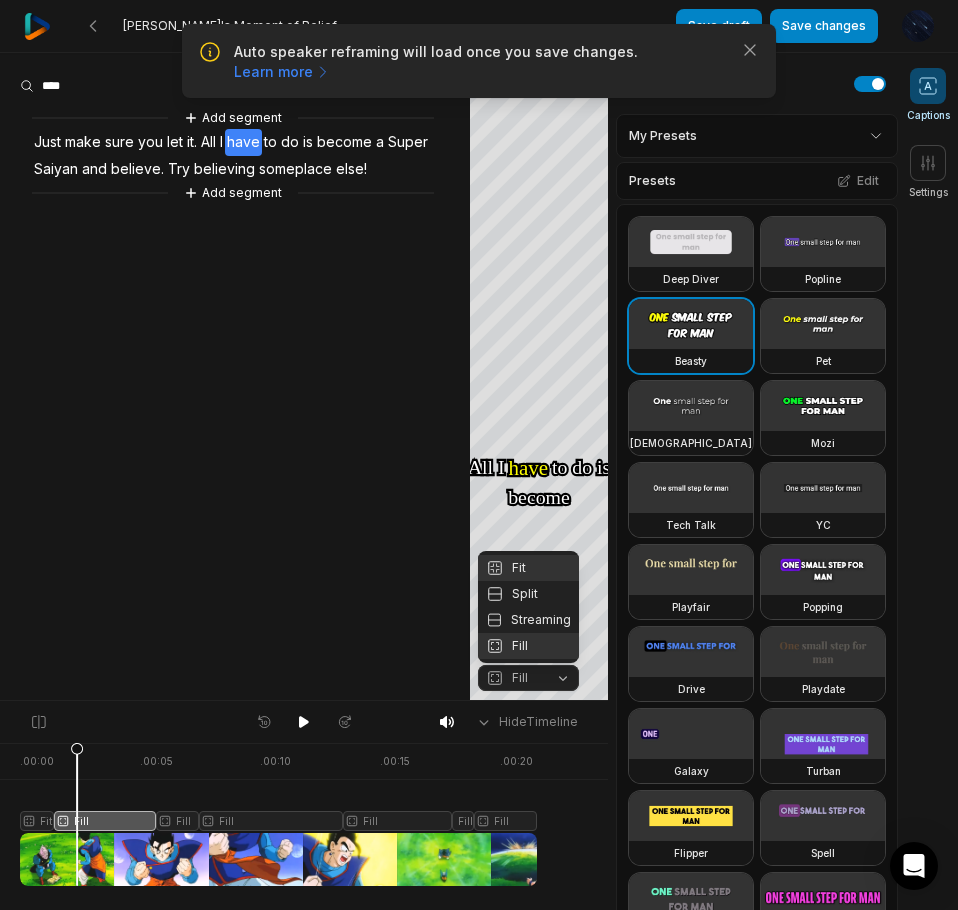 click on "Fit" at bounding box center (528, 568) 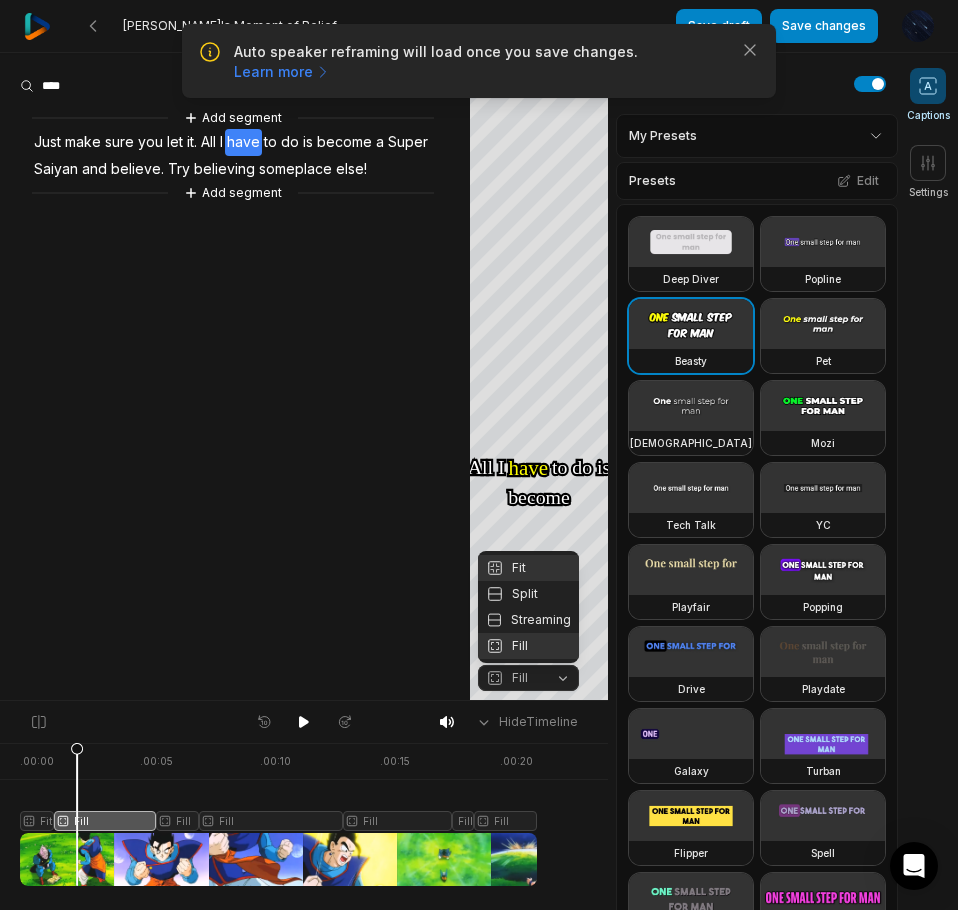 click at bounding box center (278, 814) 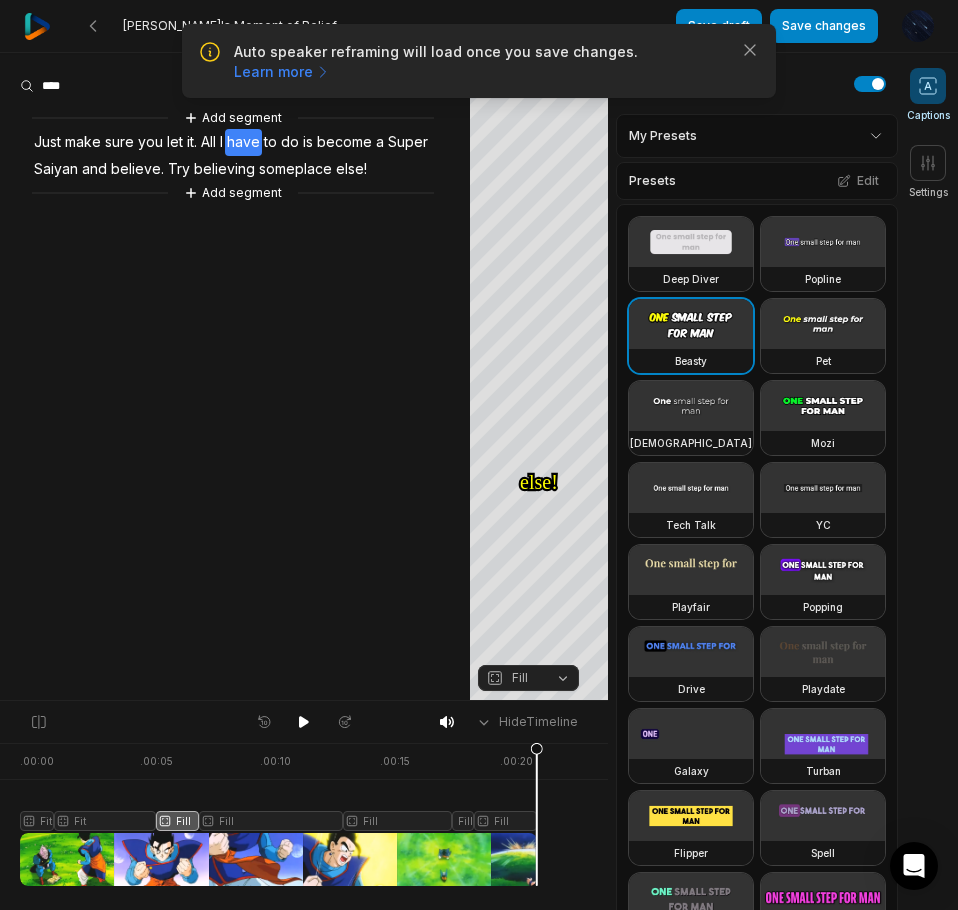 click on "Fill" at bounding box center [512, 678] 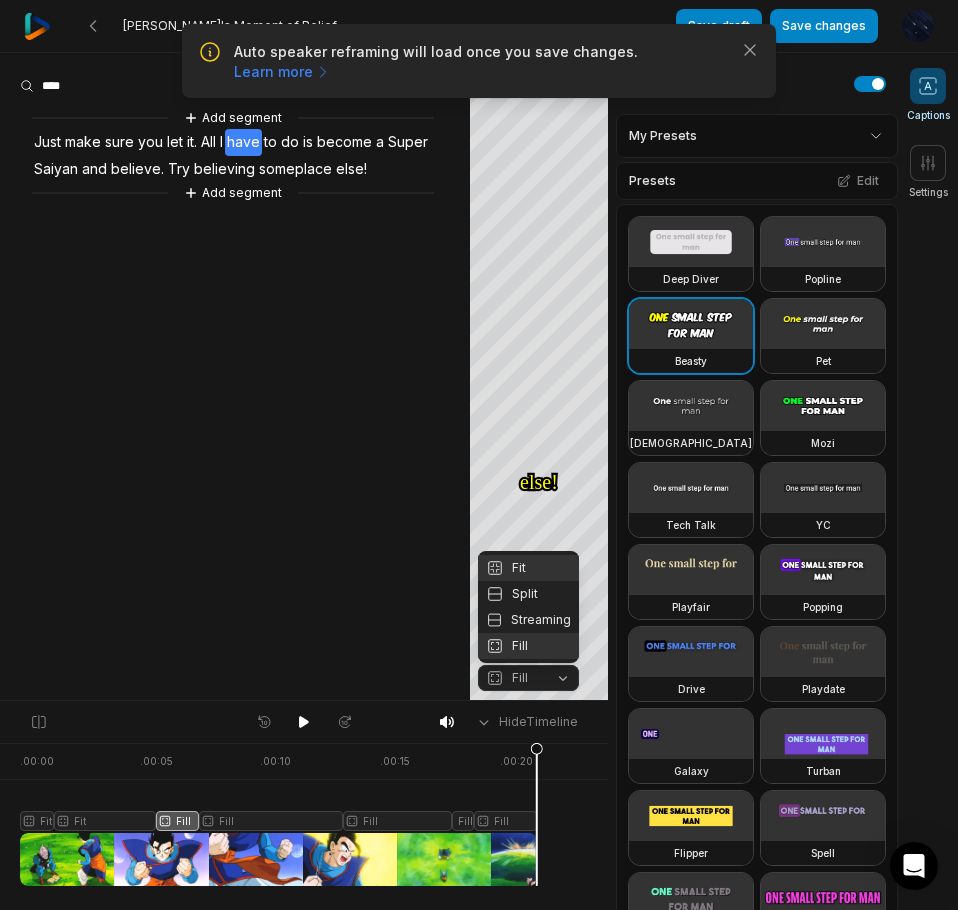 click on "Fit" at bounding box center [528, 568] 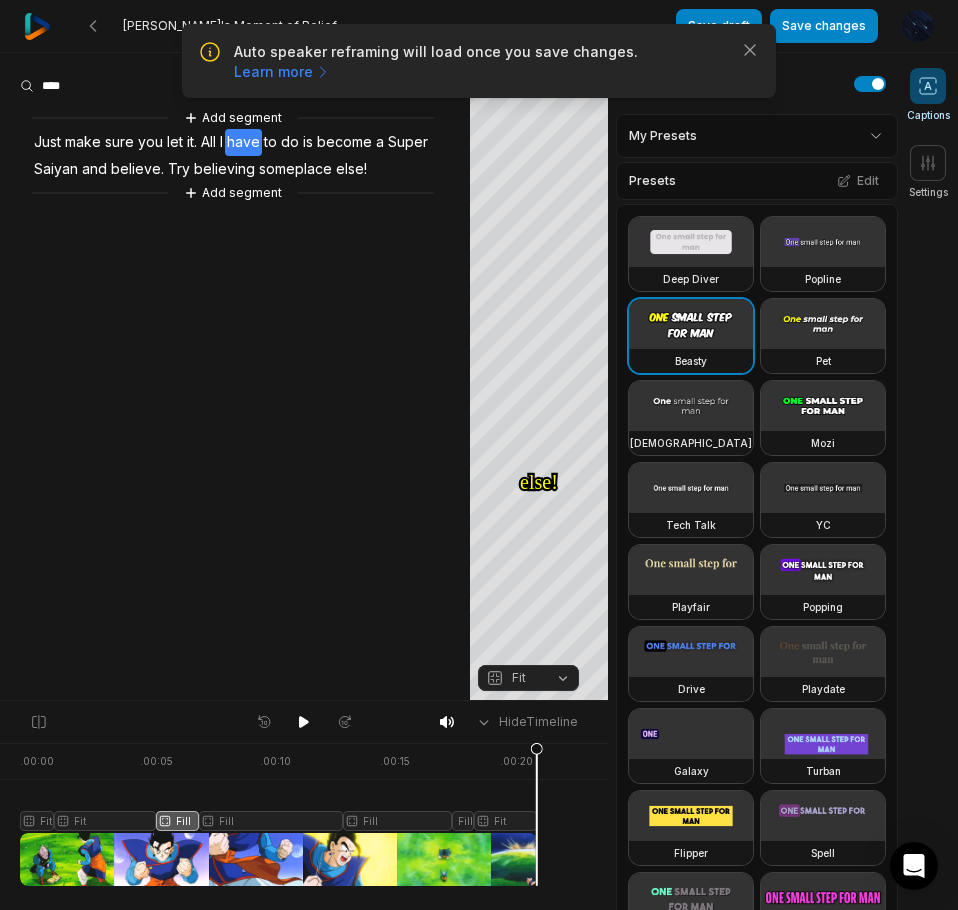 click at bounding box center (278, 814) 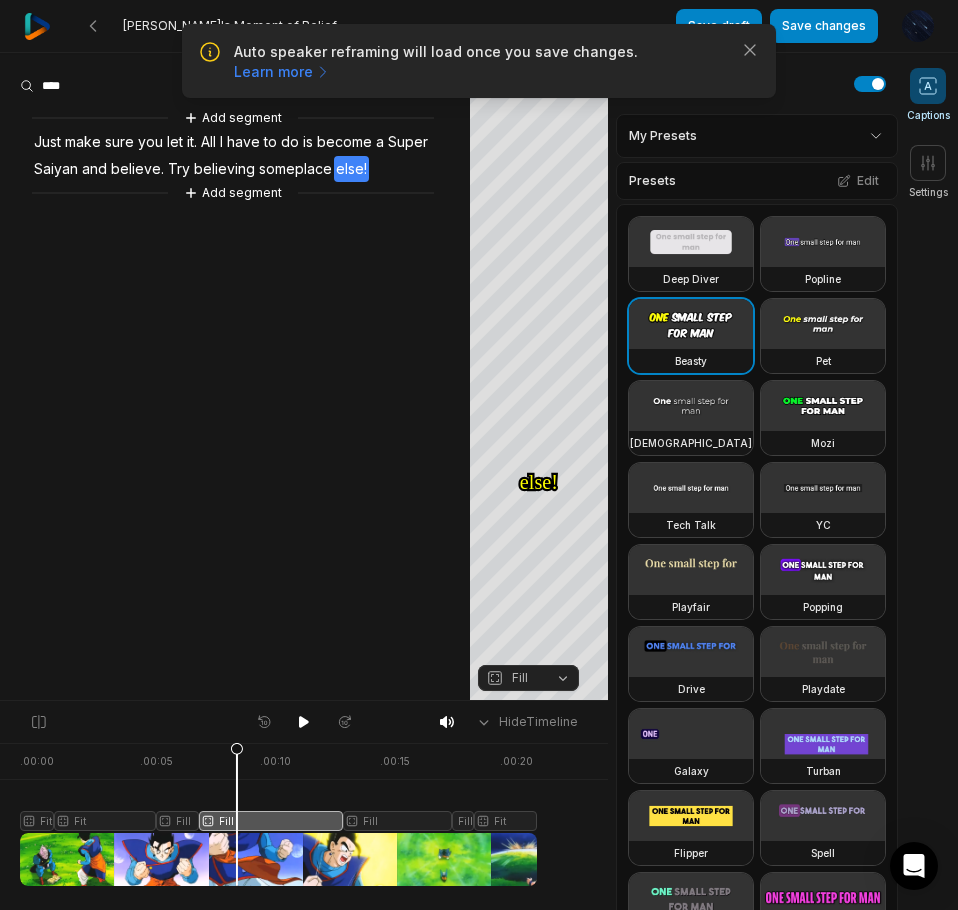 click on "Fill" at bounding box center [520, 678] 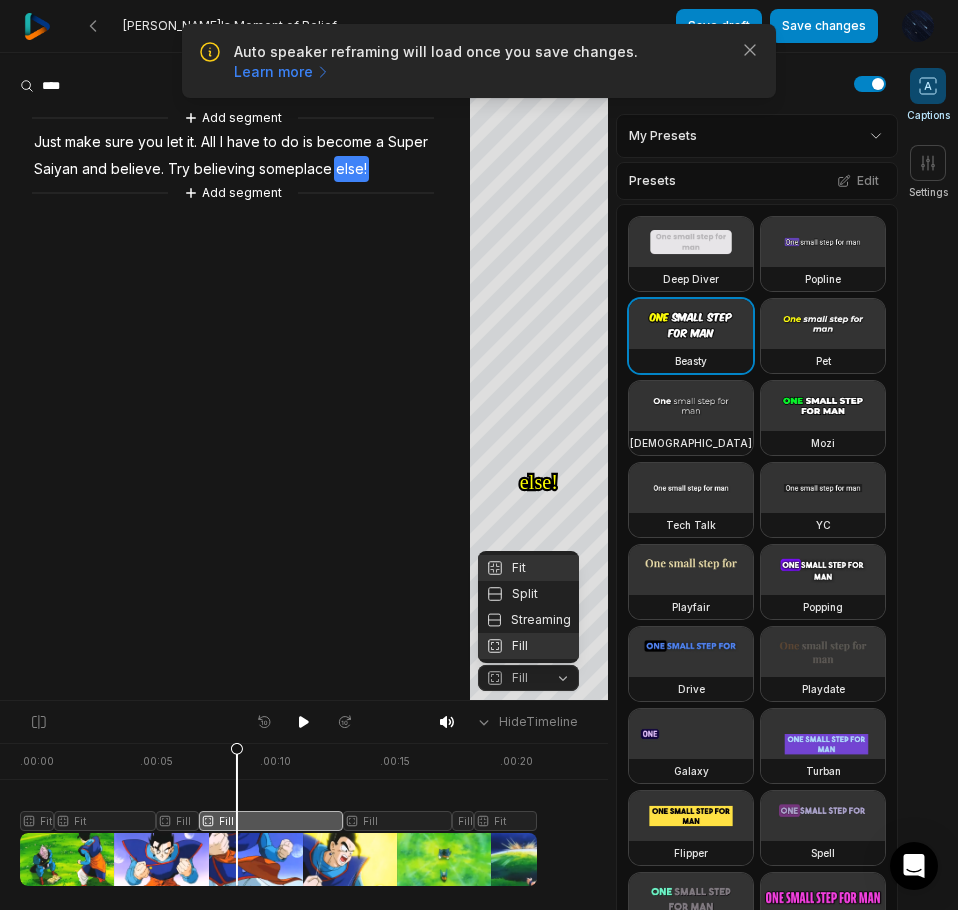 click on "Fit" at bounding box center [528, 568] 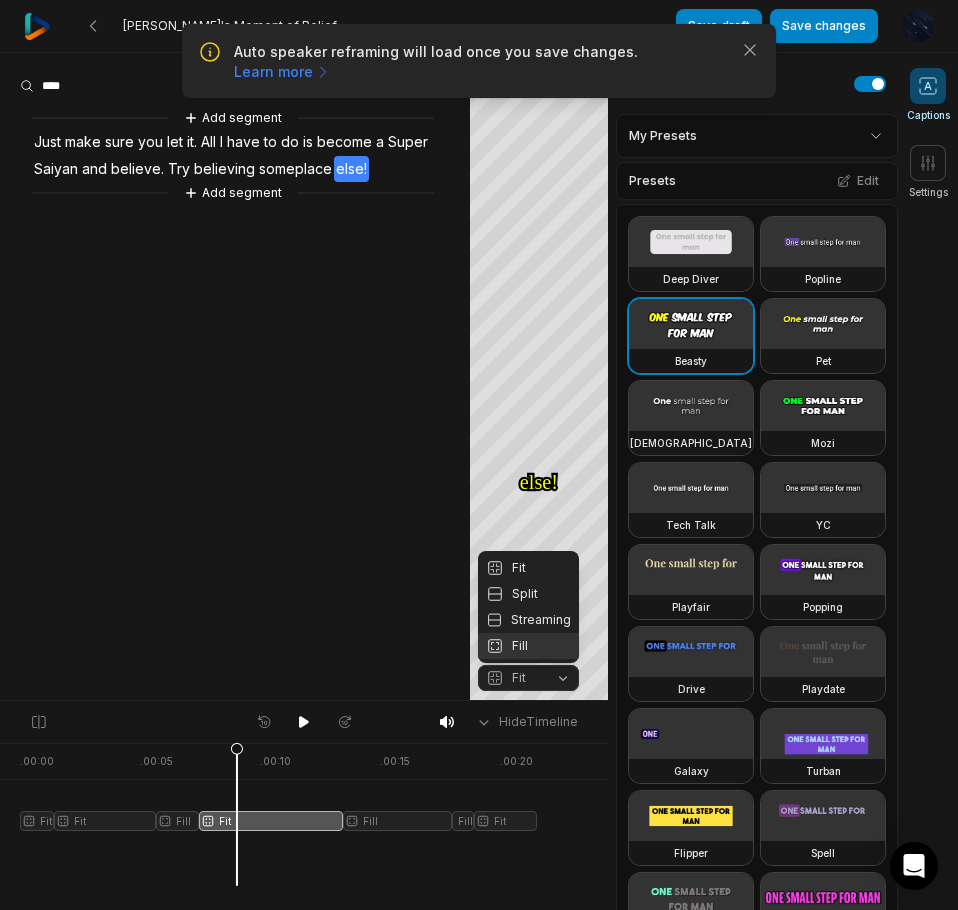 click on "Add segment Just make sure you let it. All I have to do is become a Super Saiyan and believe. Try believing someplace else!   Add segment" at bounding box center [235, 376] 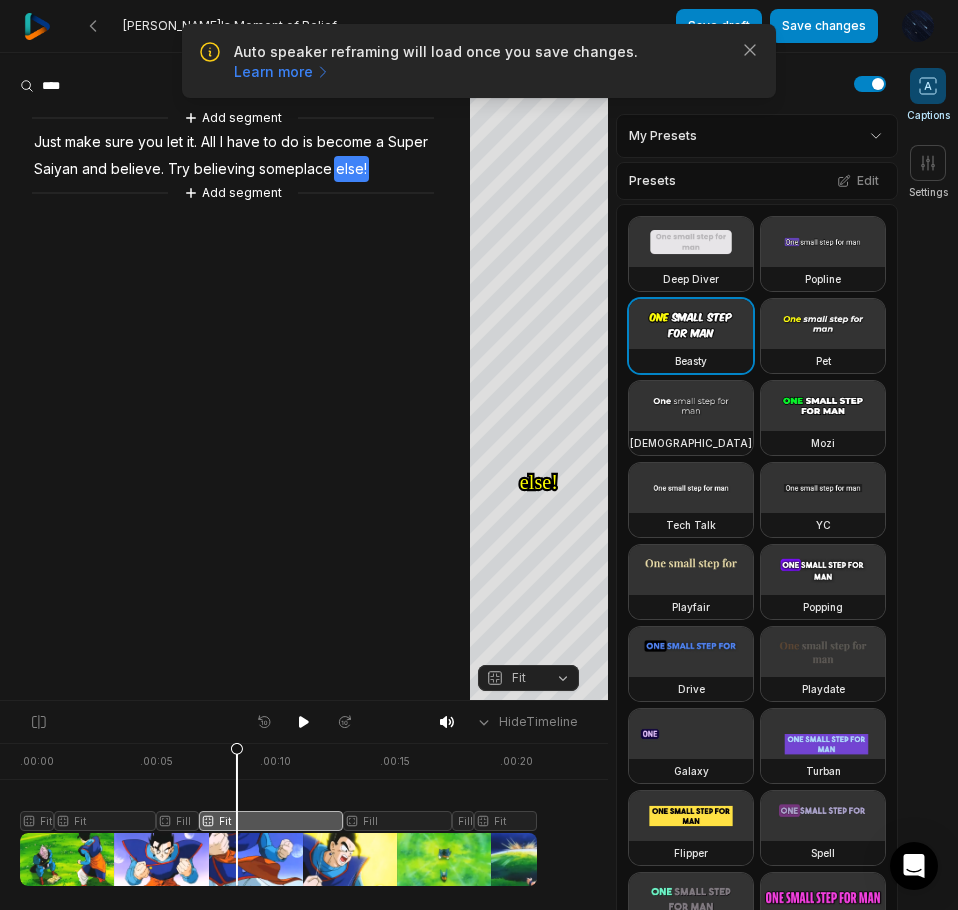 click at bounding box center (278, 814) 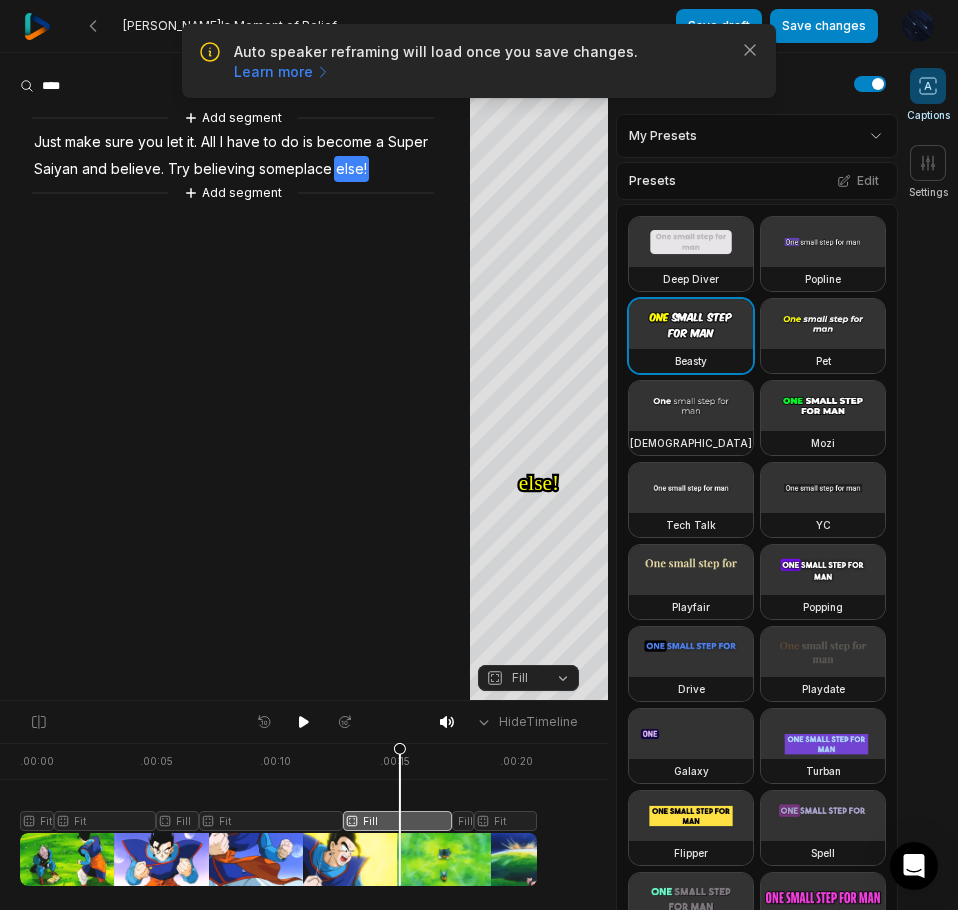 click on "Fill" at bounding box center (520, 678) 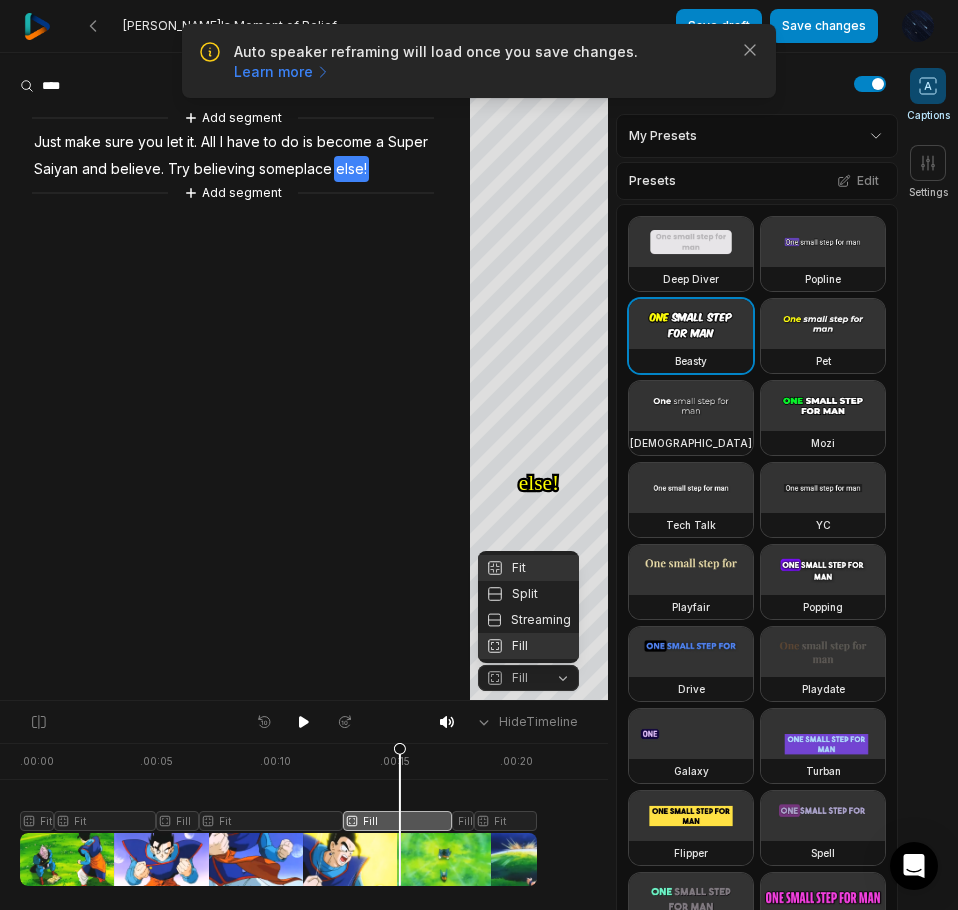 click on "Fit" at bounding box center (528, 568) 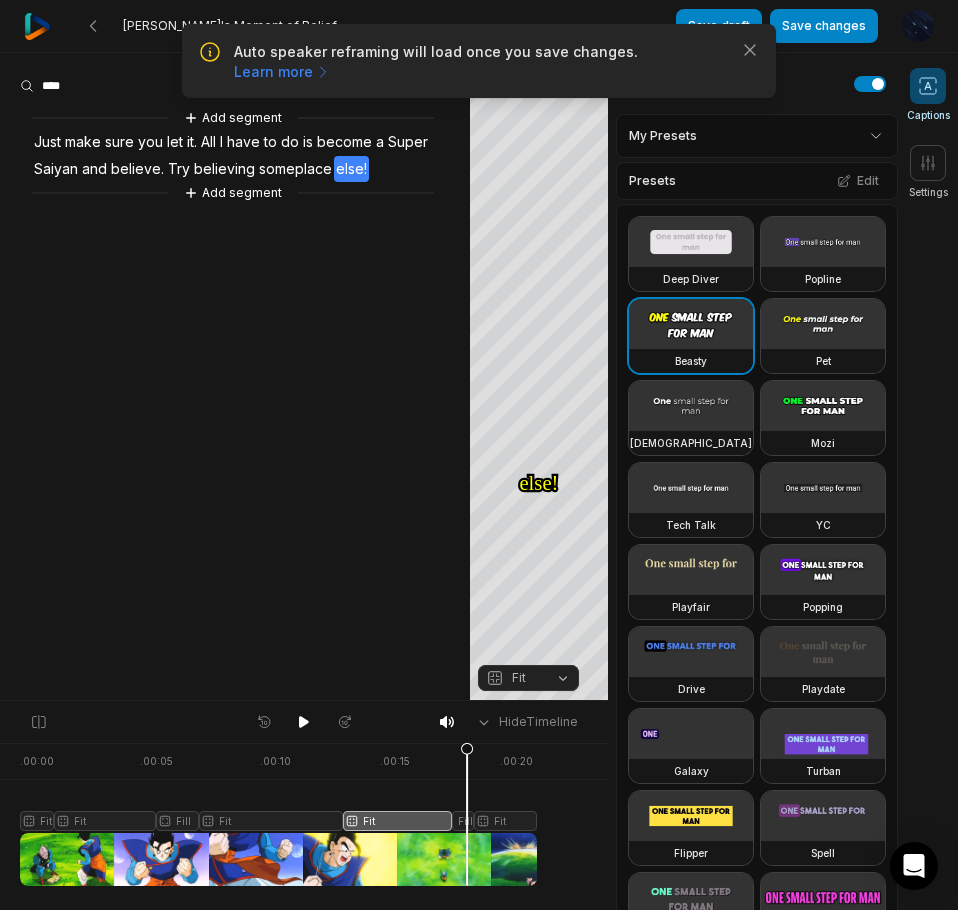 click at bounding box center (278, 814) 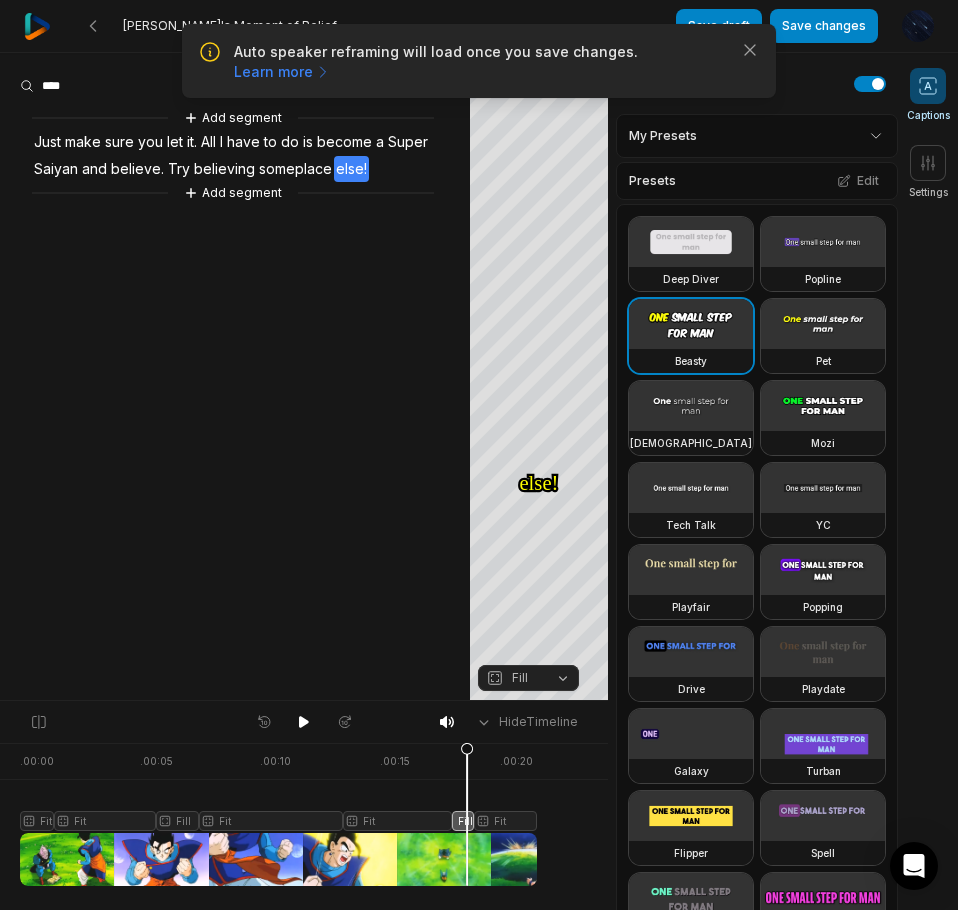 click on "Fill" at bounding box center (512, 678) 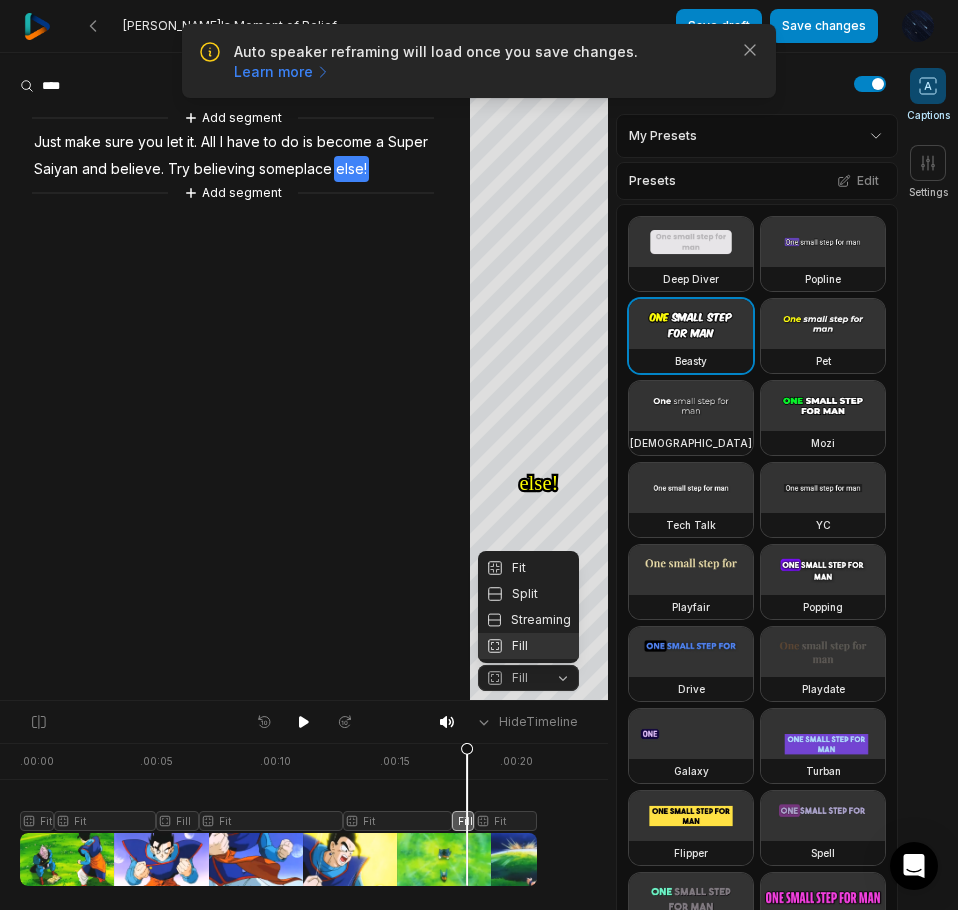 click on "Fit Split Streaming Fill" at bounding box center (528, 607) 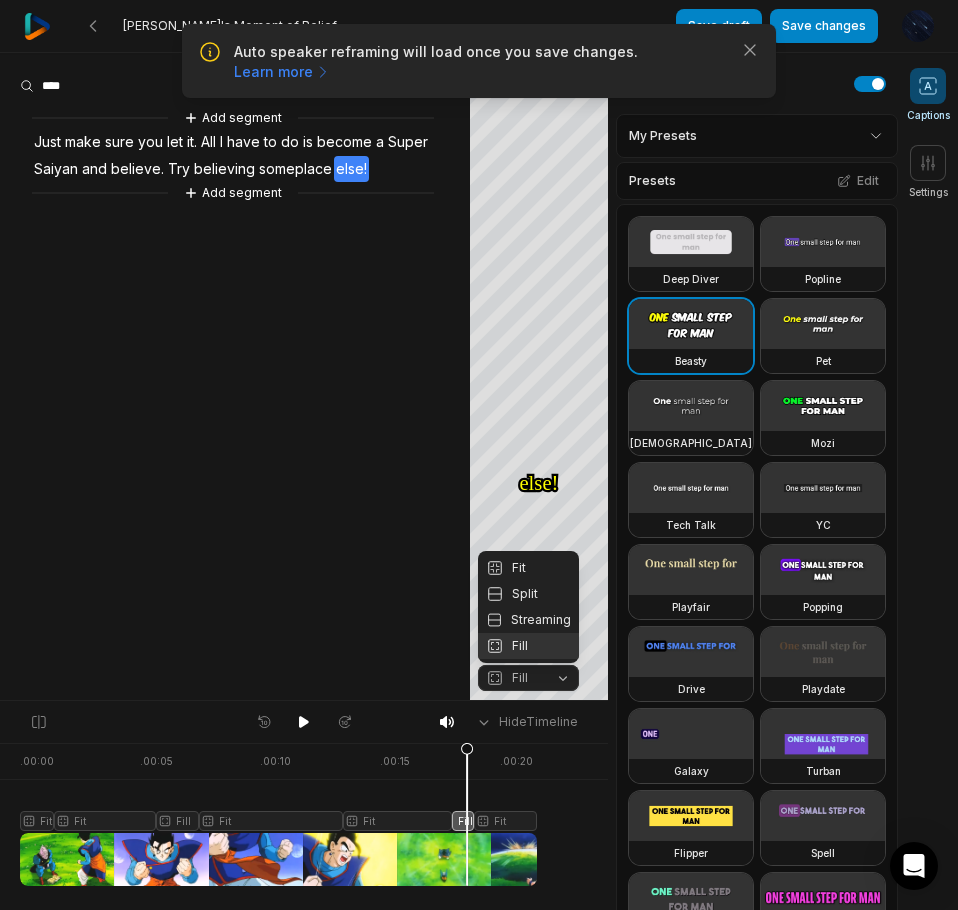 click on "Fit" at bounding box center (528, 568) 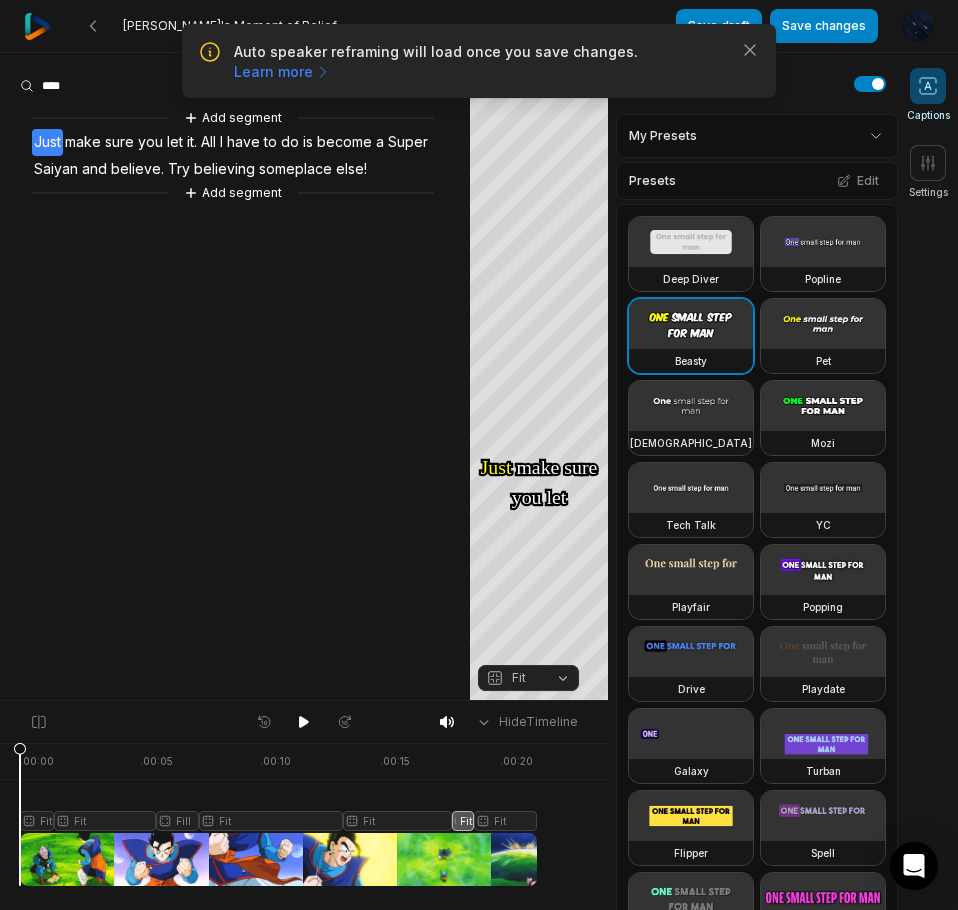 drag, startPoint x: 462, startPoint y: 752, endPoint x: -41, endPoint y: 746, distance: 503.0358 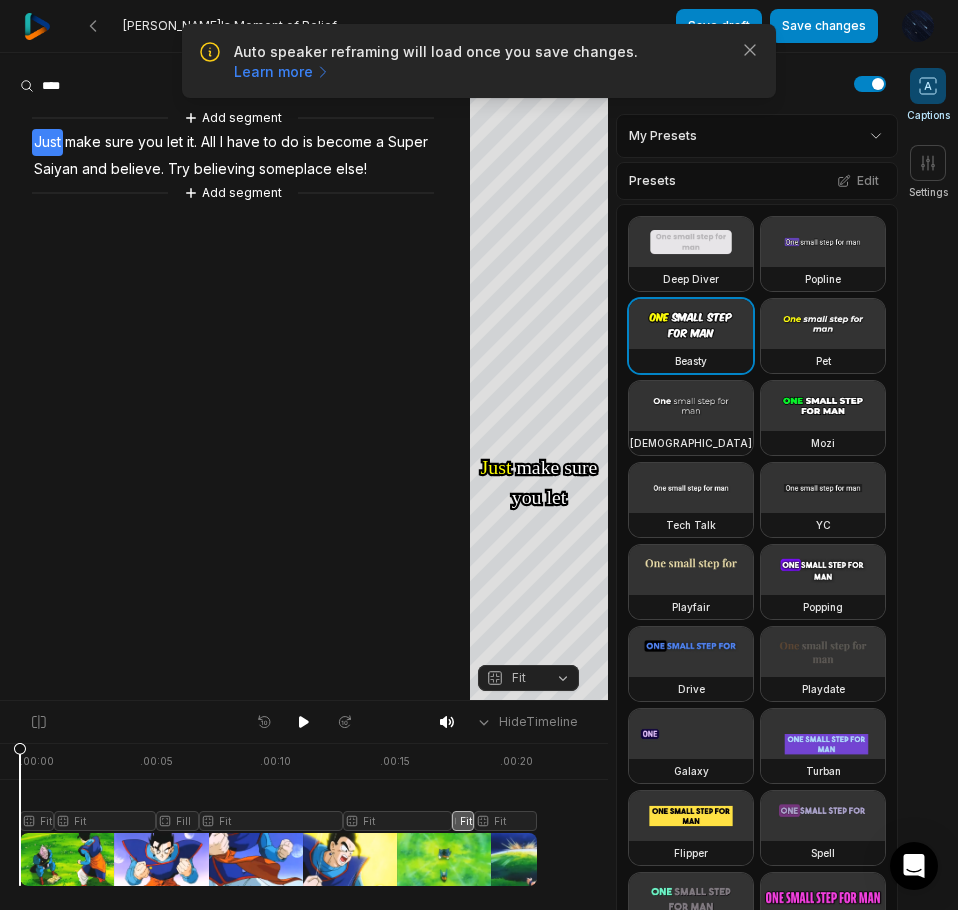 click 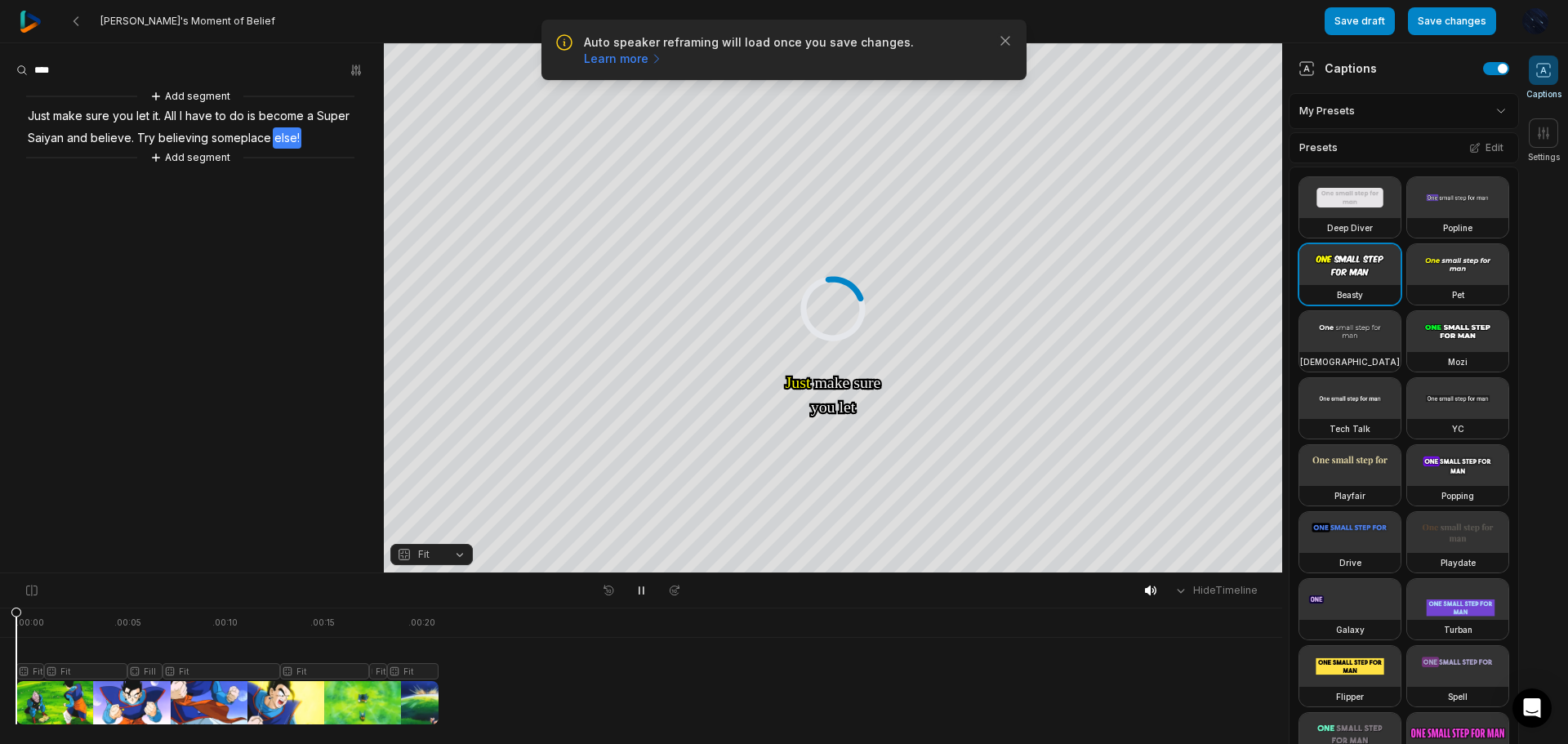 drag, startPoint x: 256, startPoint y: 611, endPoint x: -127, endPoint y: 563, distance: 385.99611 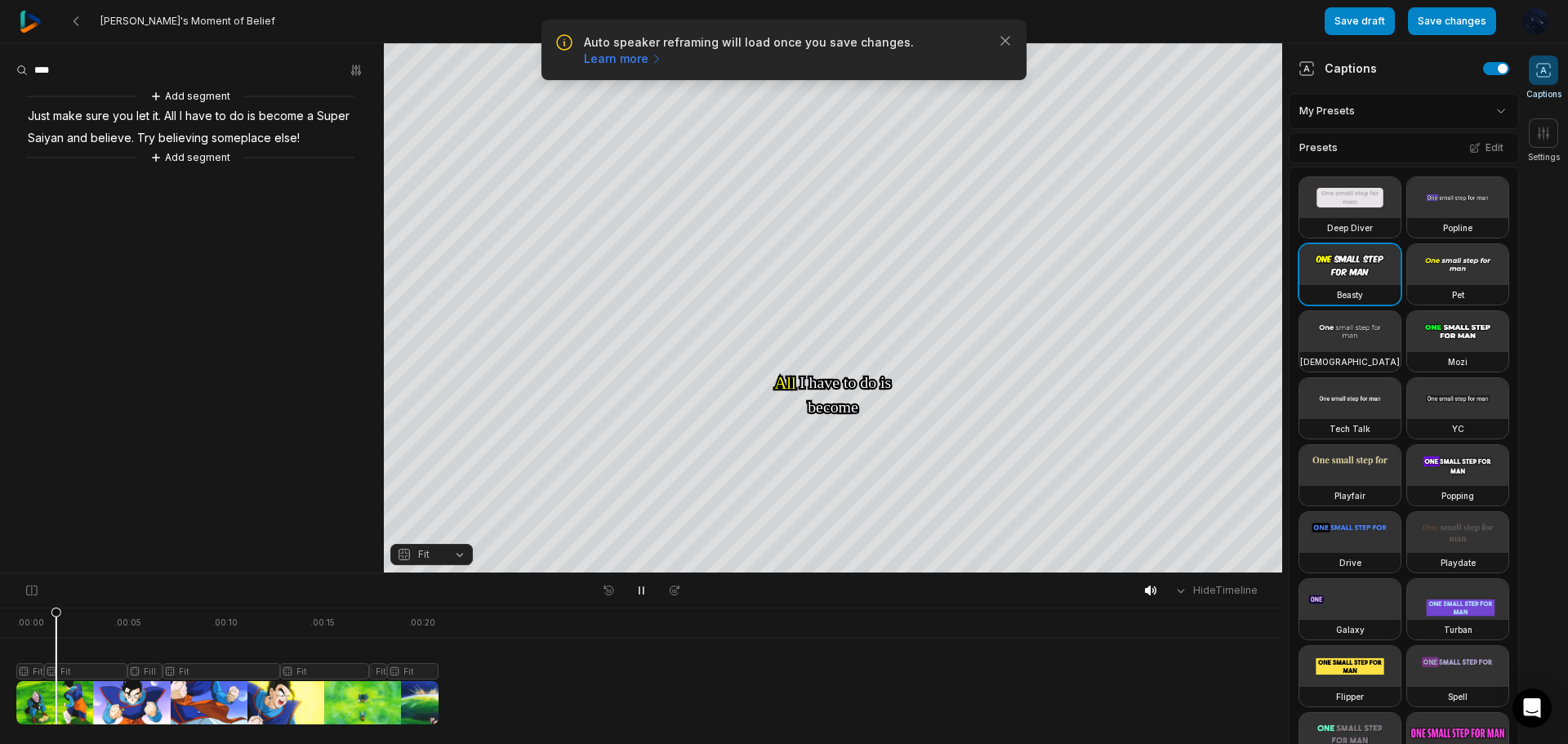 click at bounding box center [641, 590] 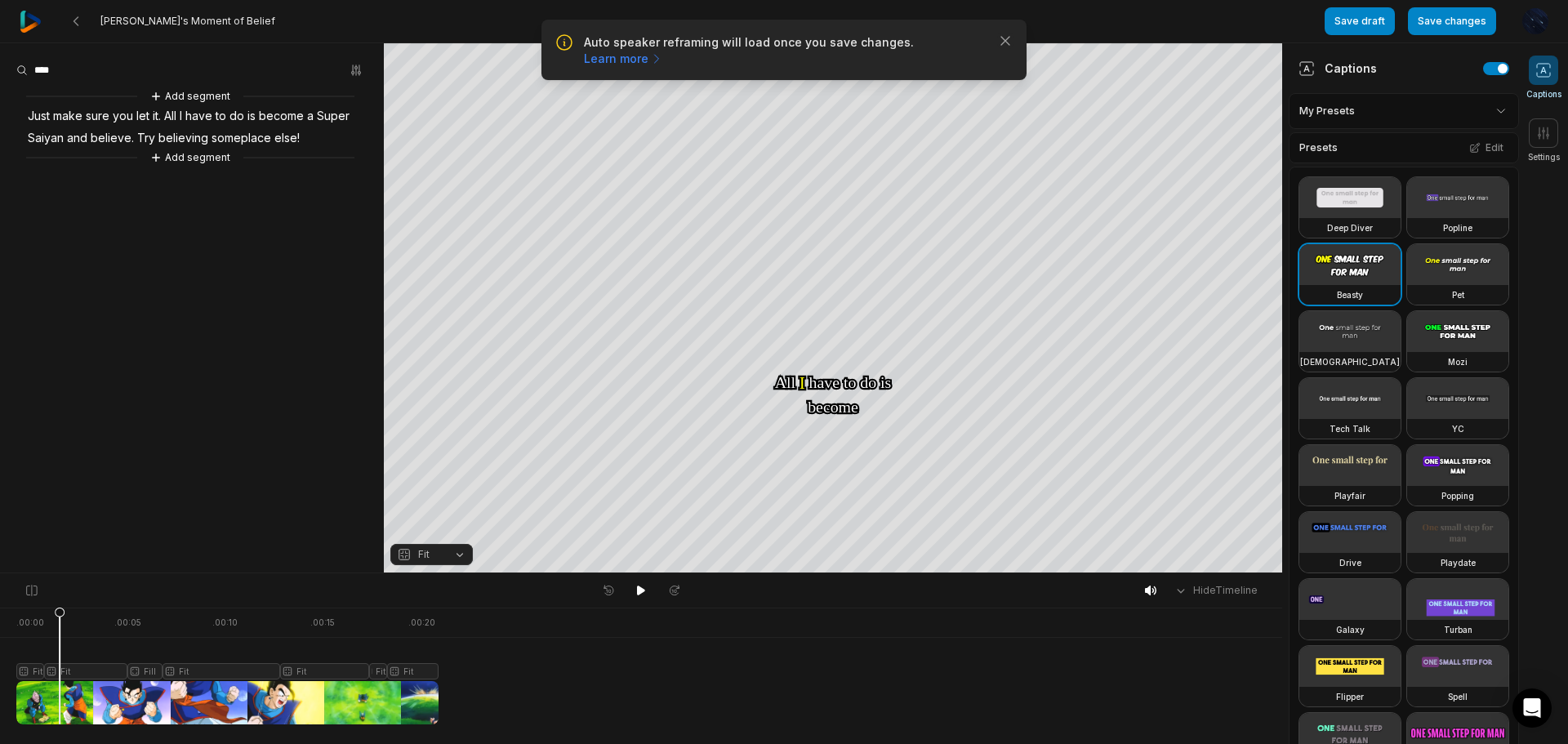 click on "Fit" at bounding box center [431, 555] 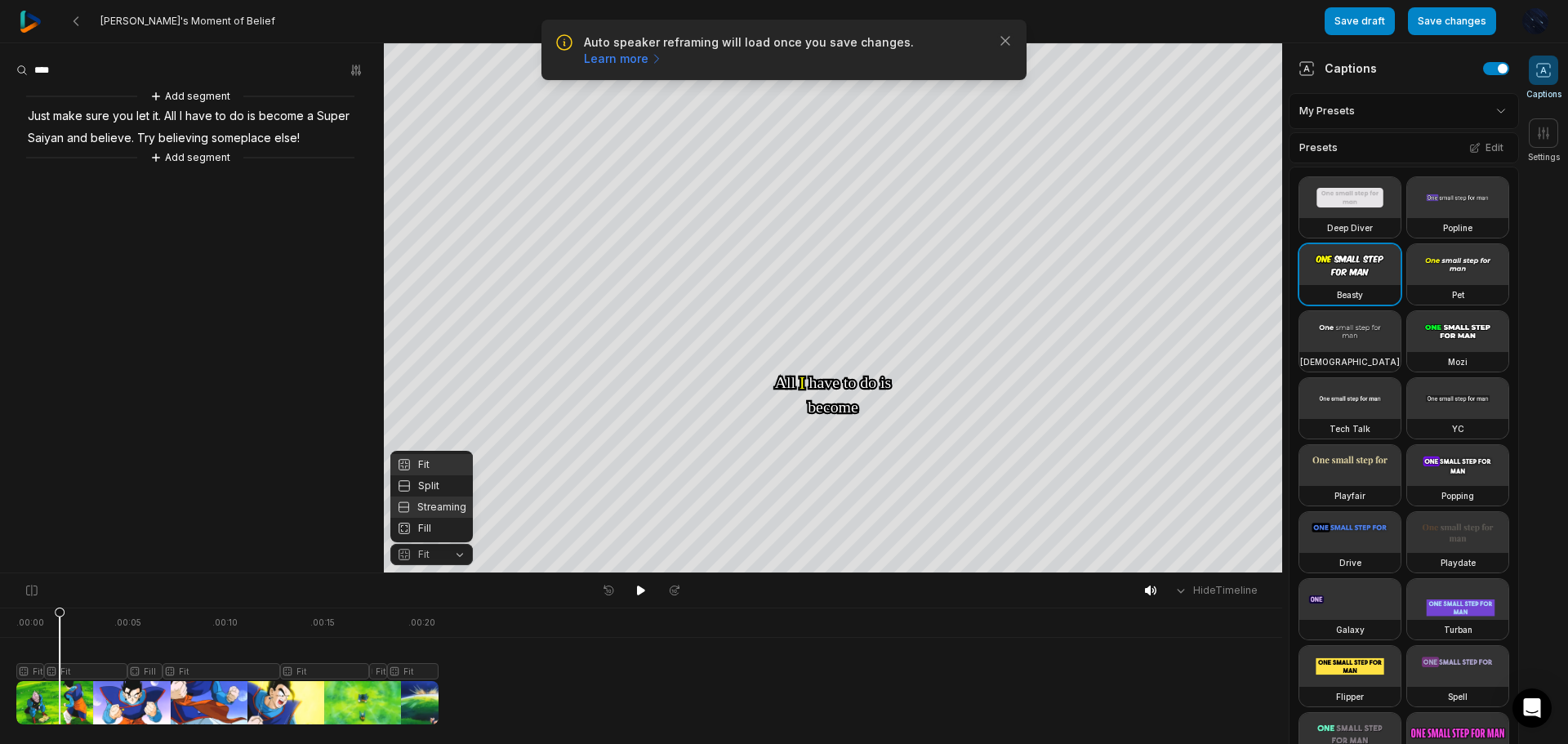 click on "Streaming" at bounding box center [431, 507] 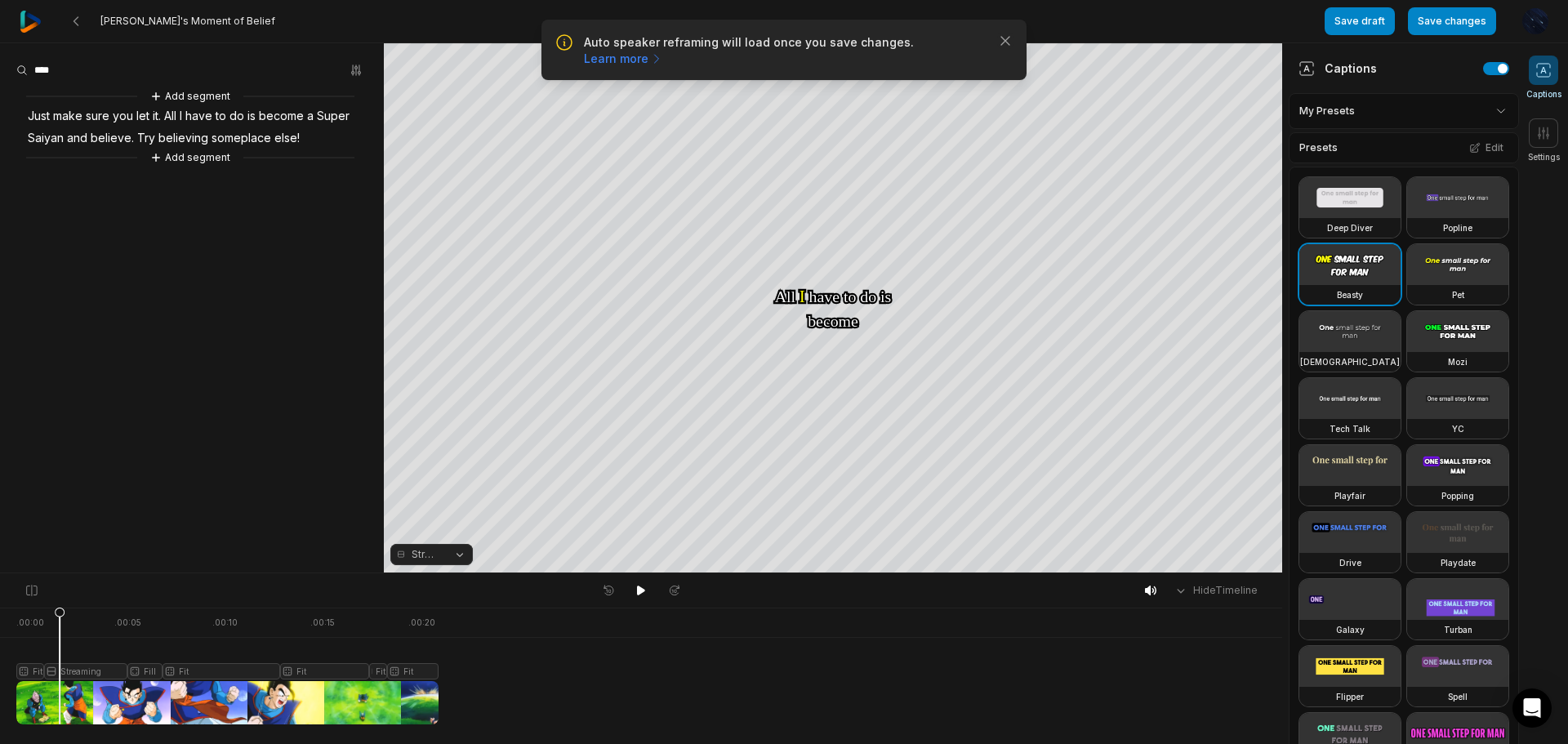 click on "Streaming" at bounding box center [431, 555] 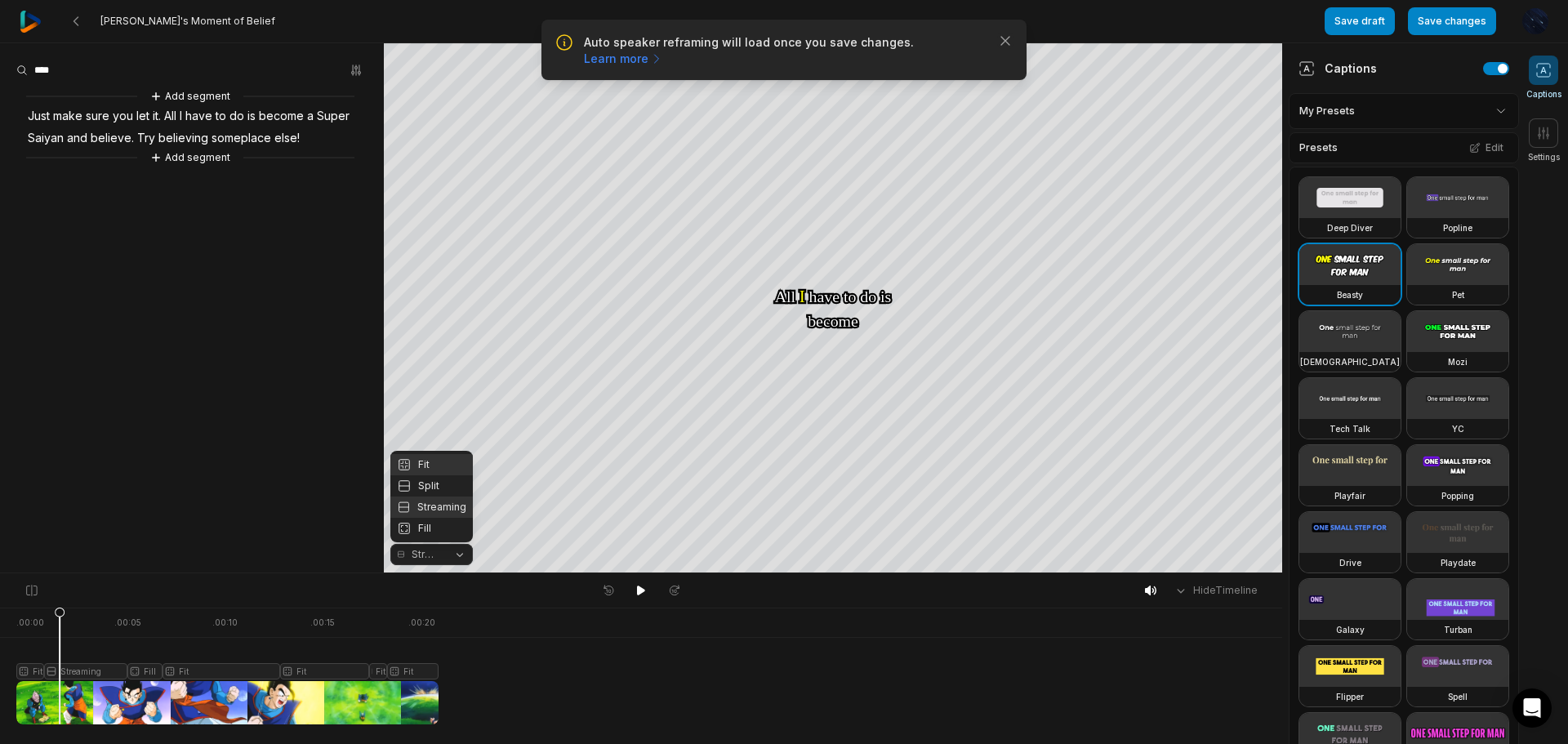 click on "Fit" at bounding box center (431, 465) 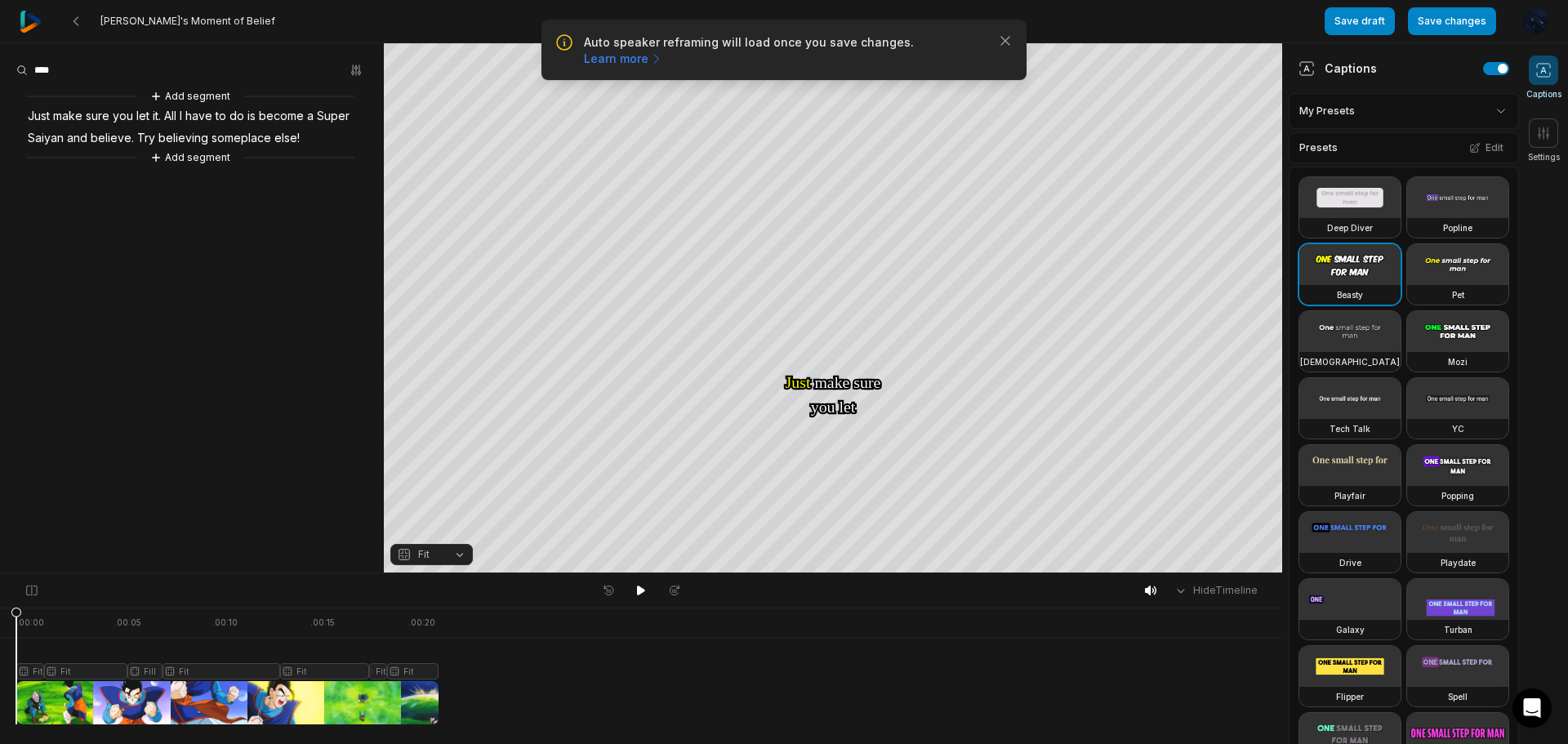 drag, startPoint x: 59, startPoint y: 617, endPoint x: -3, endPoint y: 601, distance: 64.03124 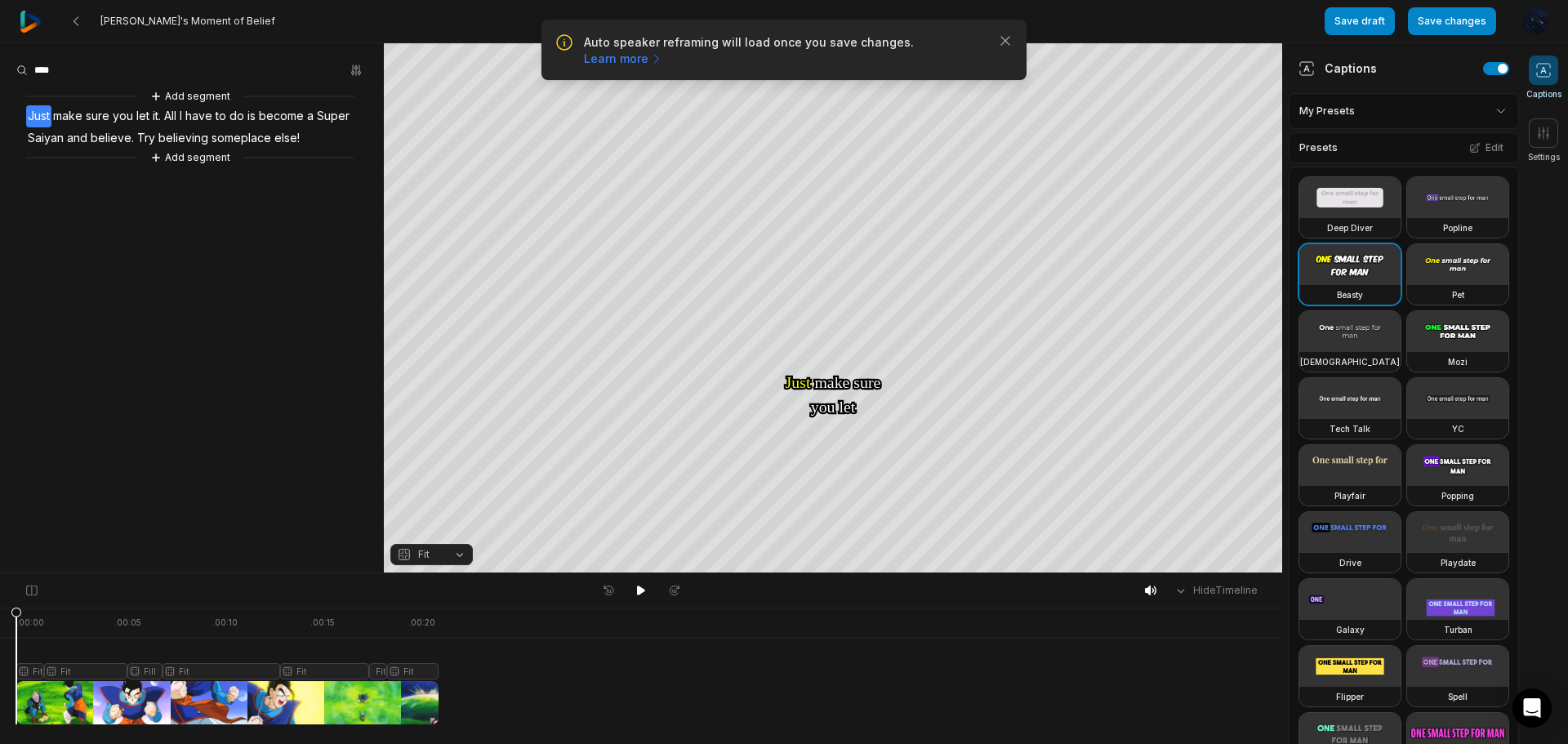 click on "Fit" at bounding box center [418, 555] 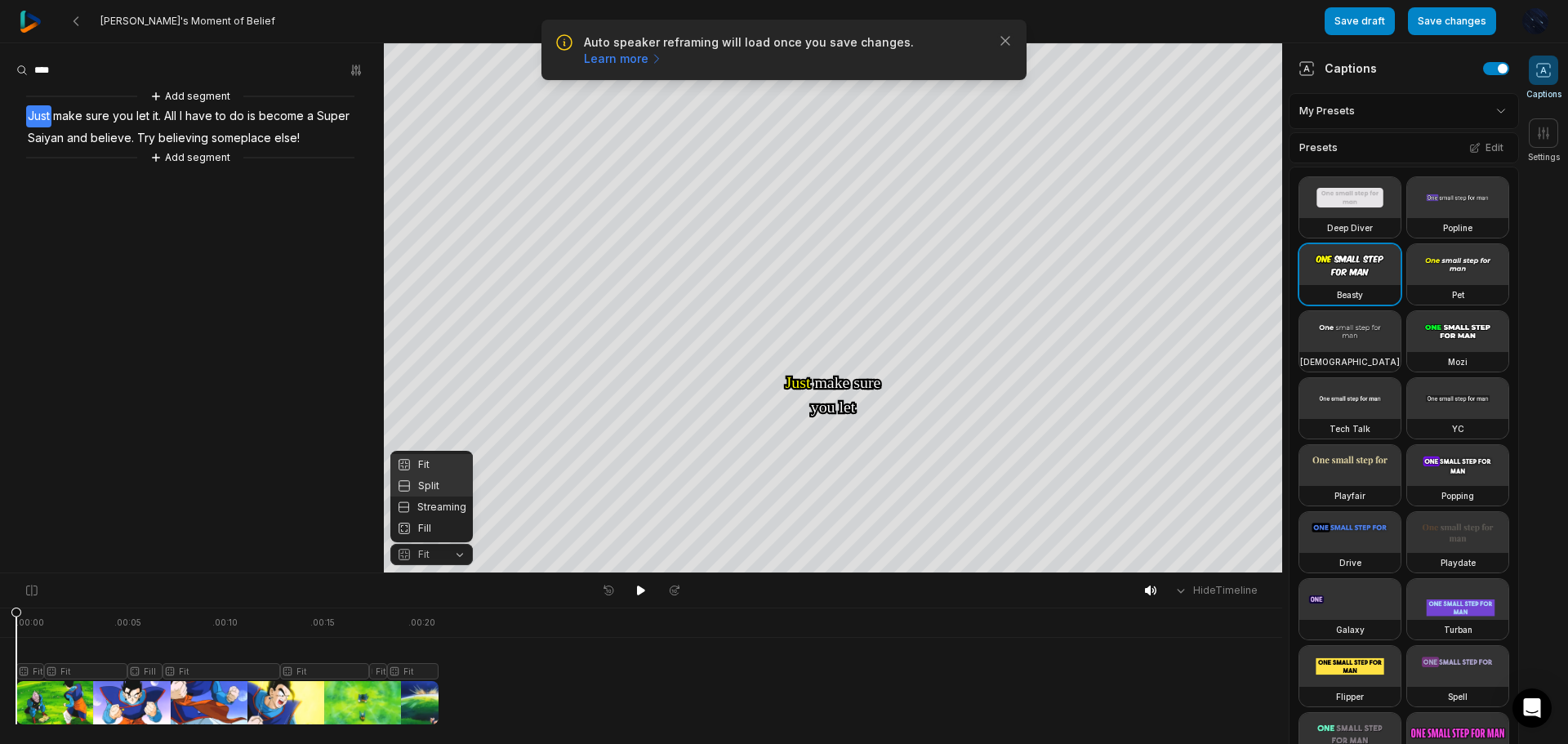 click on "Split" at bounding box center (431, 486) 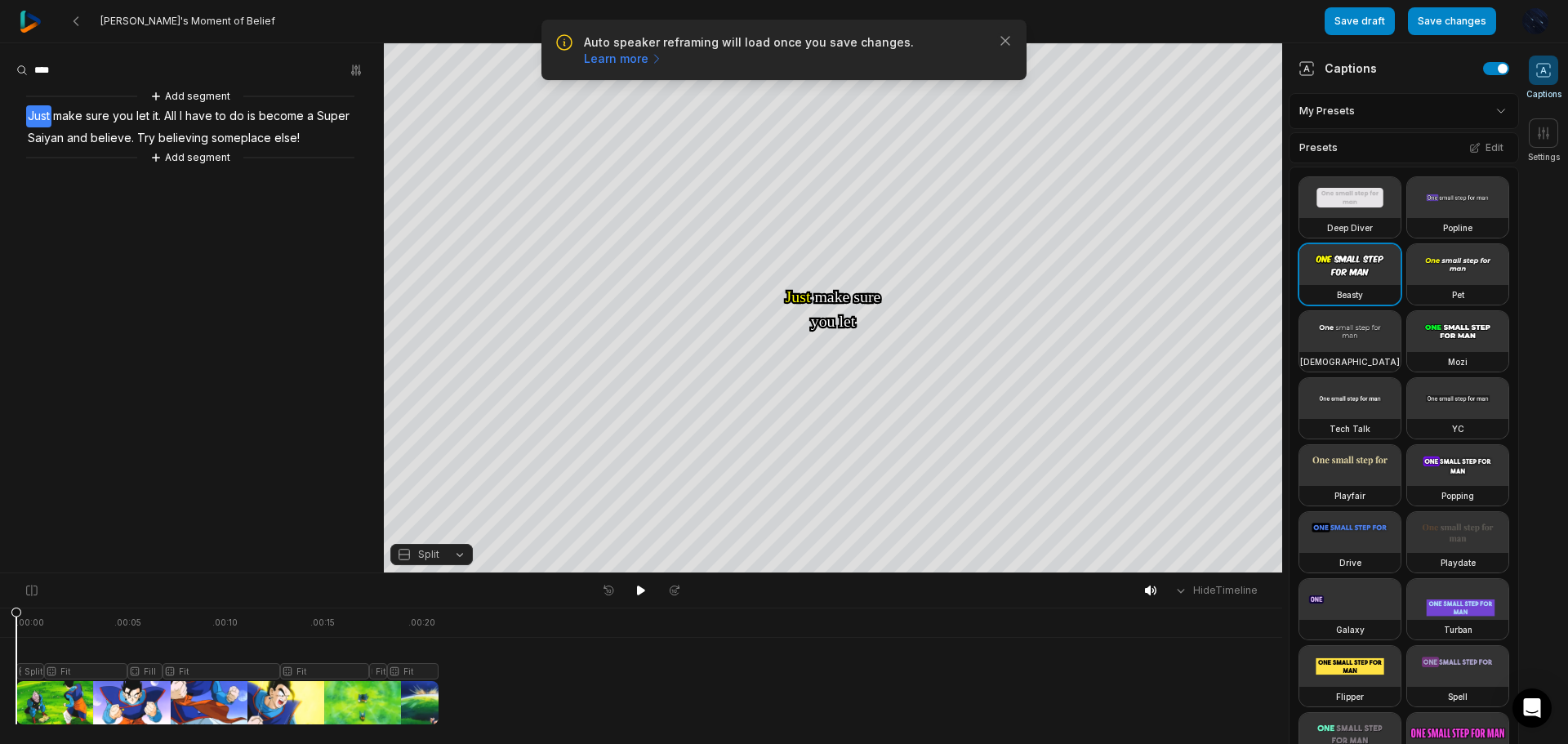 drag, startPoint x: 414, startPoint y: 559, endPoint x: 422, endPoint y: 559, distance: 8 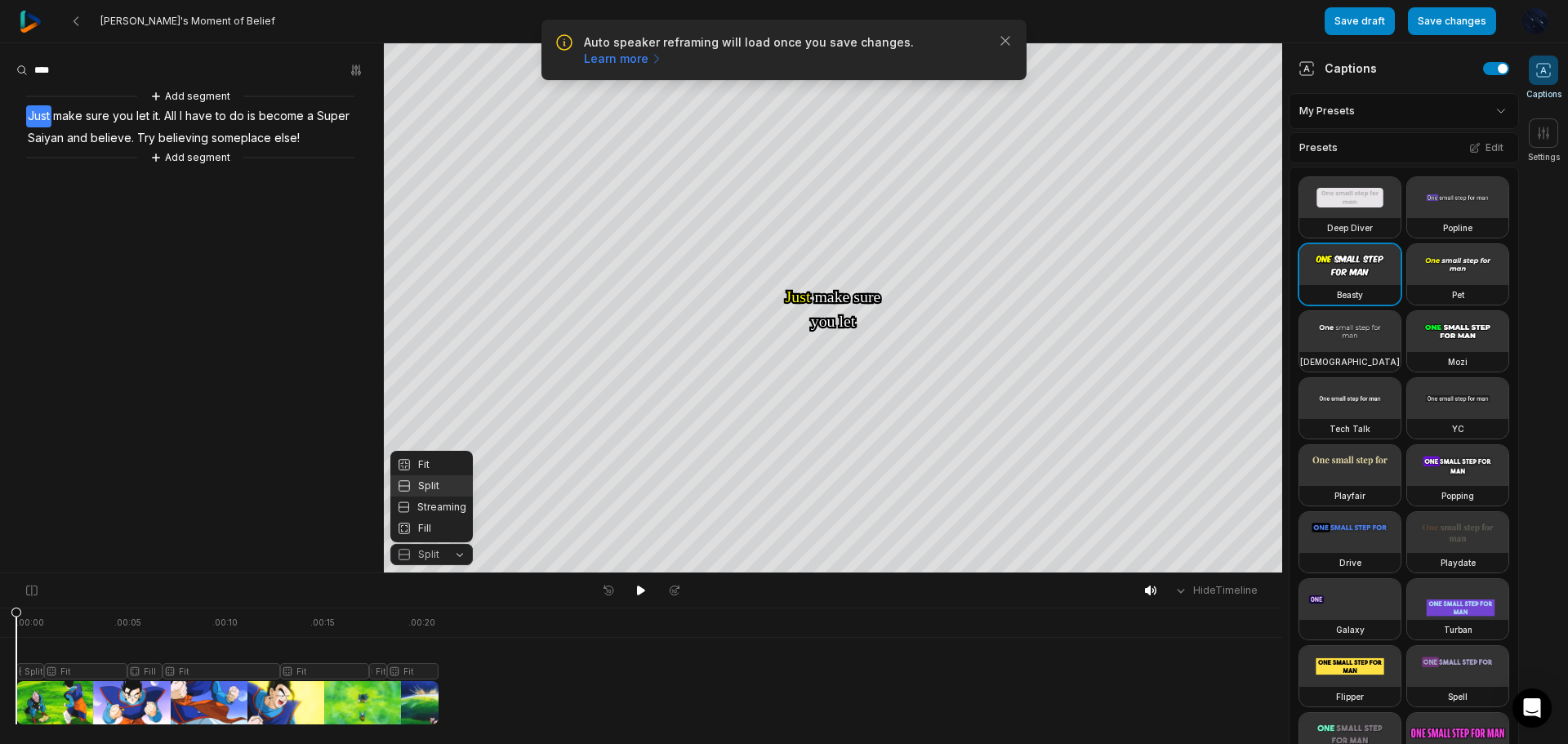 click on "Your browser does not support mp4 format. Your browser does not support mp4 format. Just Just   make make   sure sure you you   let let it it All All   I I   have have   to to   do do   is is become become a a   Super Super   Saiyan Saiyan and and   believe believe Try Try   believing believing someplace someplace else! else! Crop Hex ********* * % Split Fit Split Streaming Fill" at bounding box center (641, 308) 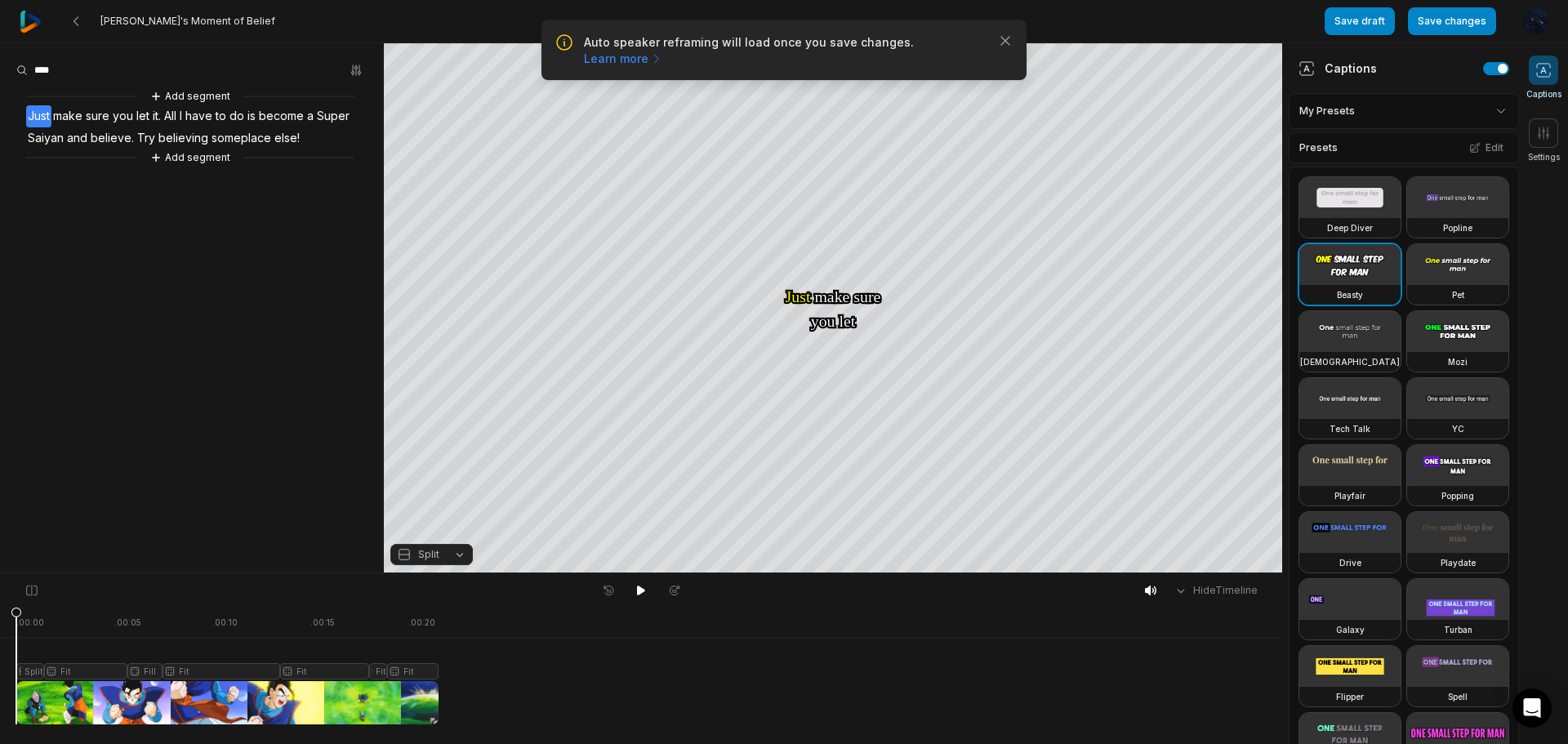 click on "Split" at bounding box center (429, 555) 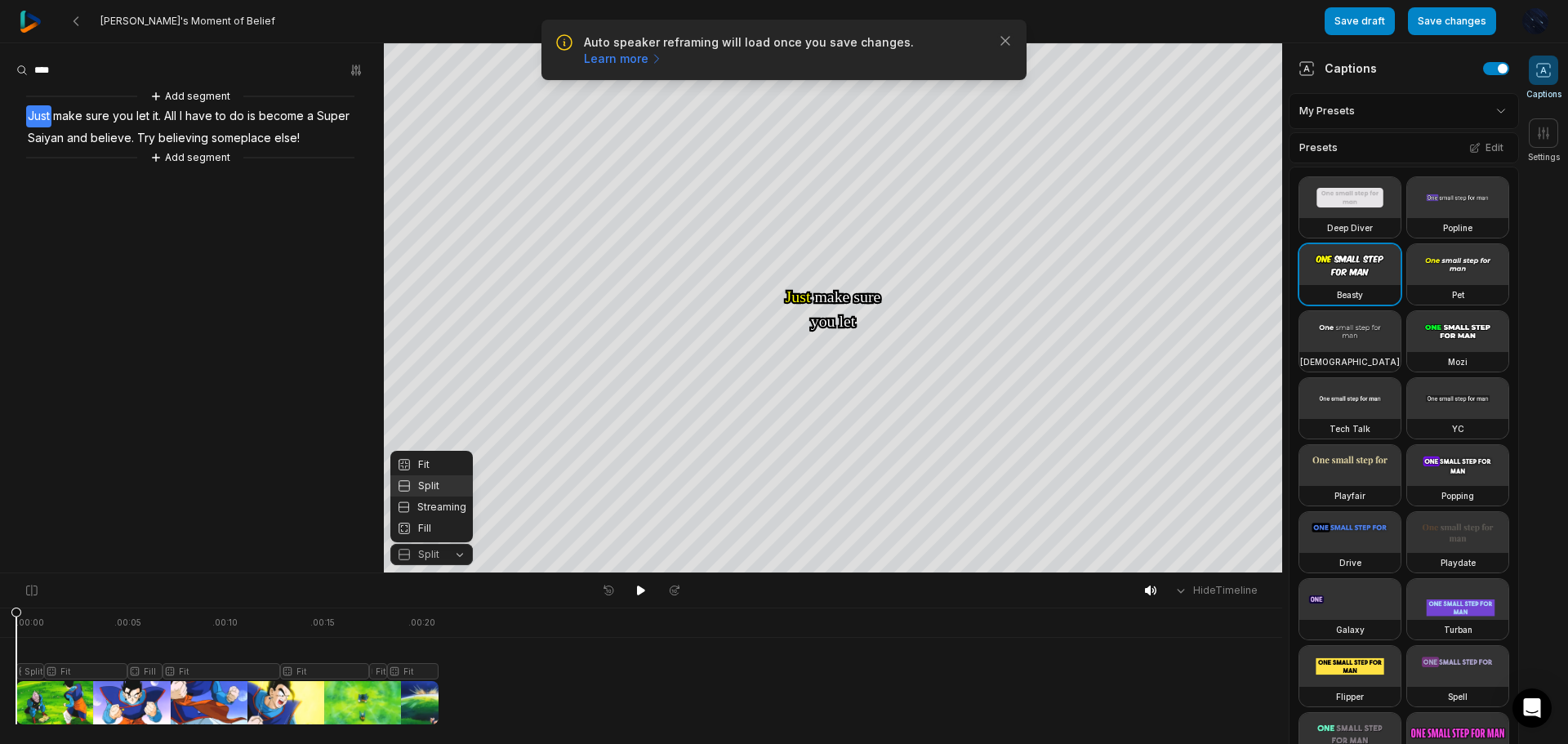click on "Split" at bounding box center (431, 486) 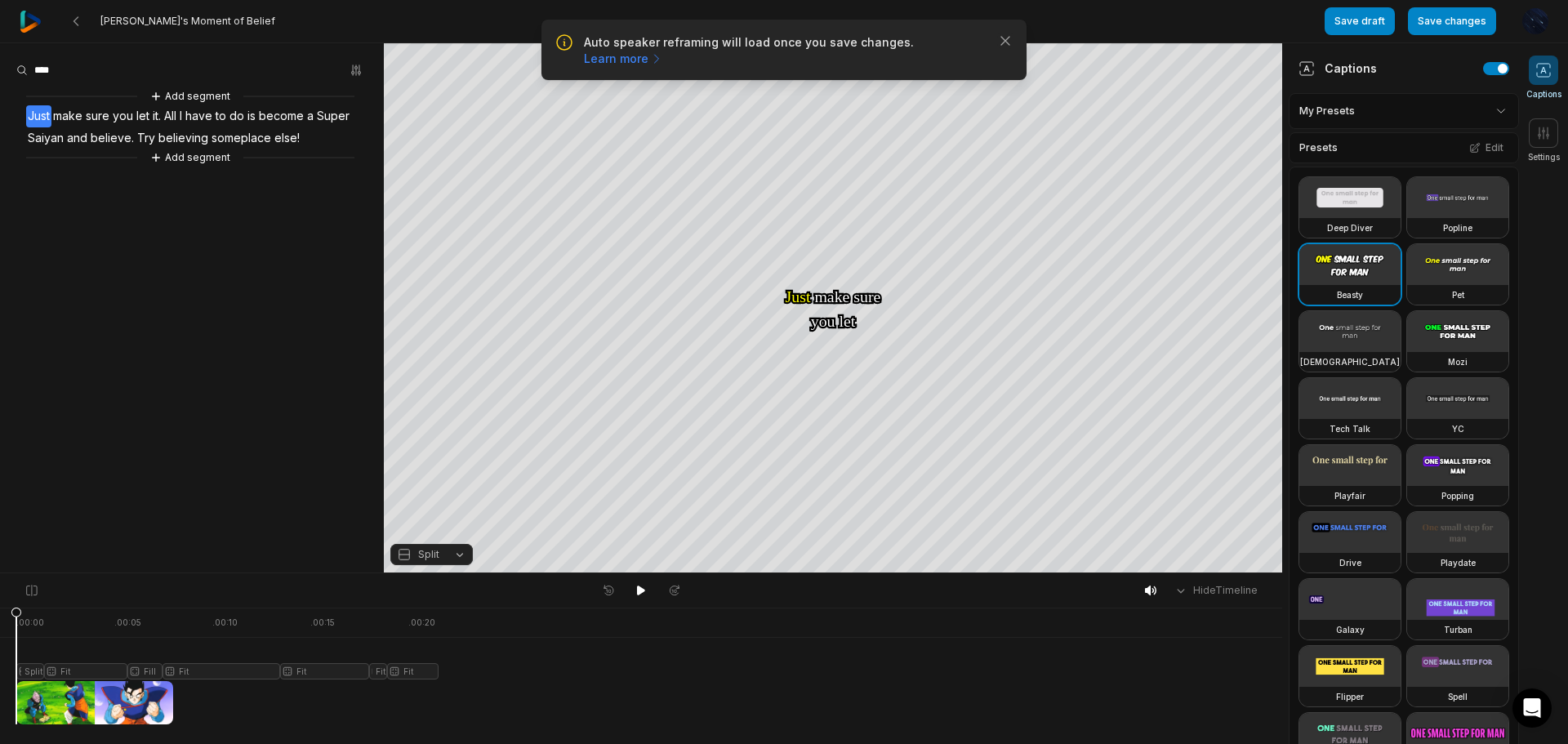 click on "Split" at bounding box center [431, 555] 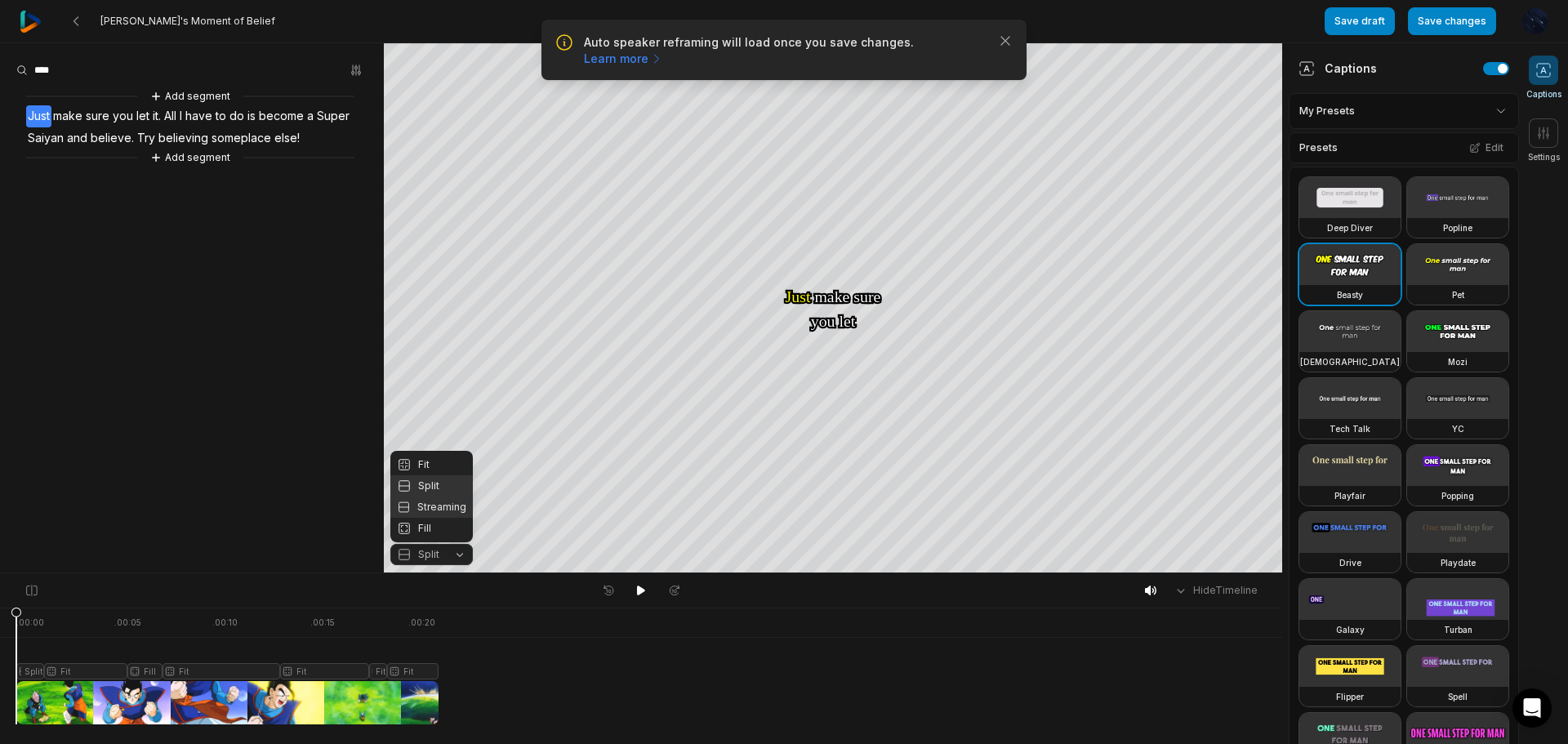 click on "Streaming" at bounding box center (431, 507) 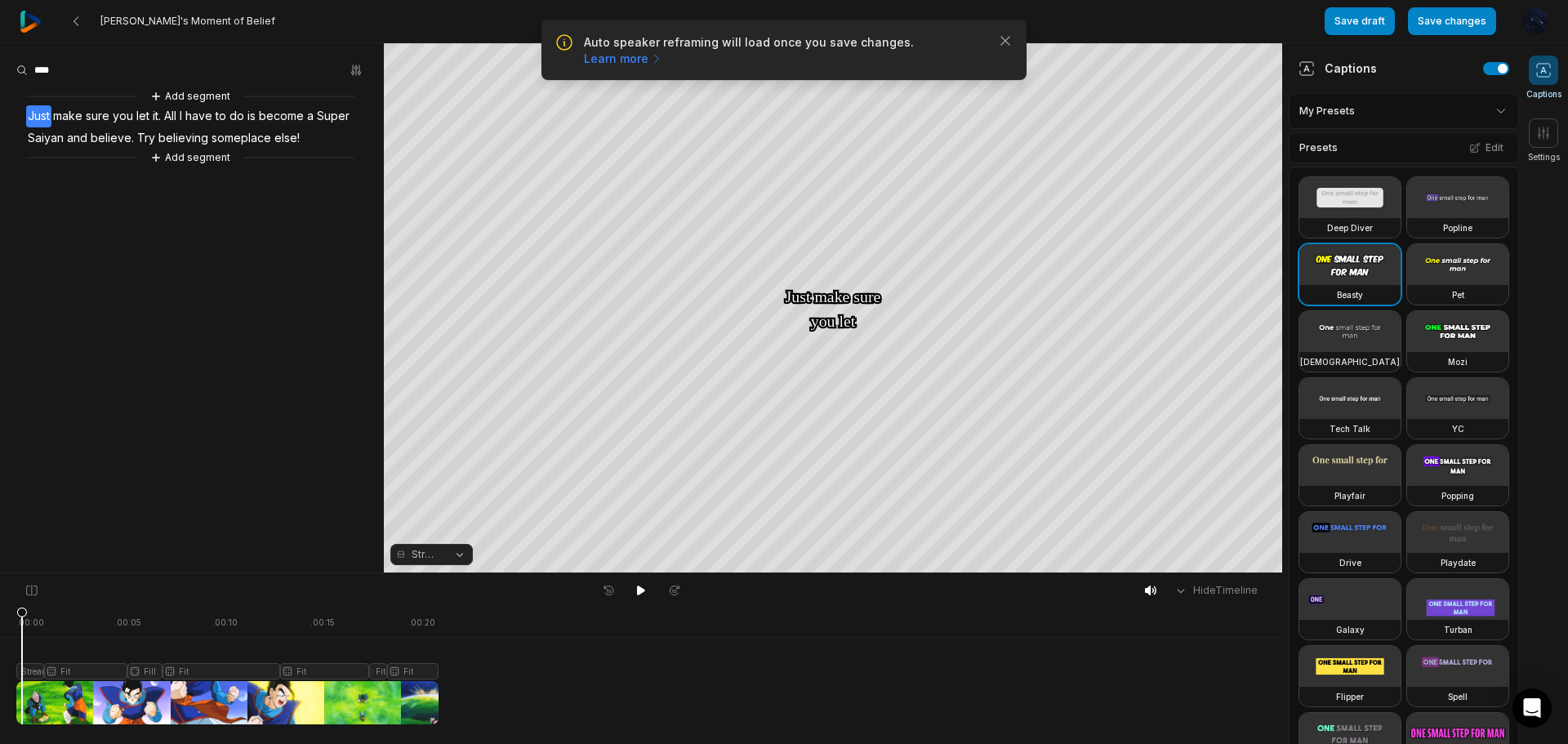 click 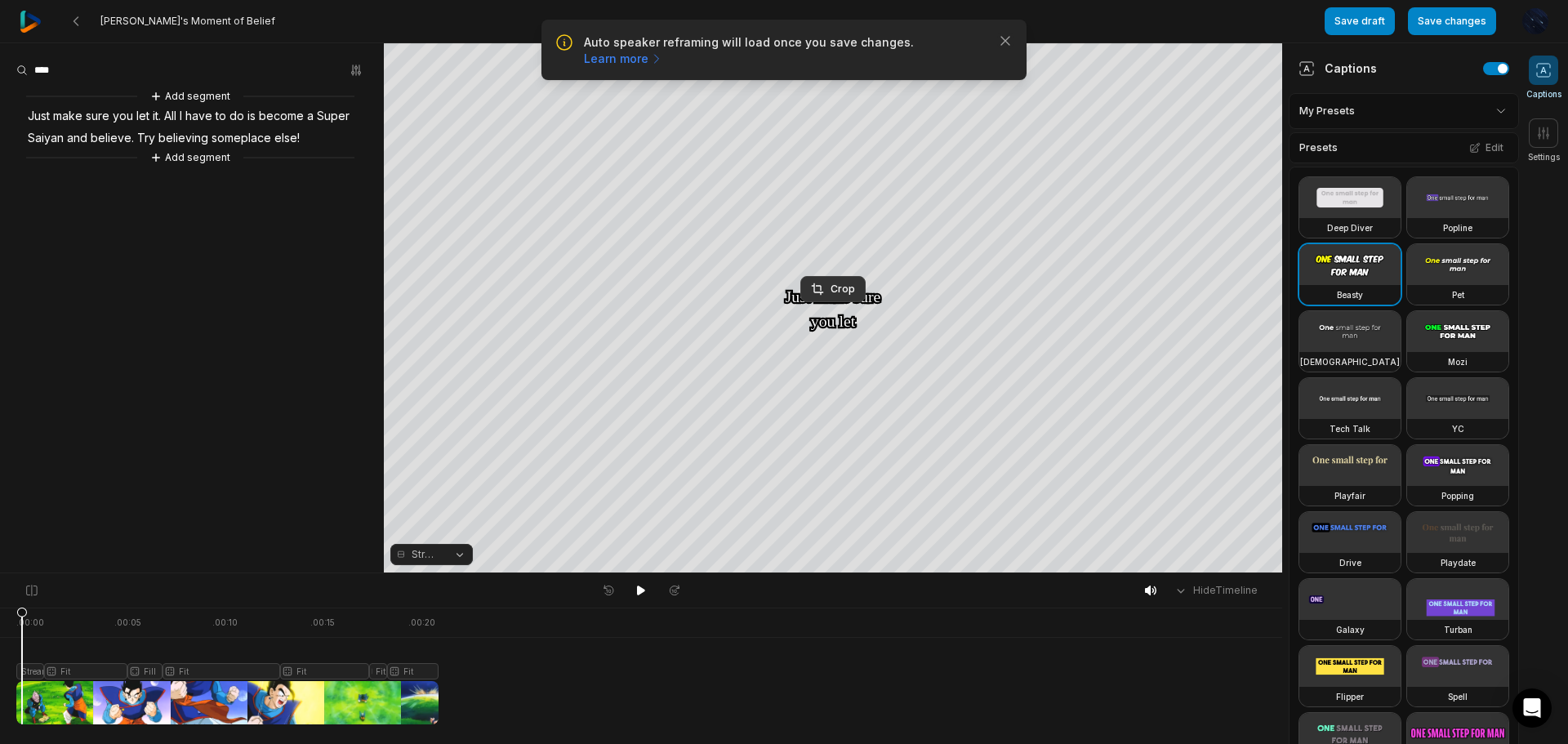 click 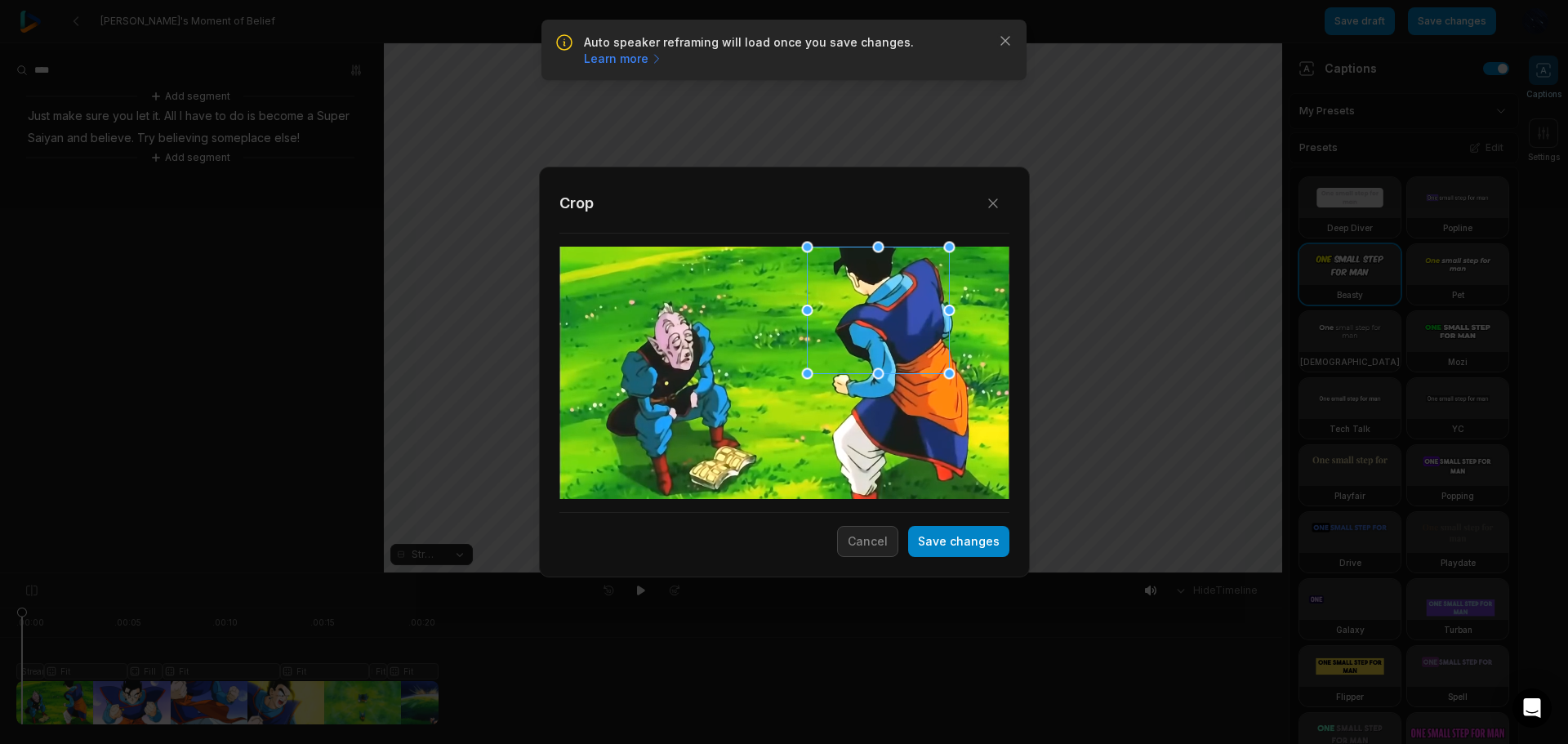 drag, startPoint x: 828, startPoint y: 375, endPoint x: 922, endPoint y: 291, distance: 126.06348 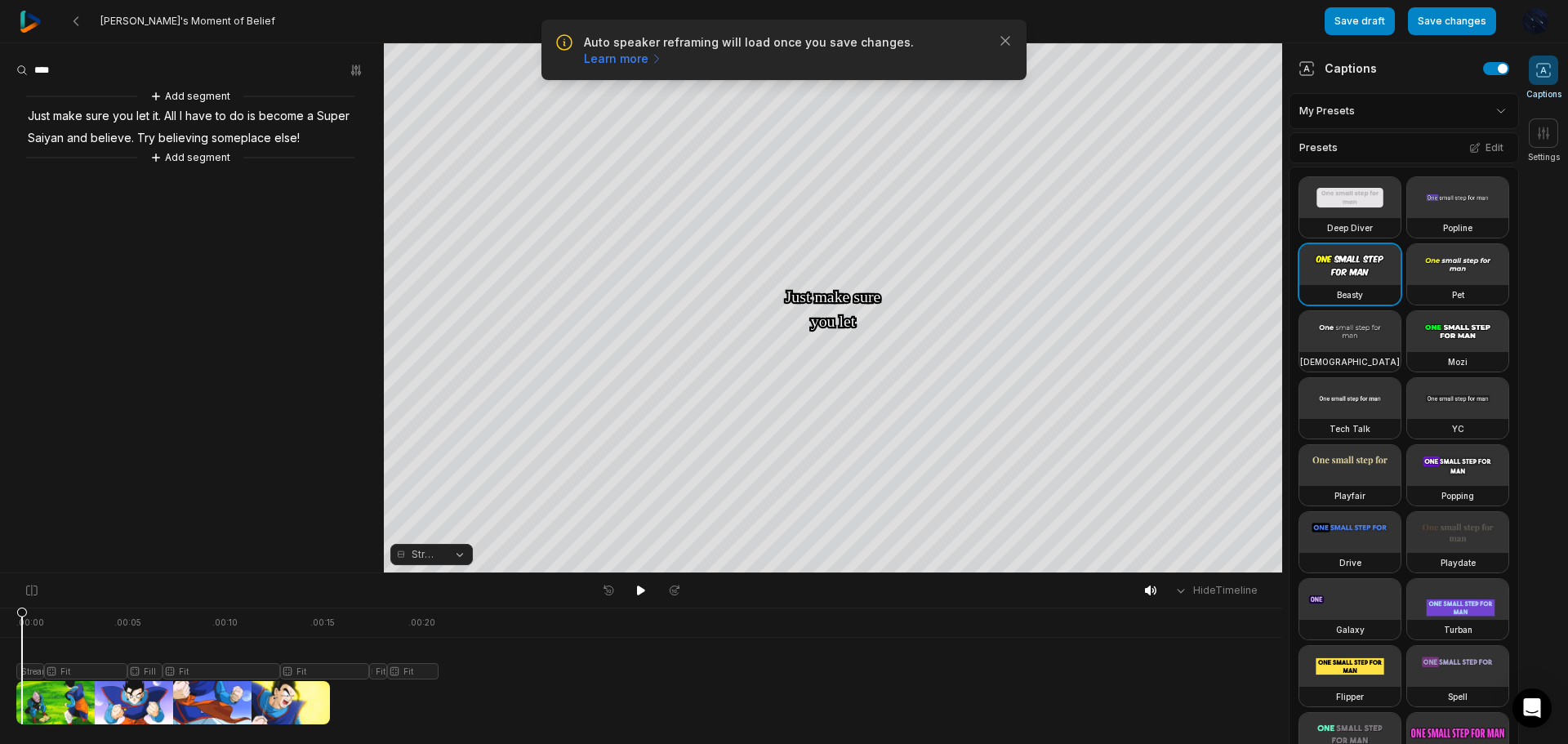 click on "Streaming" at bounding box center [431, 555] 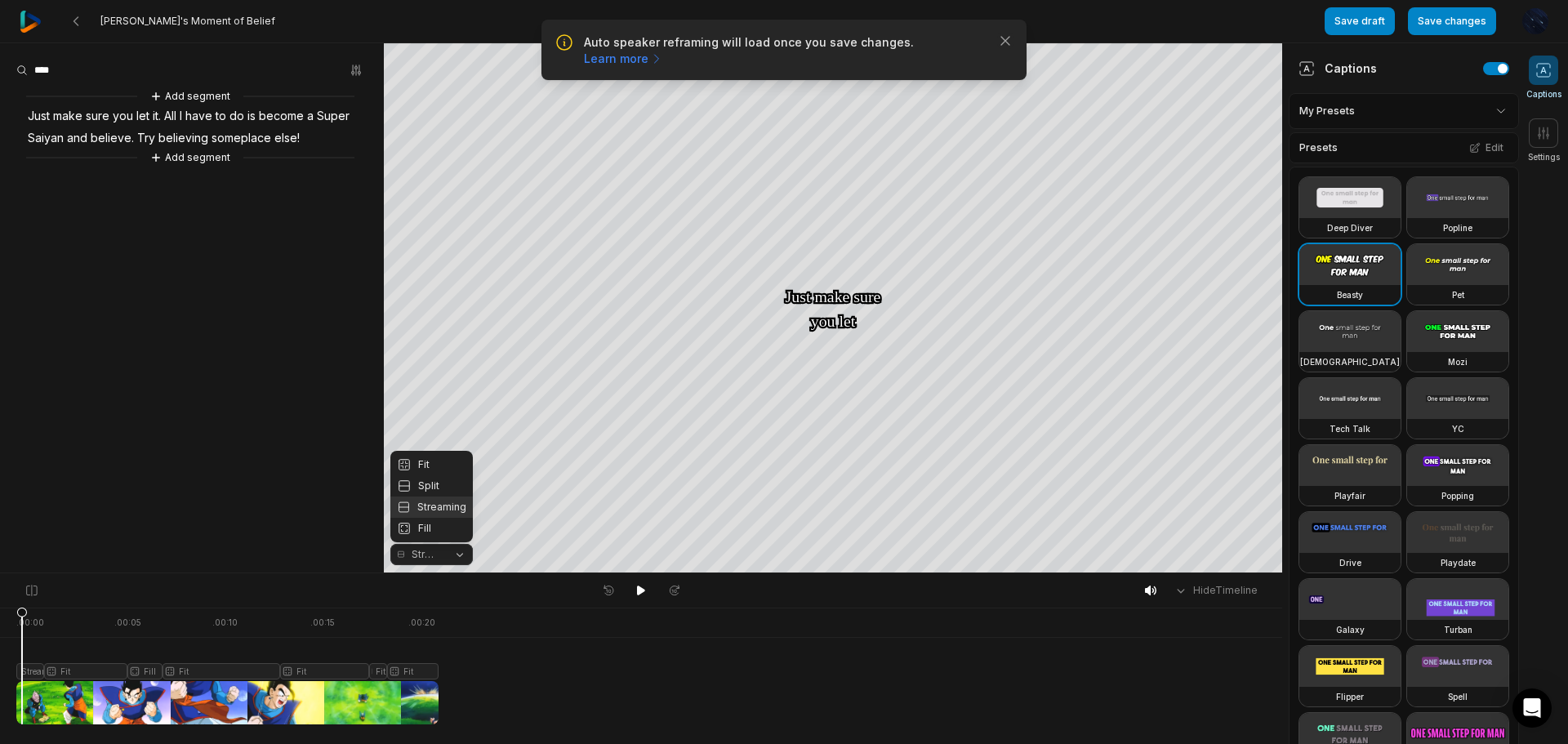 click on "Streaming" at bounding box center (431, 555) 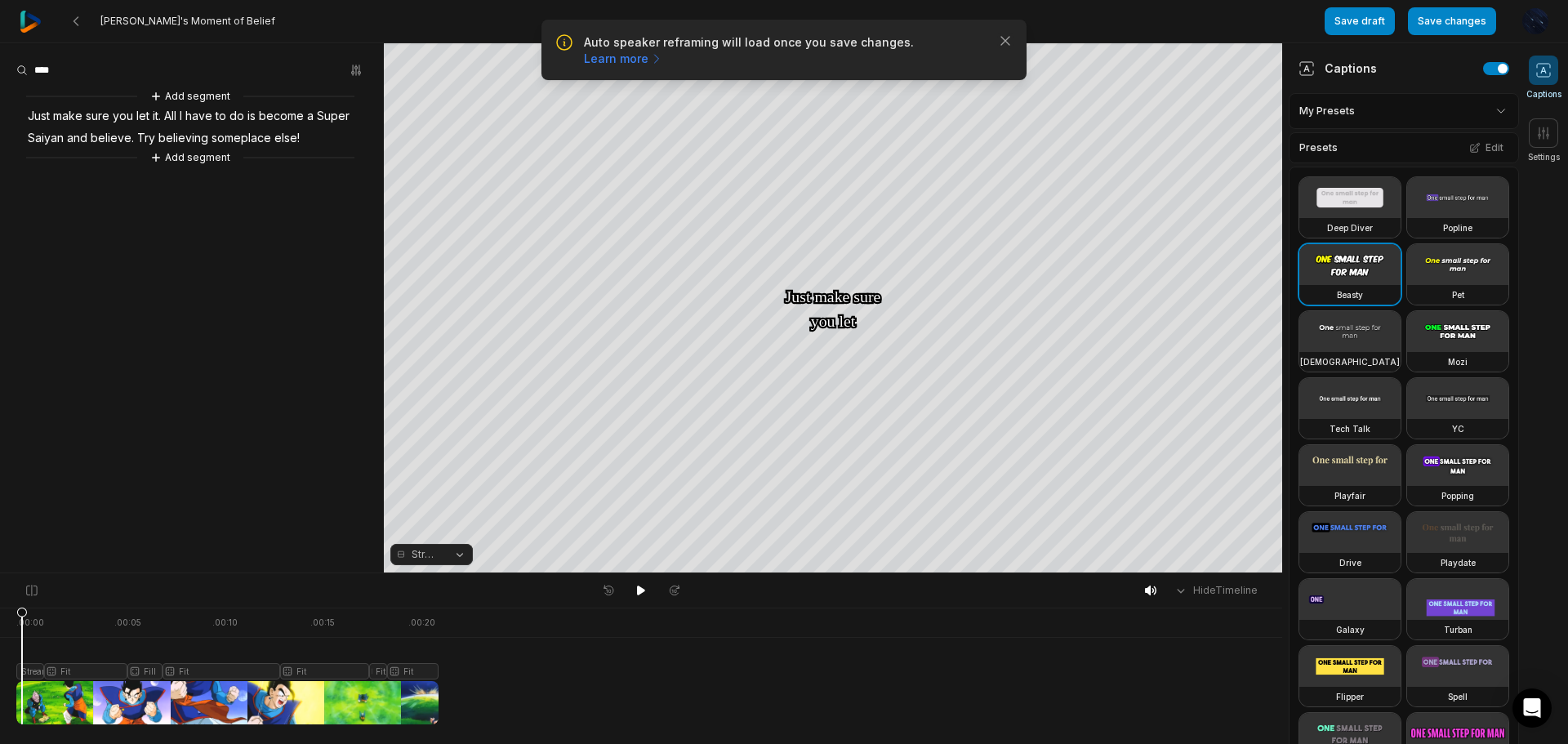 click on "Streaming" at bounding box center (431, 555) 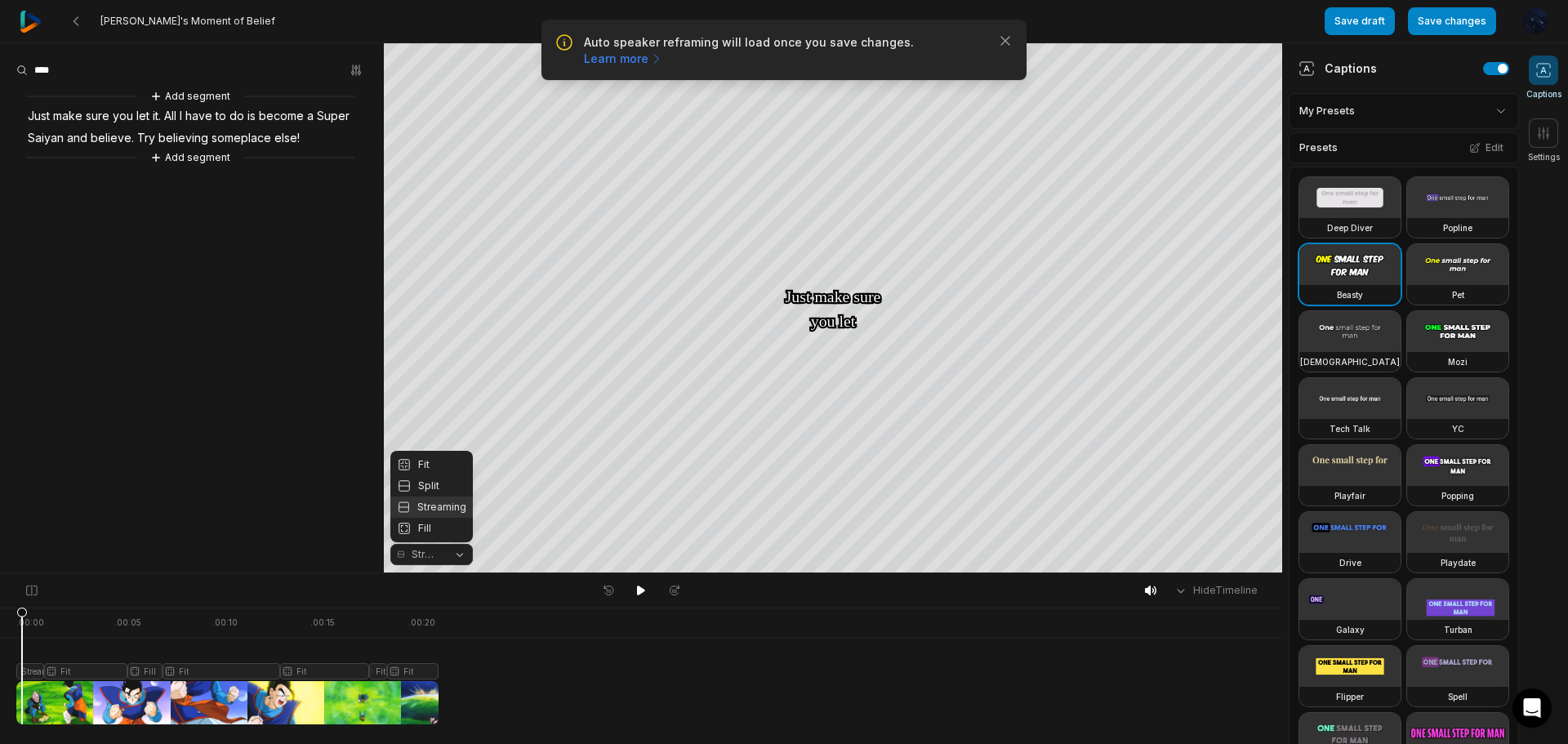 click on "Your browser does not support mp4 format. Your browser does not support mp4 format. Just Just   make make   sure sure you you   let let it it All All   I I   have have   to to   do do   is is become become a a   Super Super   Saiyan Saiyan and and   believe believe Try Try   believing believing someplace someplace else! else! Crop Hex ********* * % Streaming Fit Split Streaming Fill" at bounding box center (641, 308) 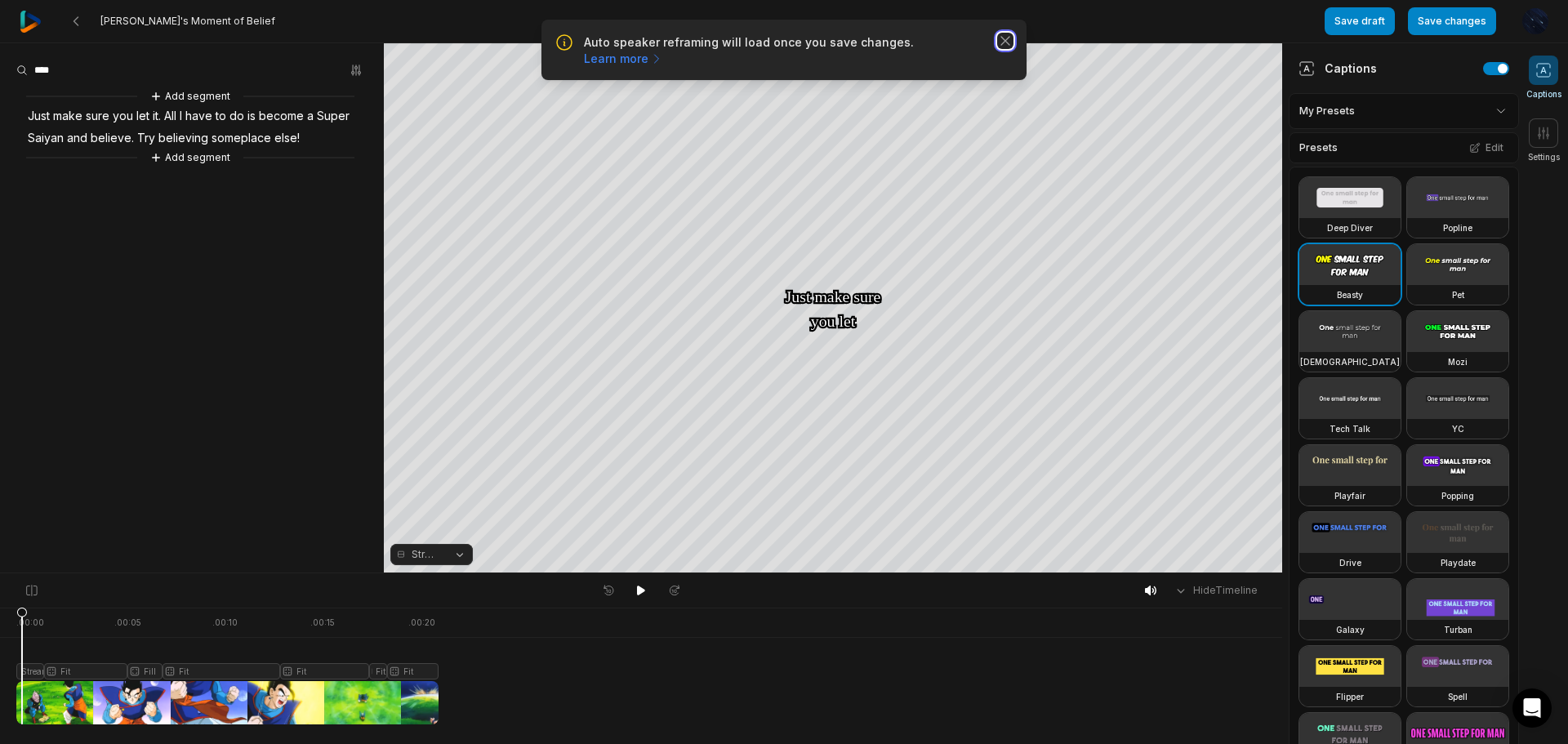 click 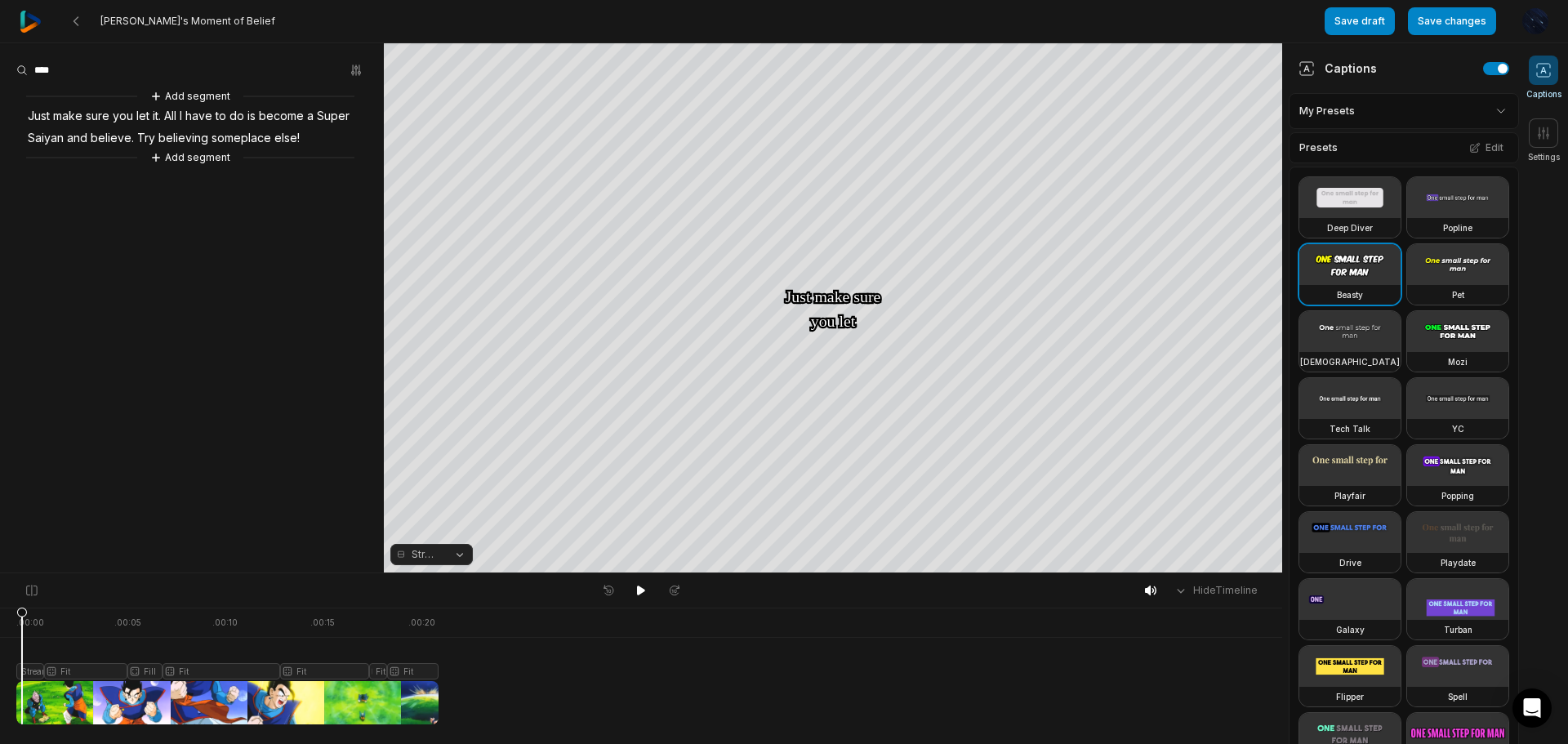 click on "Streaming" at bounding box center (431, 555) 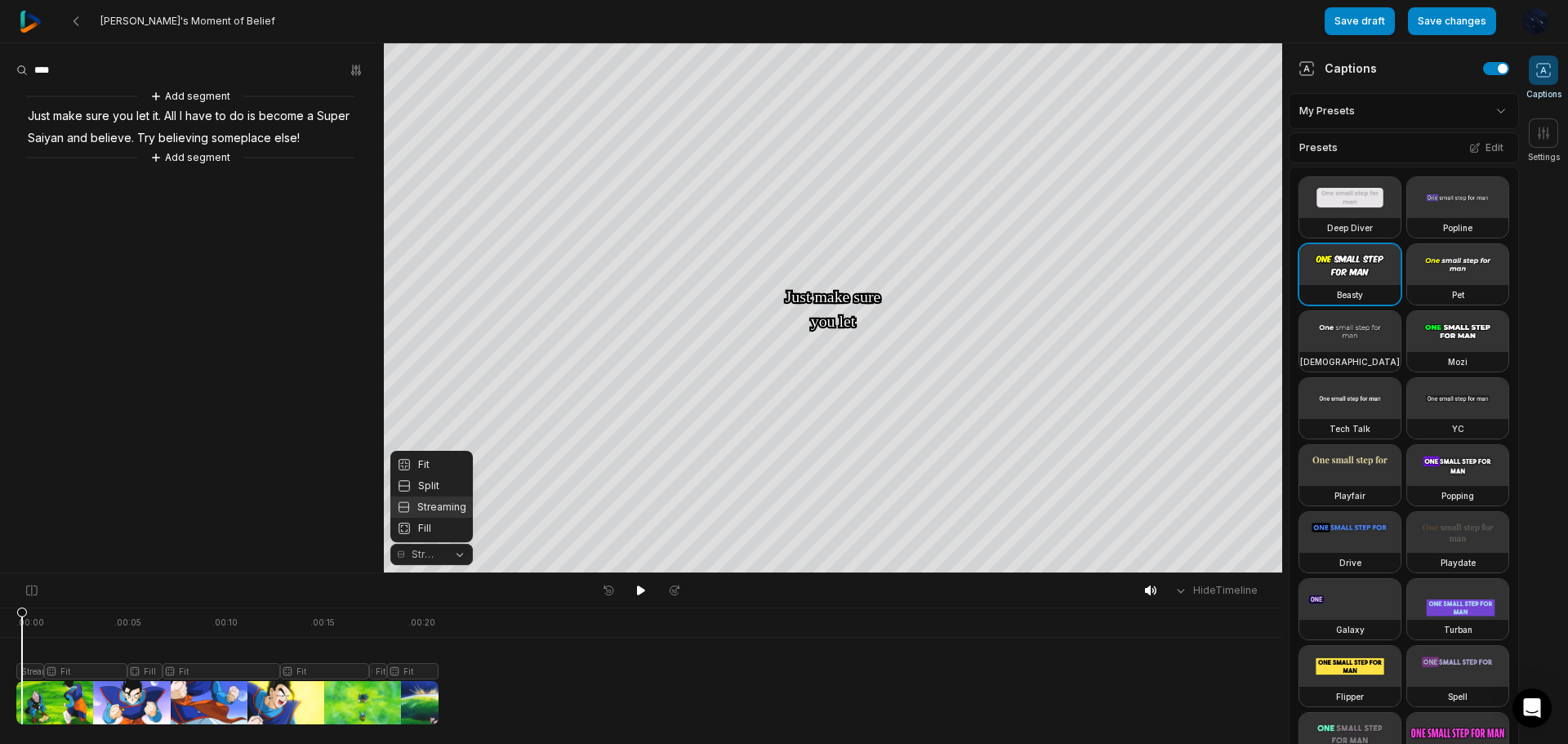 click on "Split" at bounding box center (431, 486) 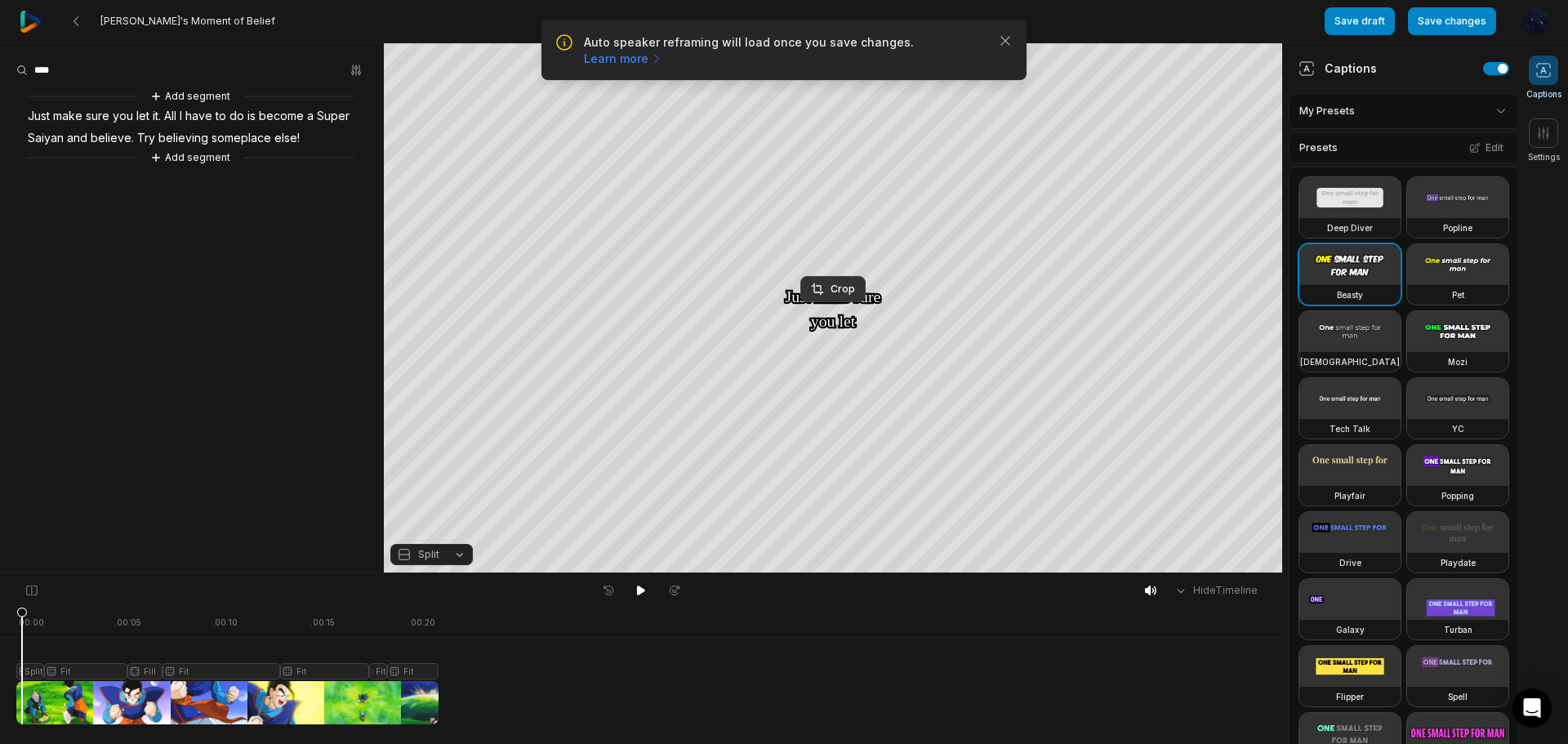 click 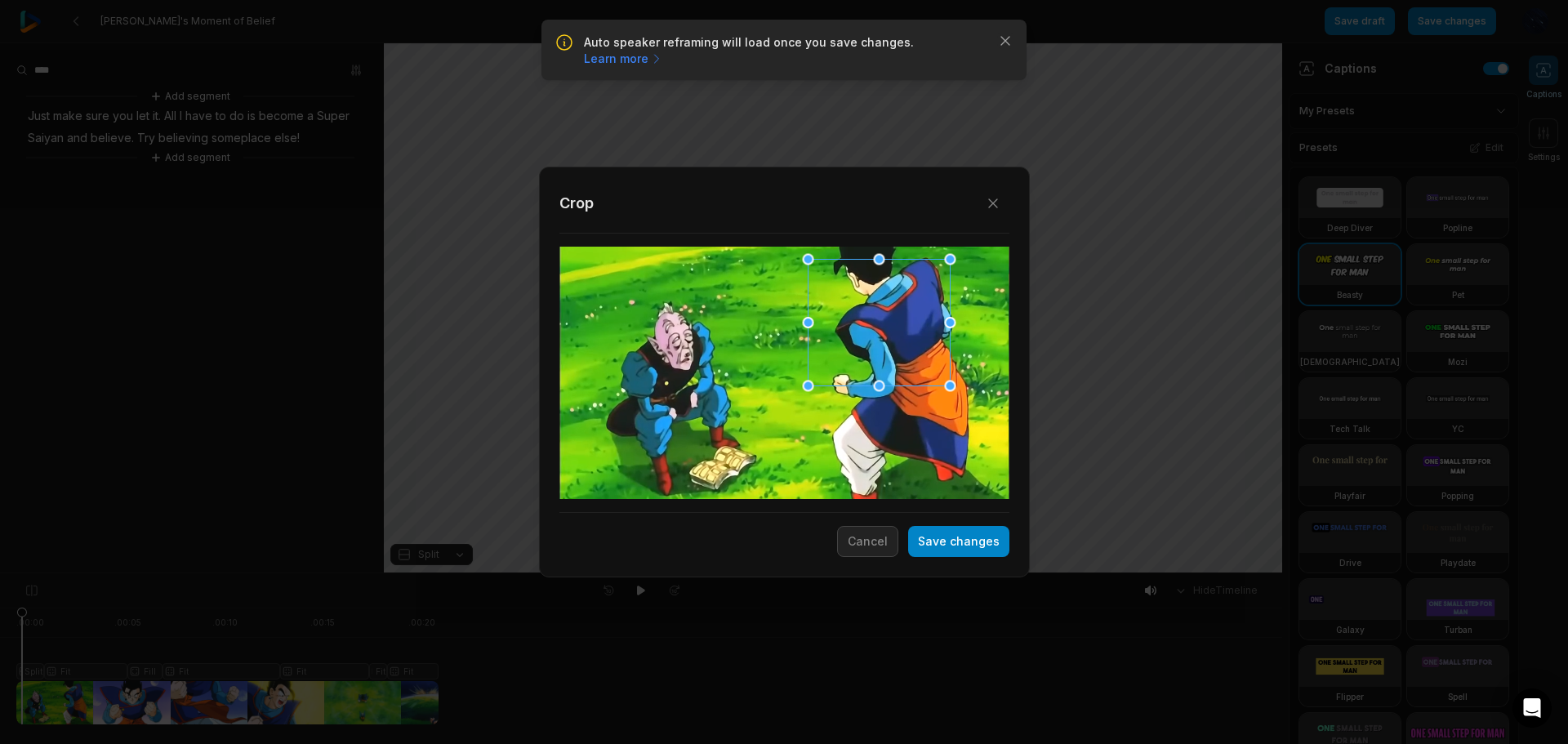 drag, startPoint x: 803, startPoint y: 381, endPoint x: 889, endPoint y: 265, distance: 144.40222 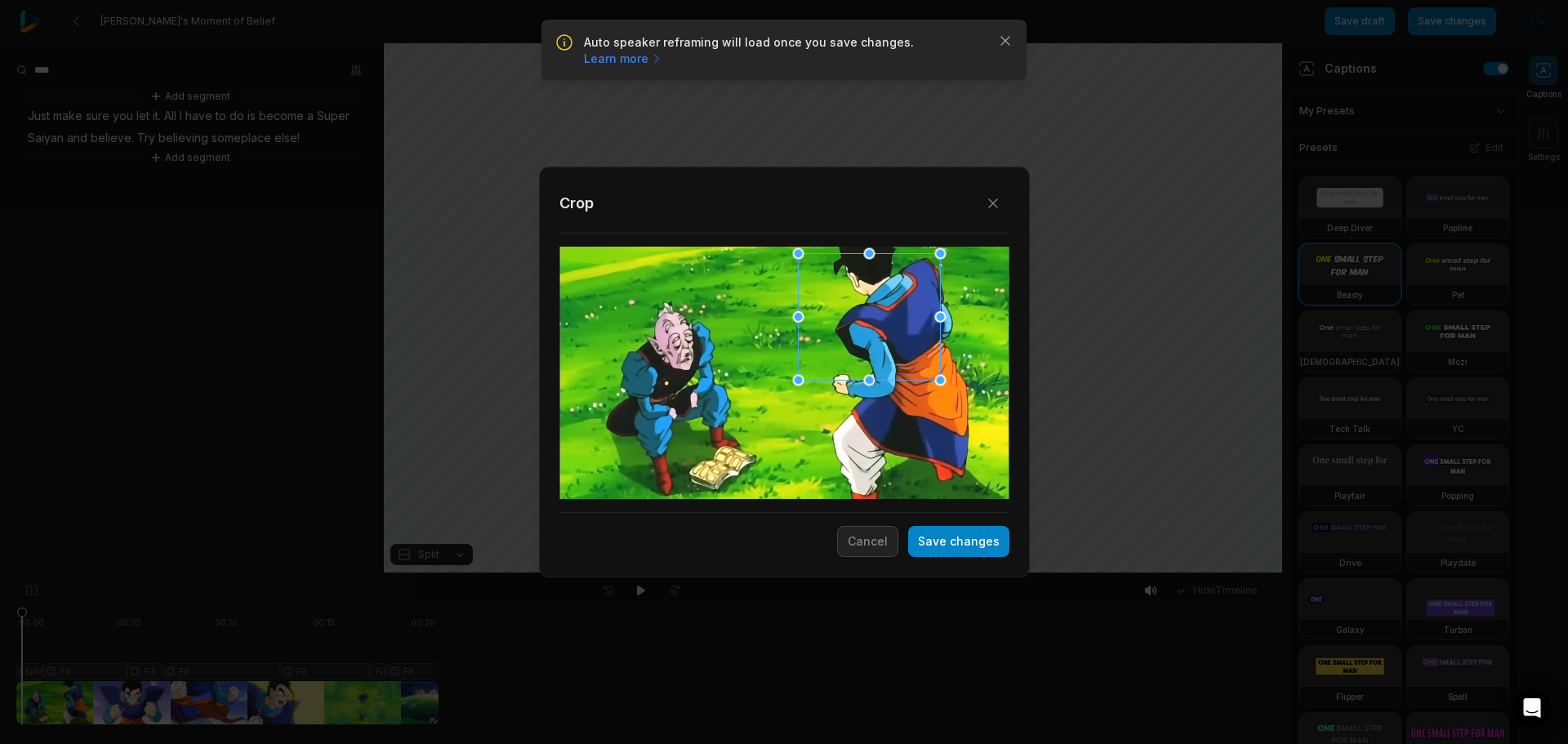 drag, startPoint x: 889, startPoint y: 309, endPoint x: 876, endPoint y: 236, distance: 74.1485 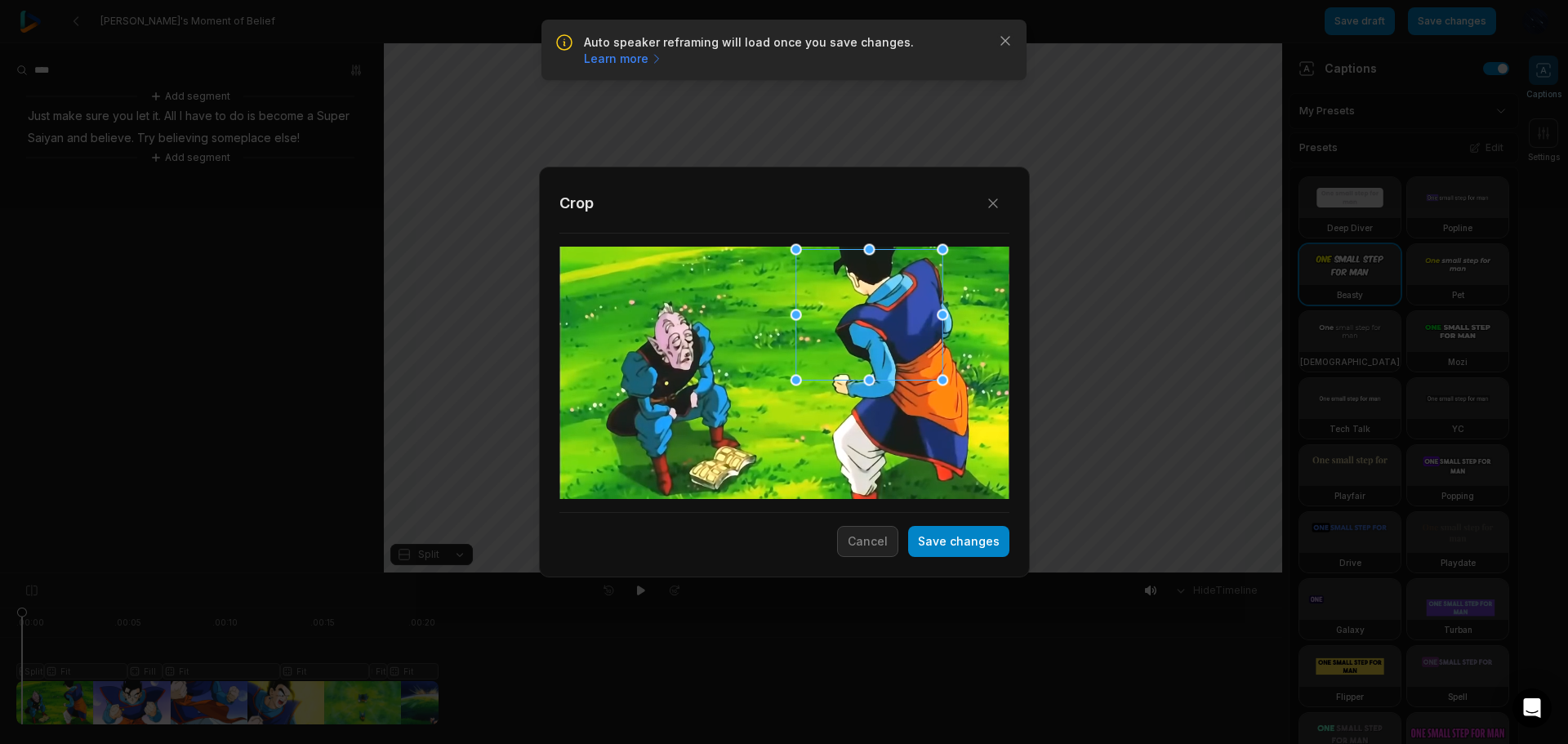 drag, startPoint x: 874, startPoint y: 254, endPoint x: 876, endPoint y: 292, distance: 38.0526 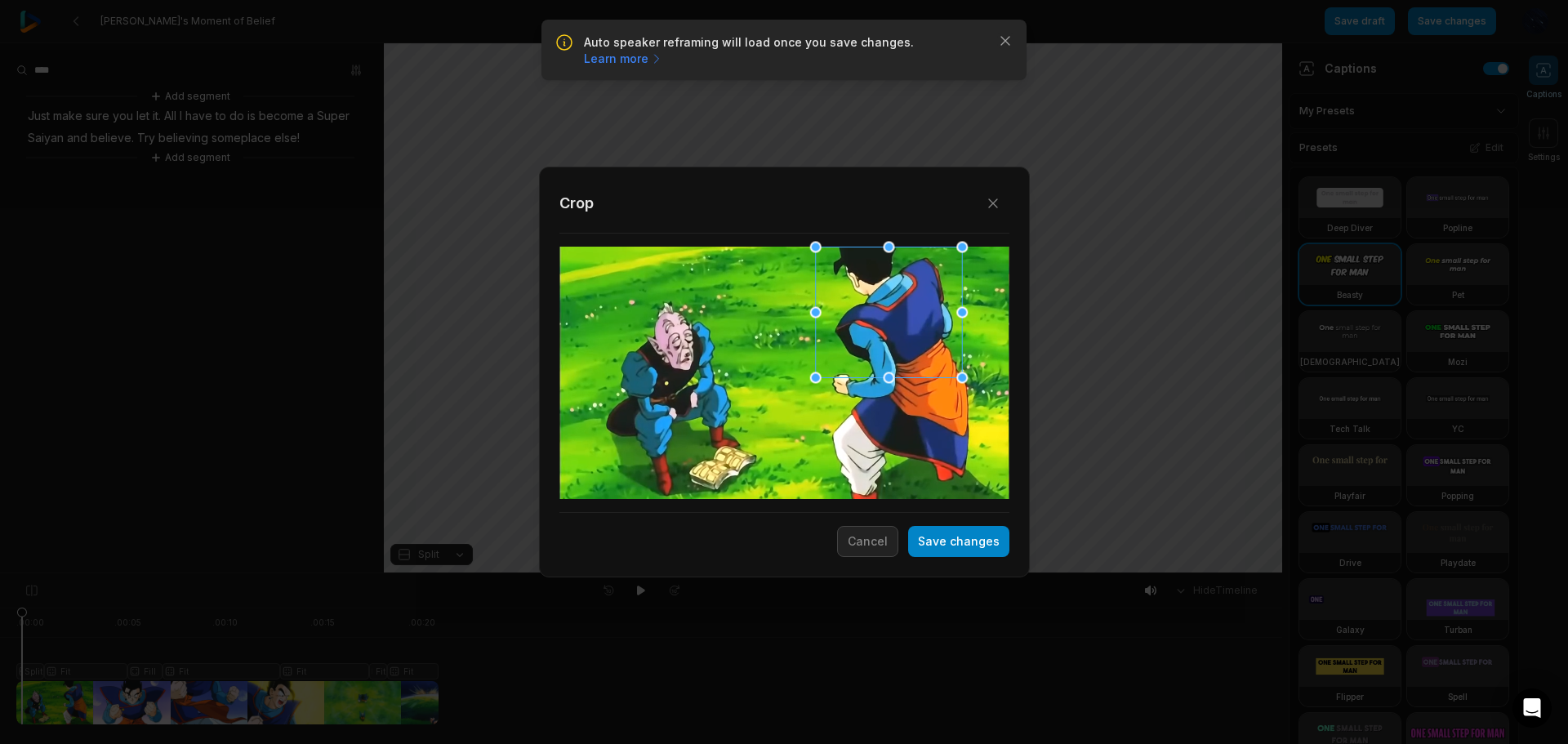 drag, startPoint x: 911, startPoint y: 360, endPoint x: 897, endPoint y: 357, distance: 14.317821 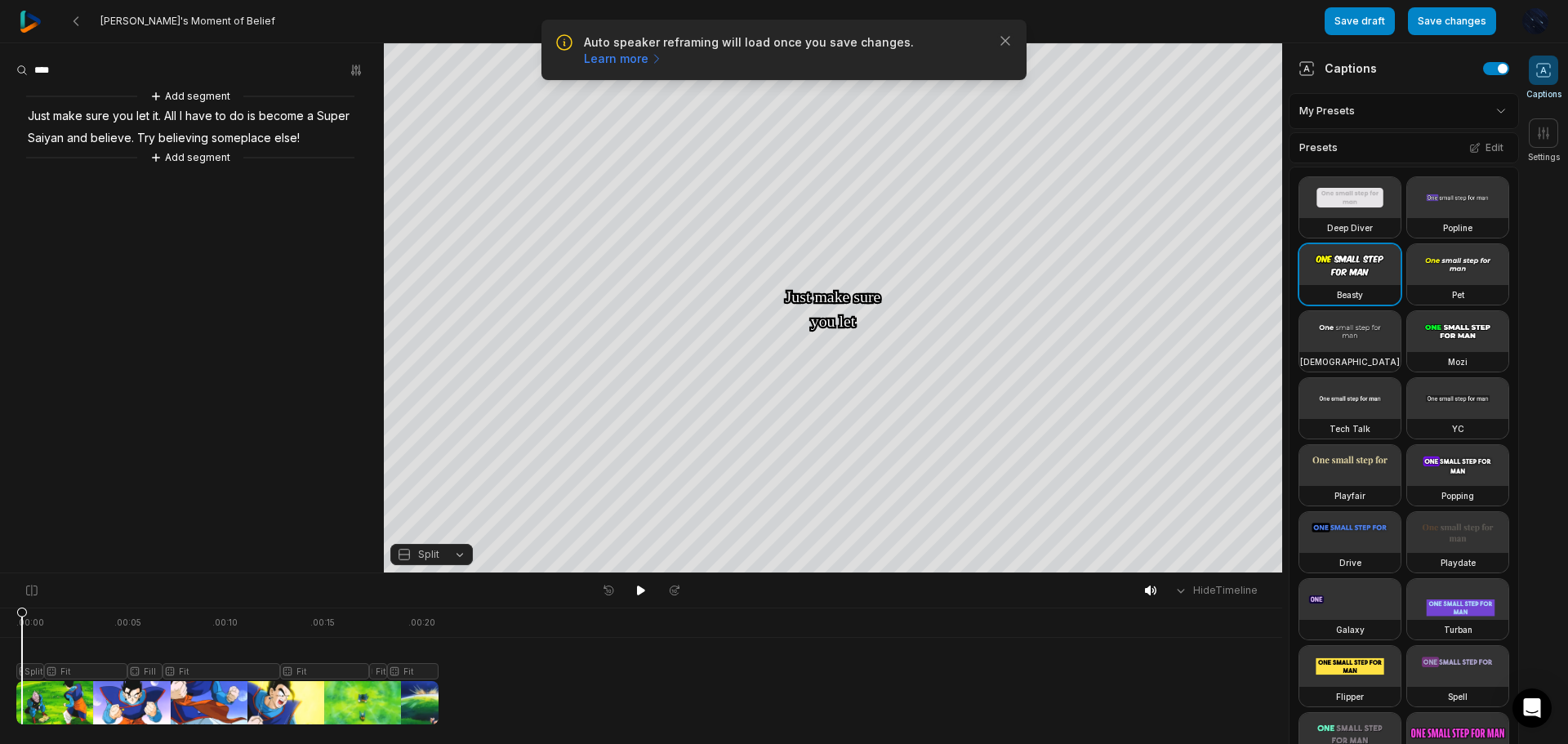 click on "Auto speaker reframing will load once you save changes.  Learn more  Close" at bounding box center [784, 50] 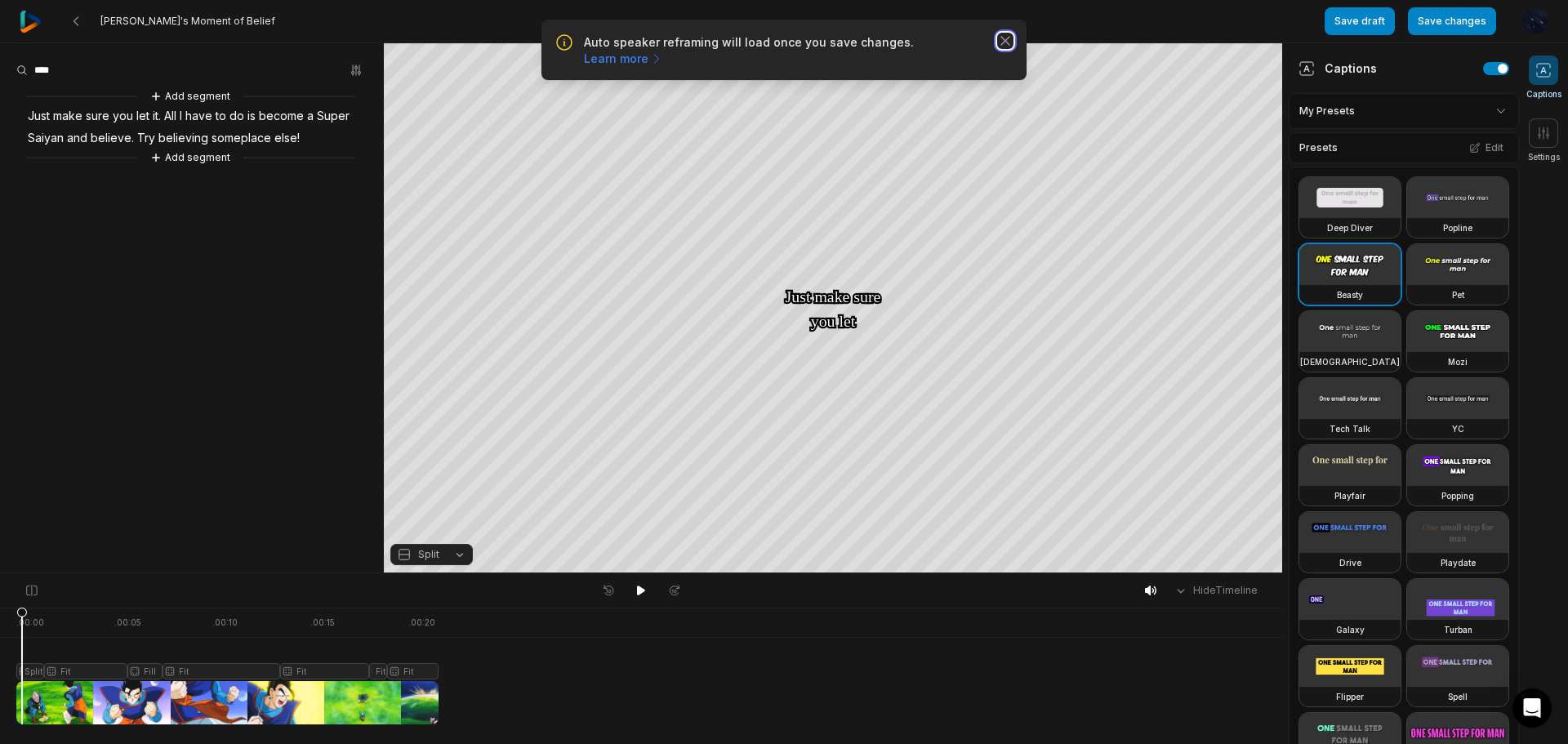 click 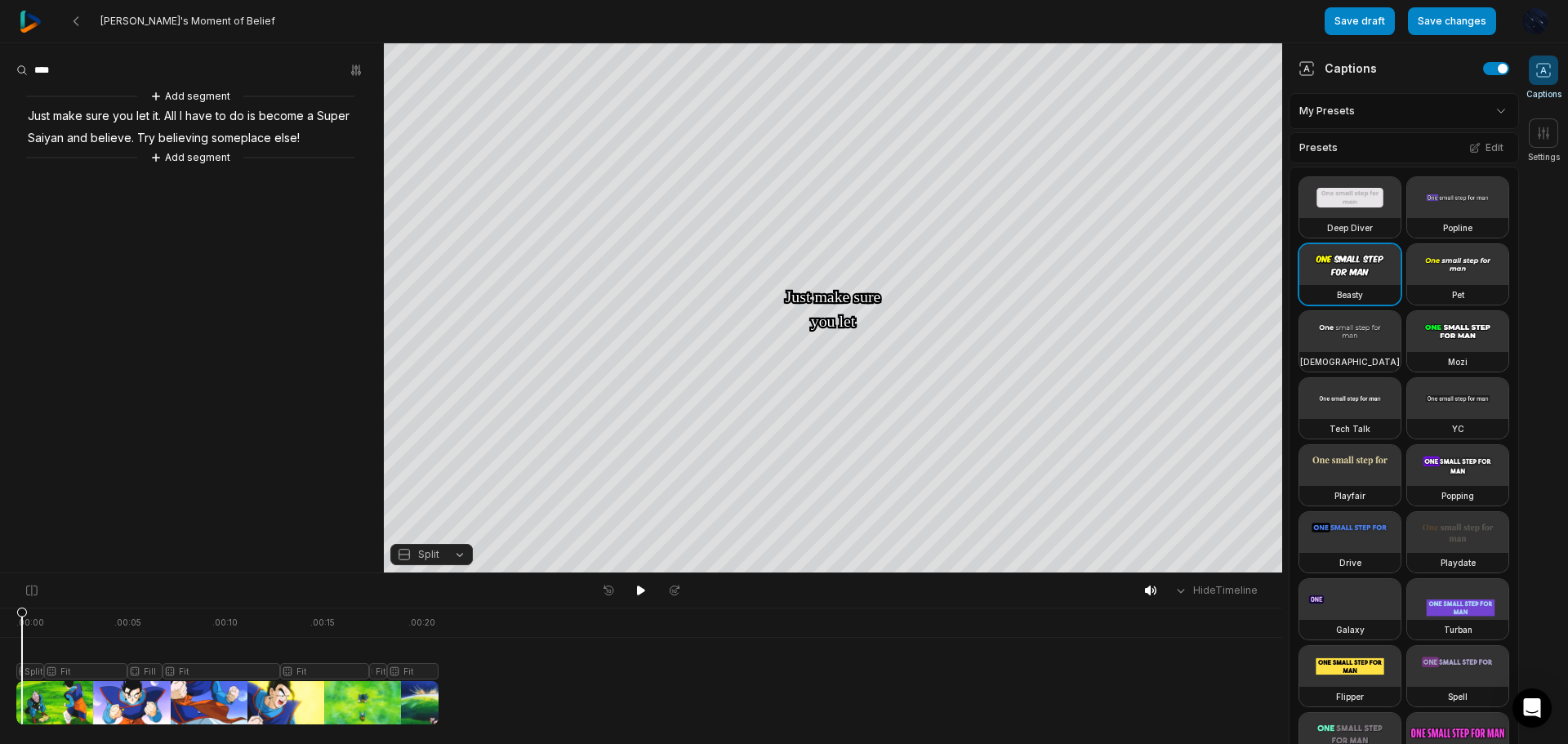 click on "Split" at bounding box center (431, 555) 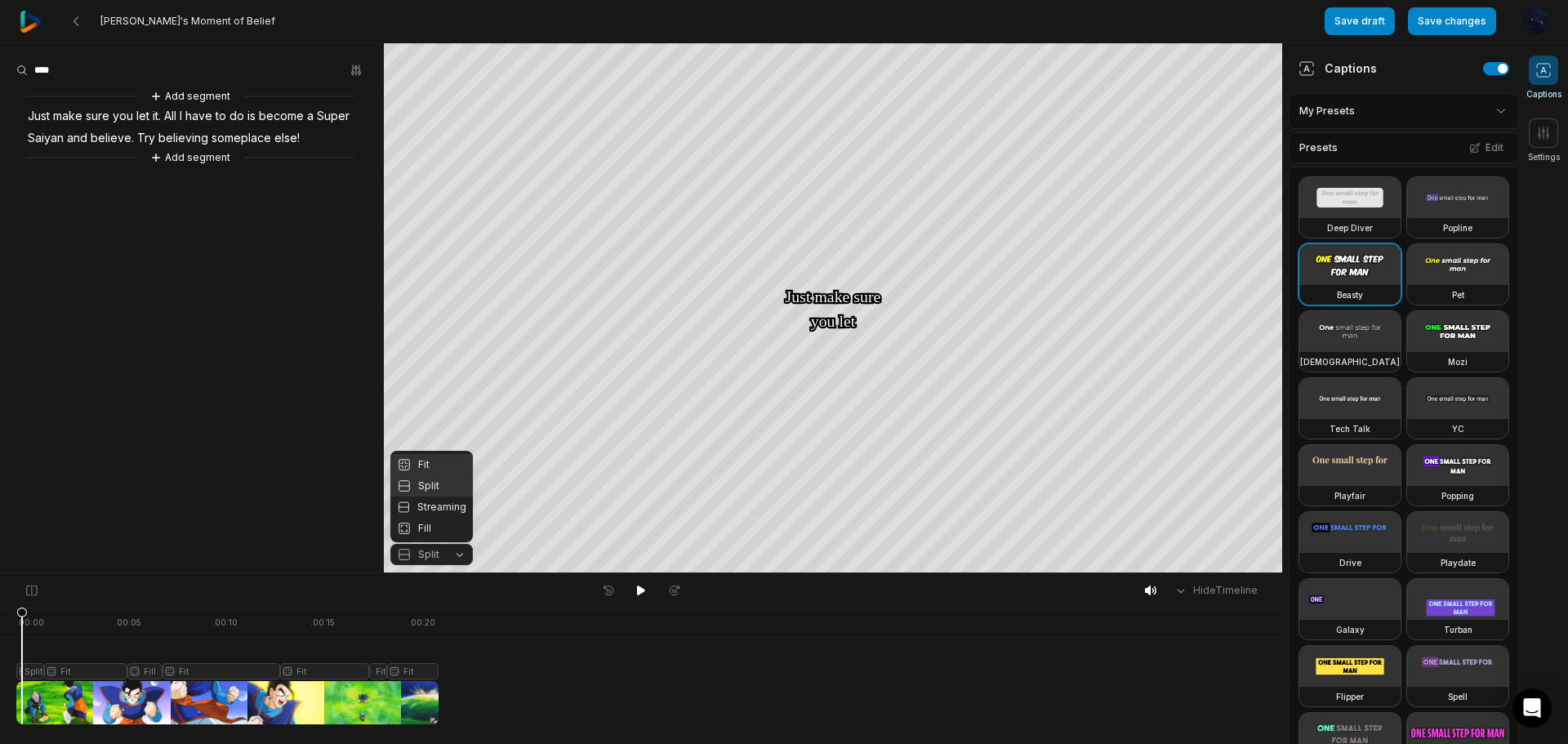 click on "Fit" at bounding box center (431, 465) 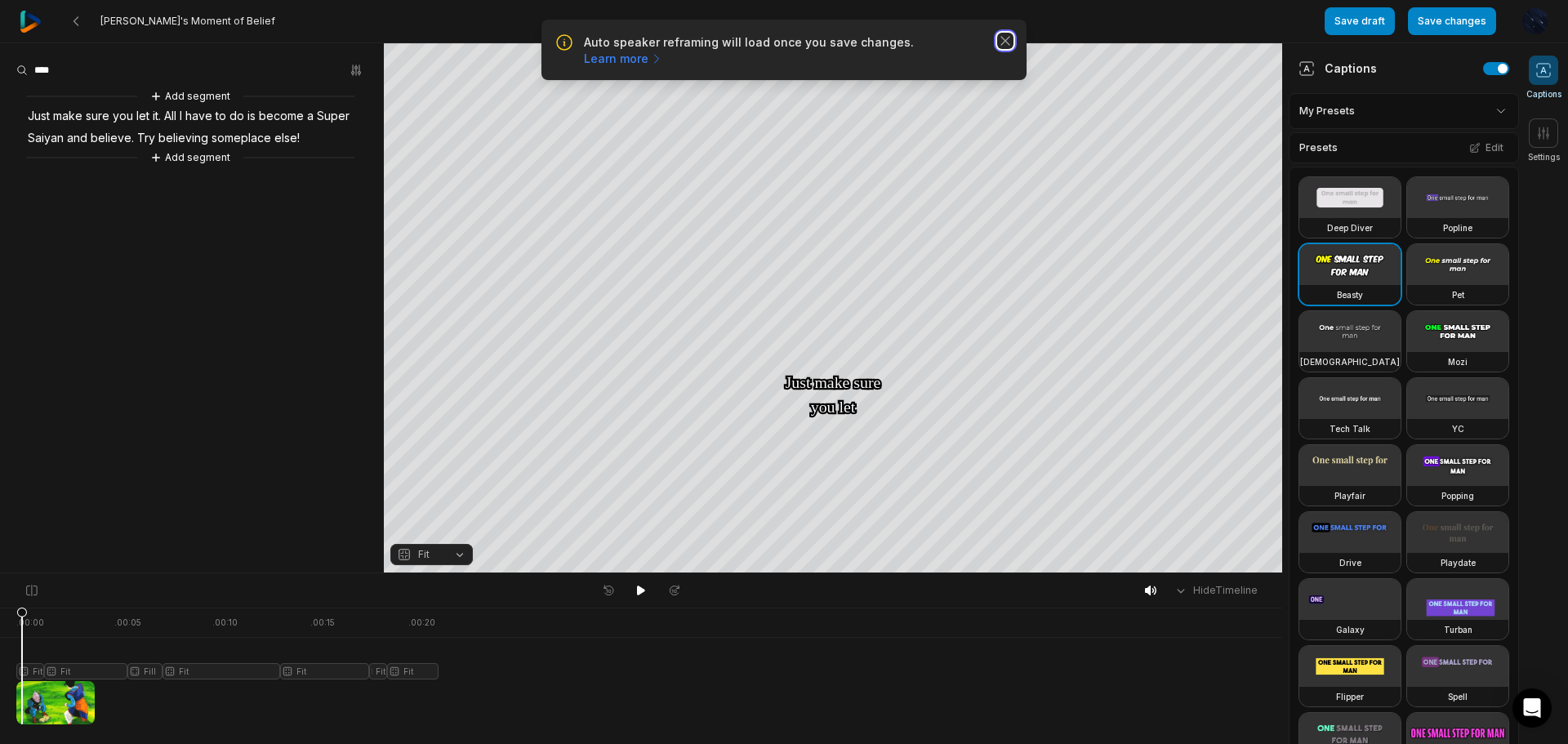click 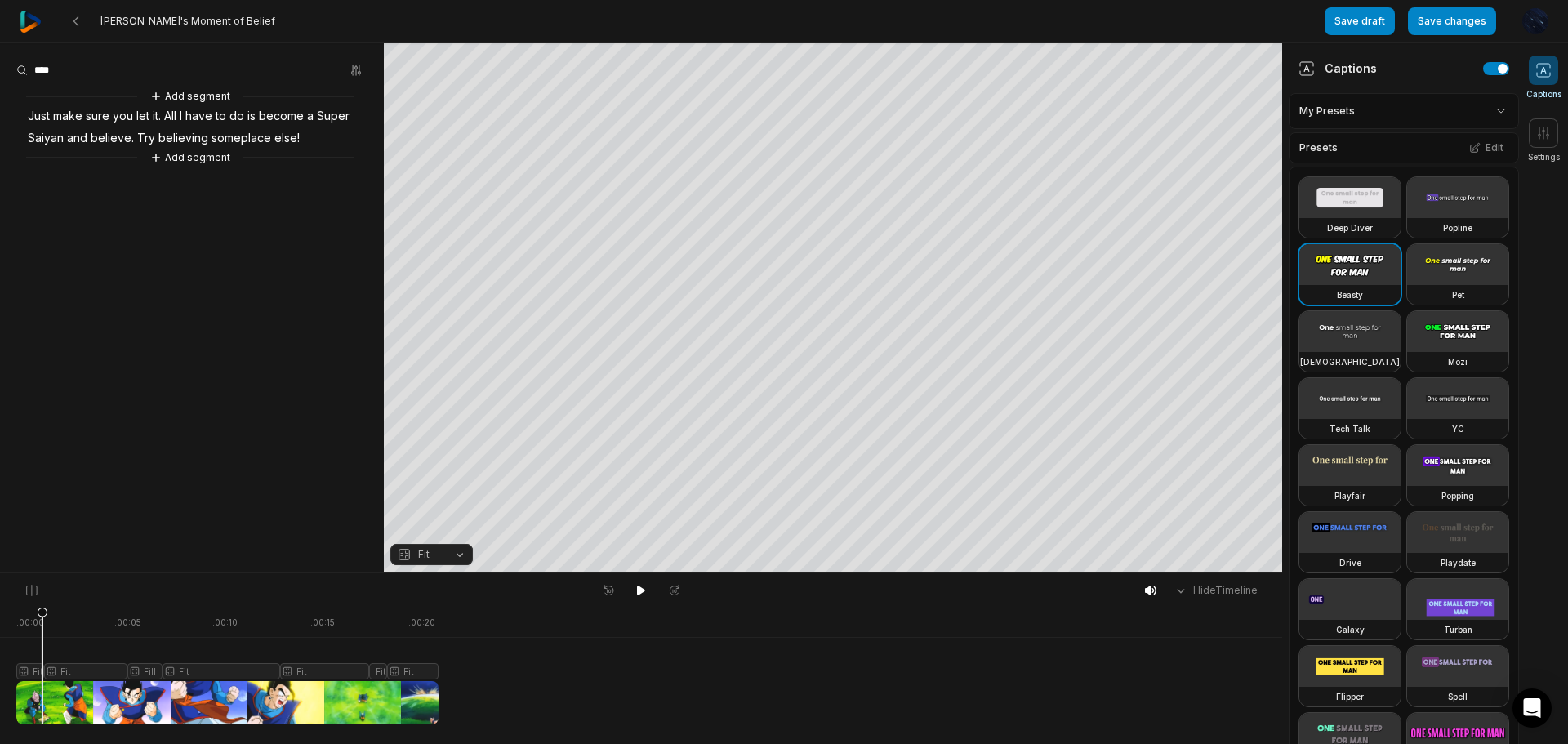 drag, startPoint x: 20, startPoint y: 615, endPoint x: 42, endPoint y: 613, distance: 22.090722 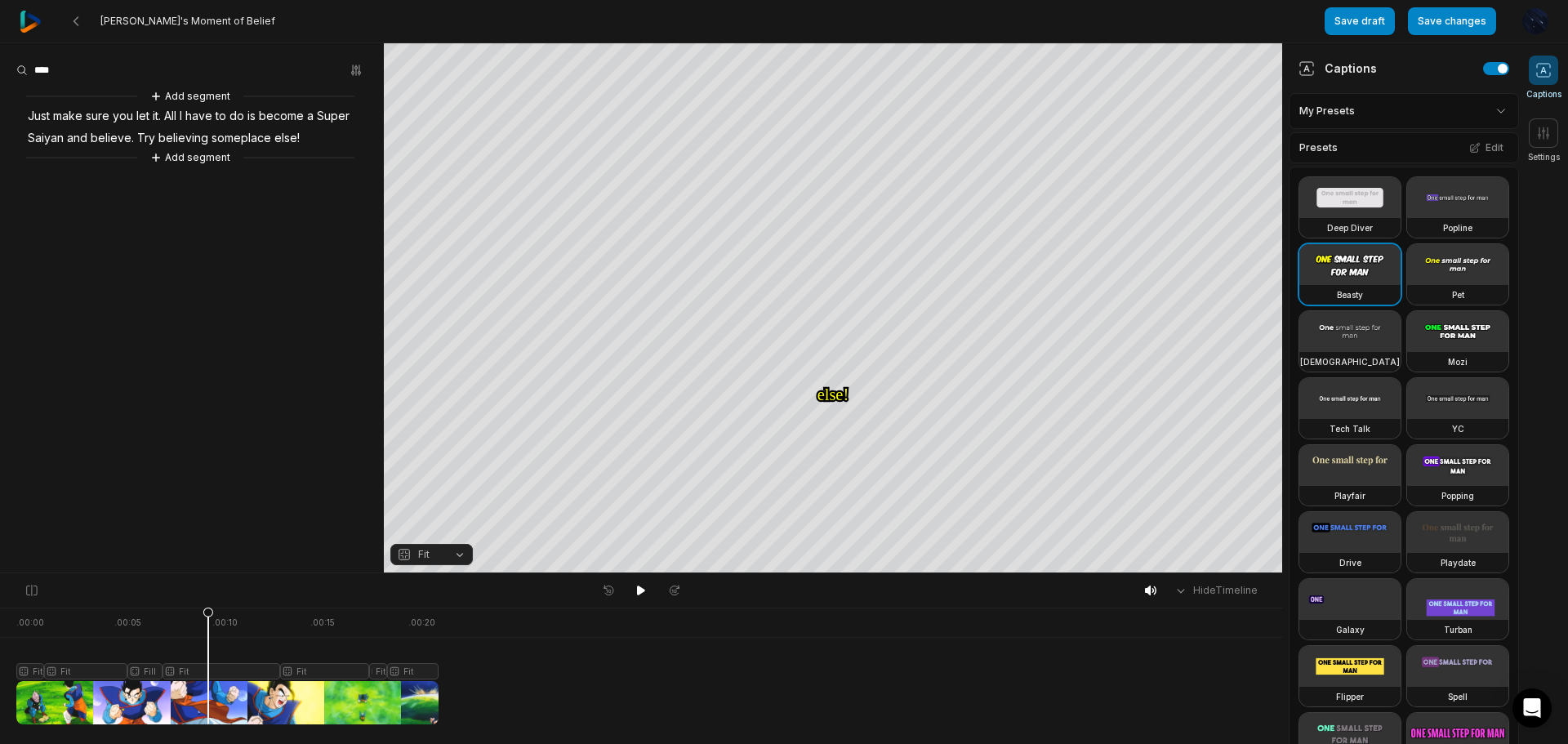 click at bounding box center (227, 666) 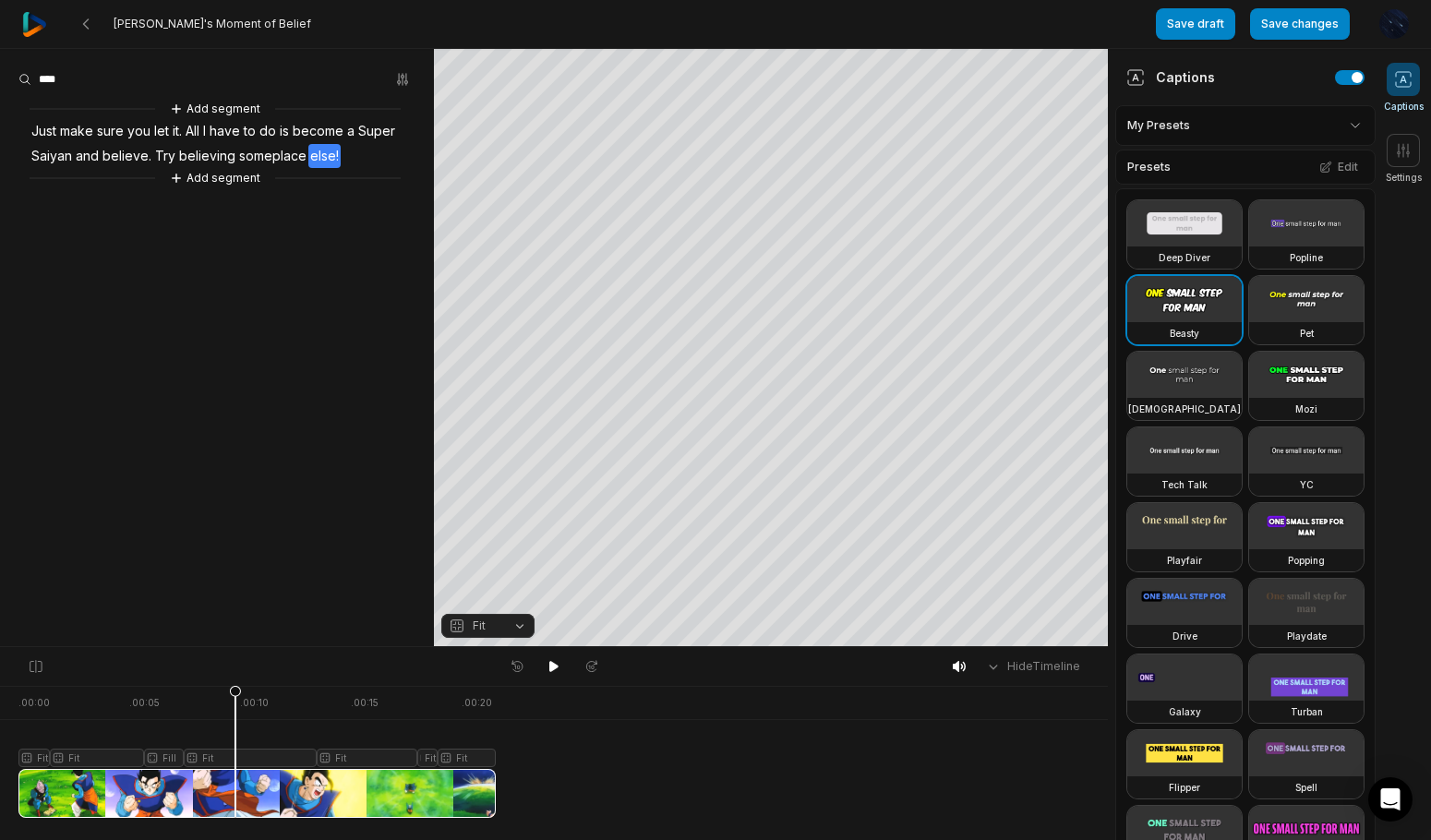 click at bounding box center [257, 751] 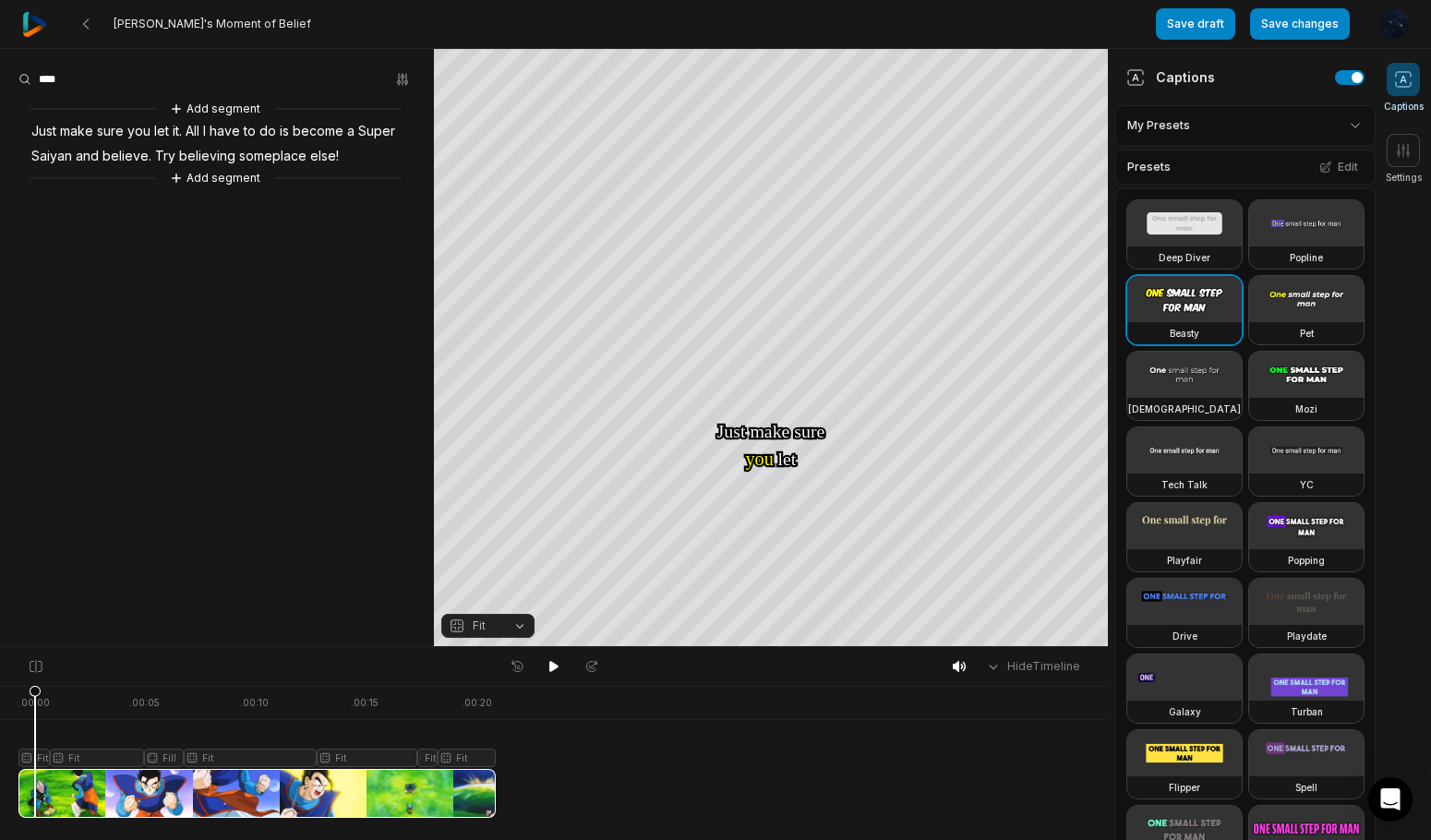 click at bounding box center (257, 751) 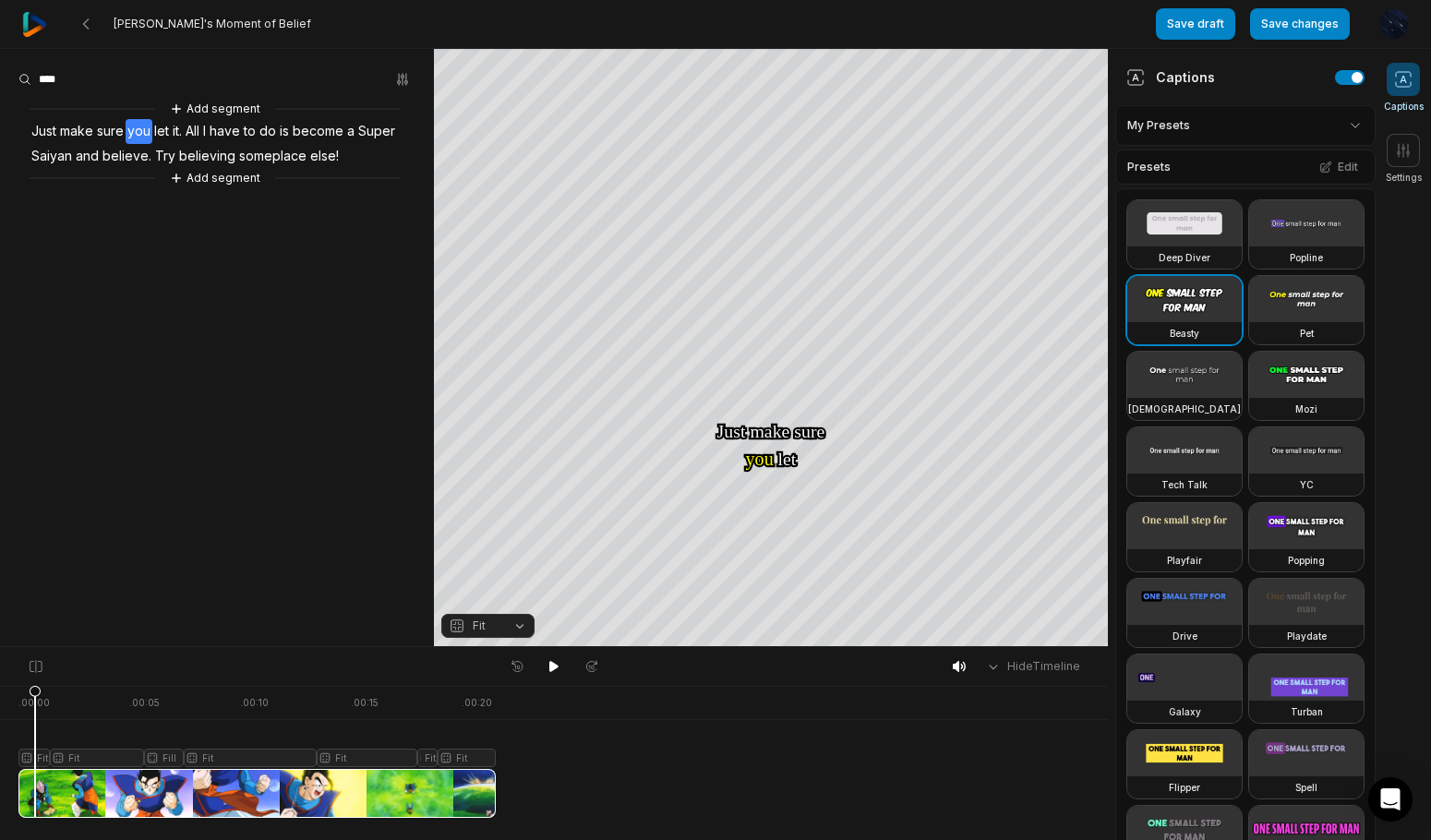click on "Fit" at bounding box center (487, 626) 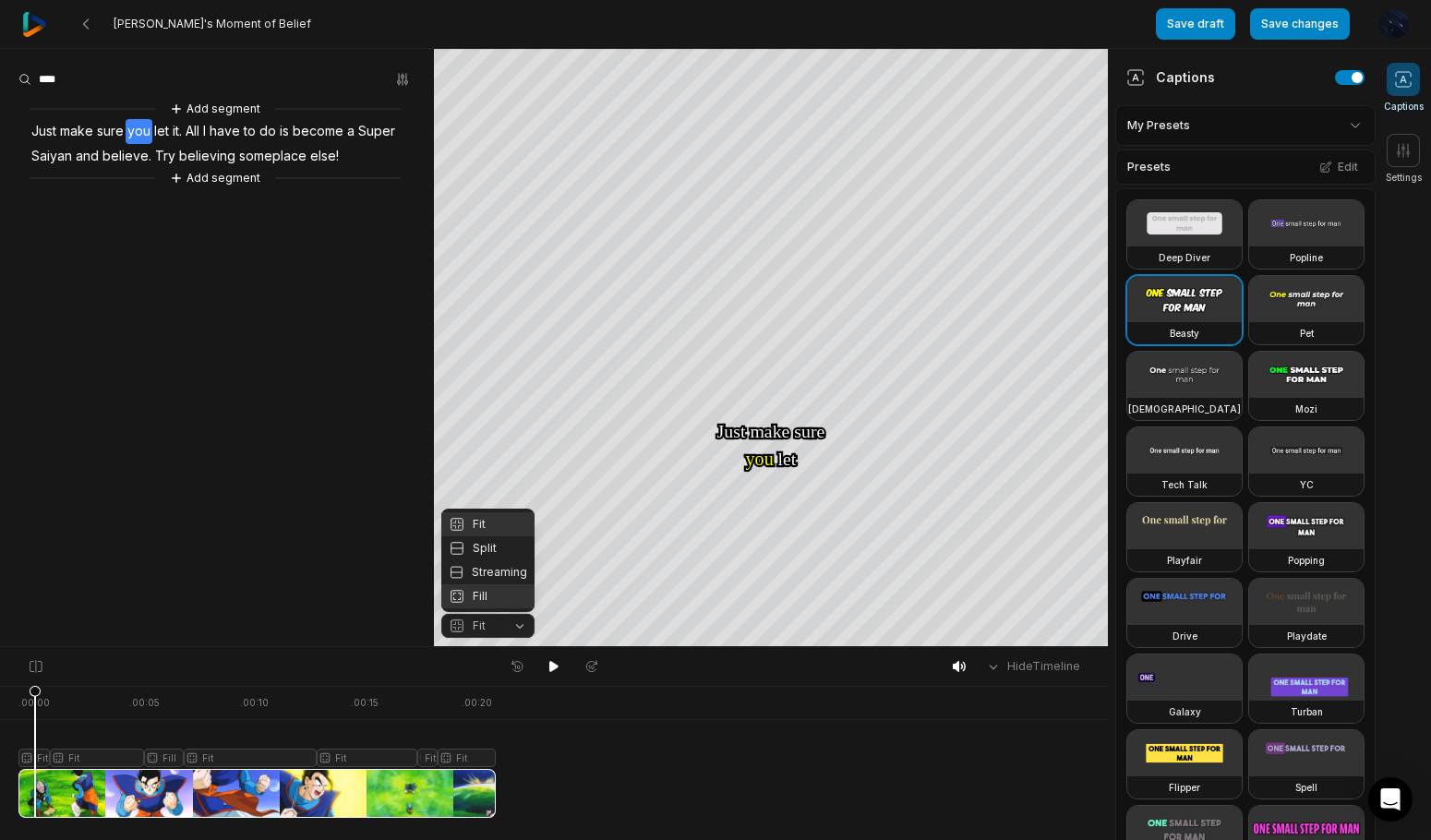 click on "Fill" at bounding box center (487, 596) 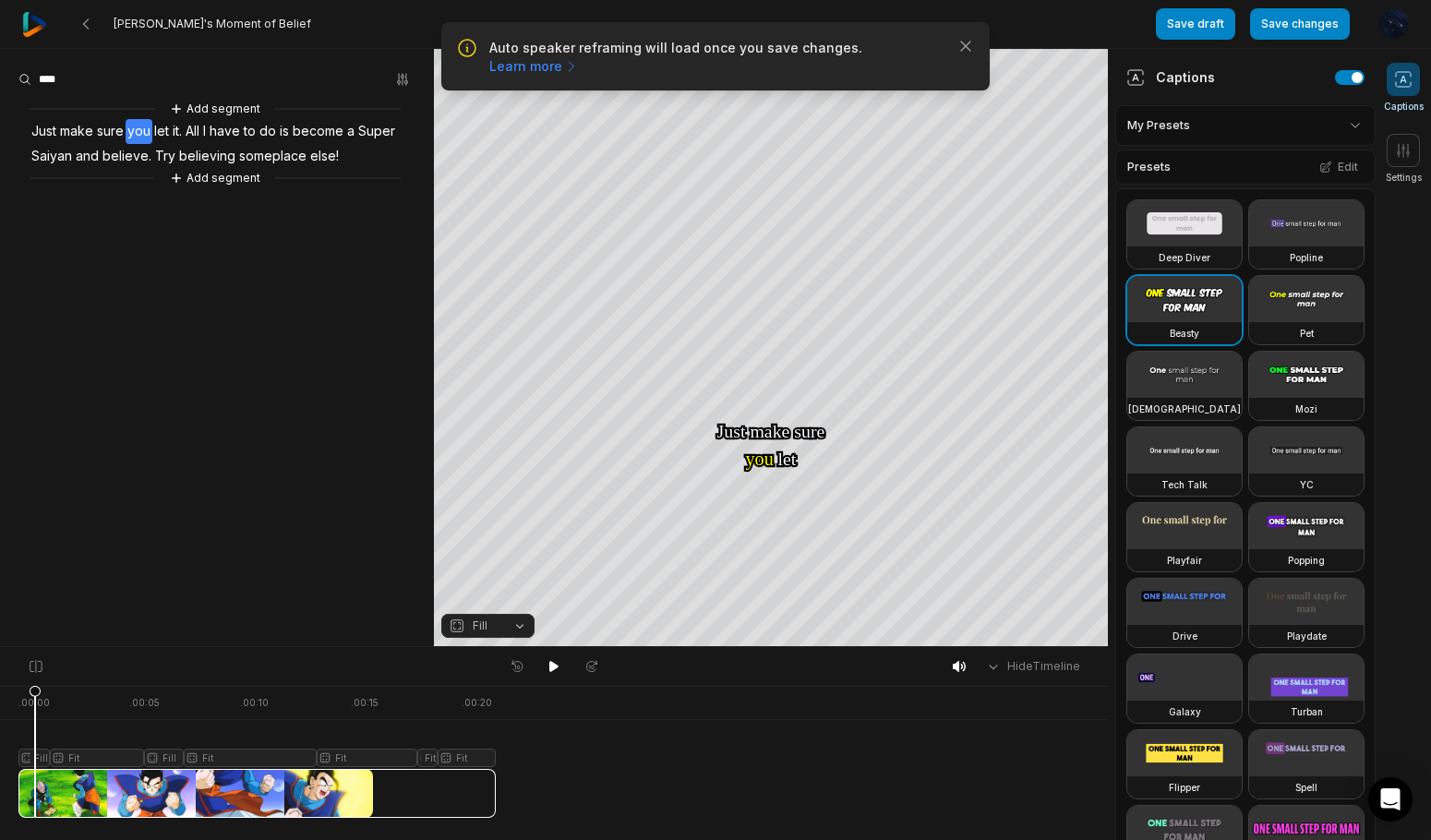 click on "Fill" at bounding box center (480, 626) 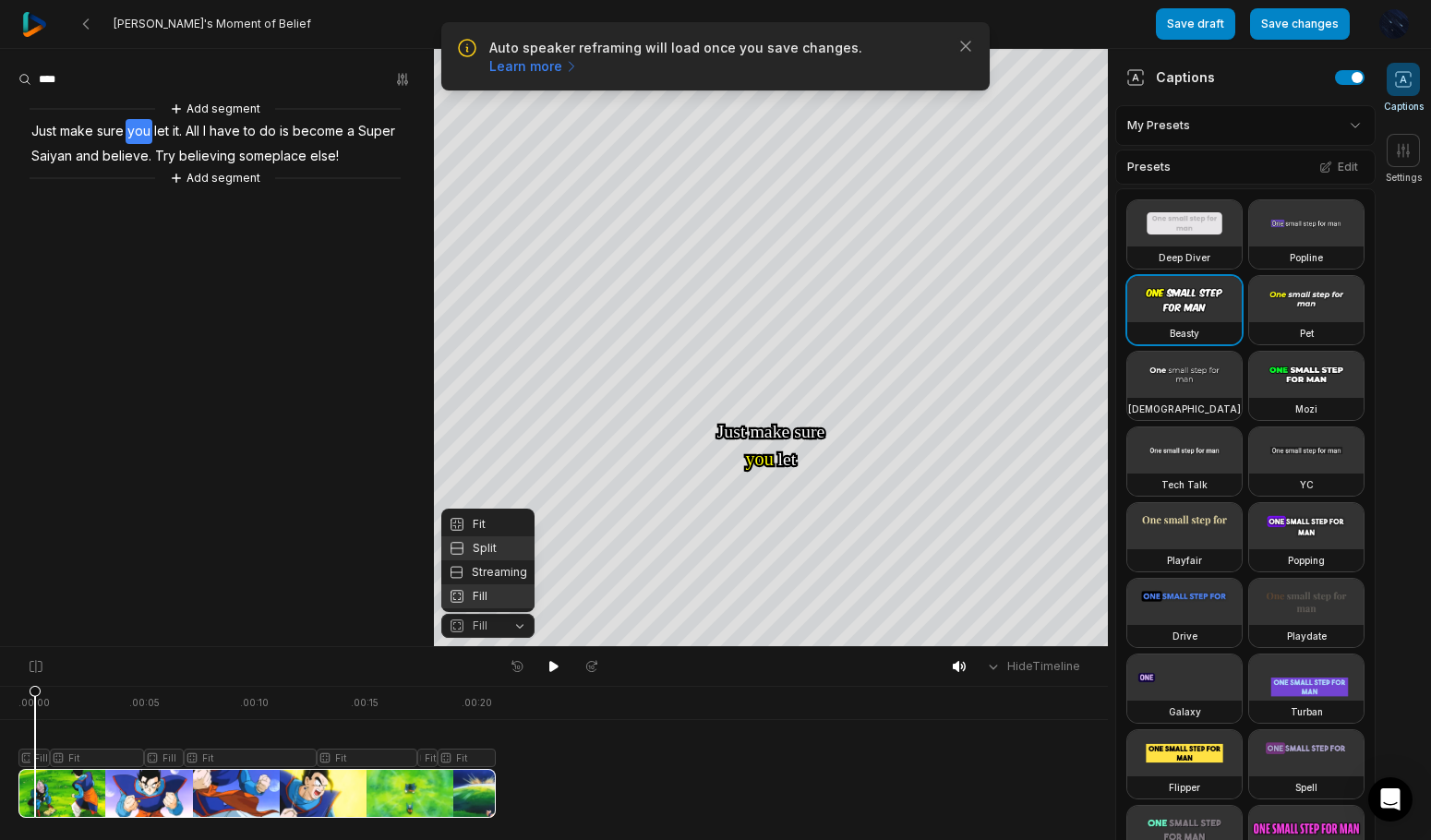 click on "Split" at bounding box center [487, 548] 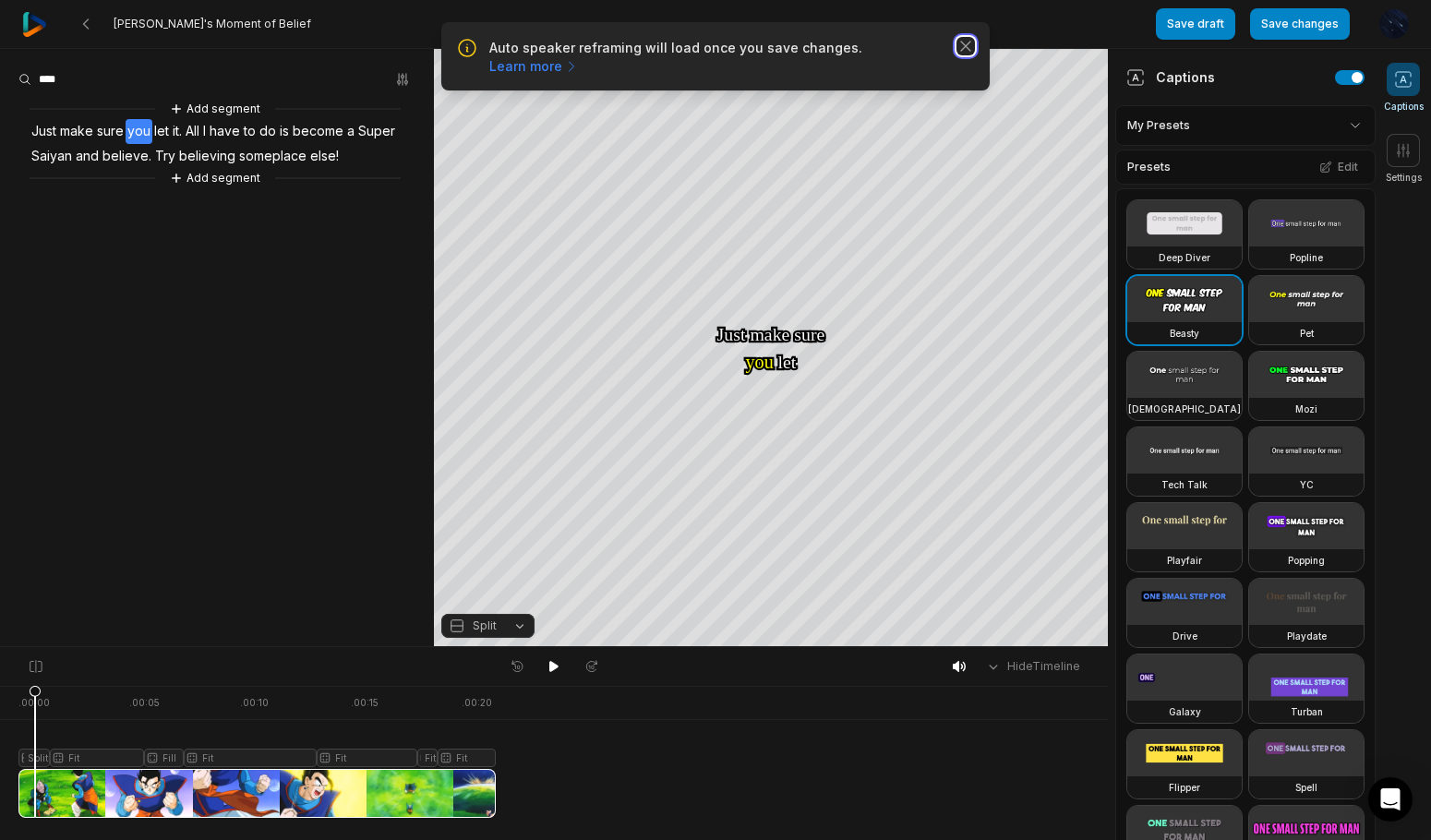 click 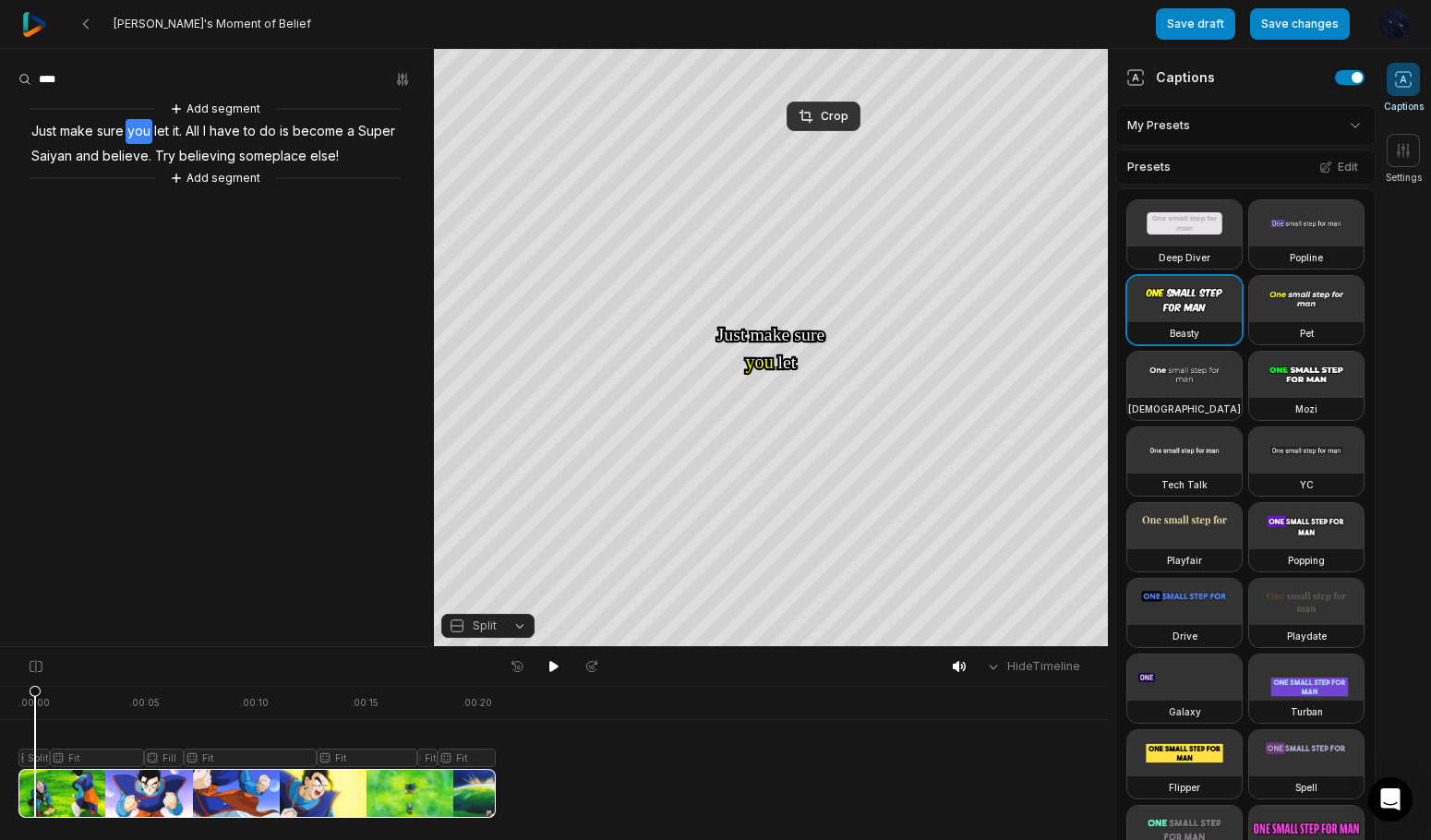 click on "Crop" at bounding box center (824, 116) 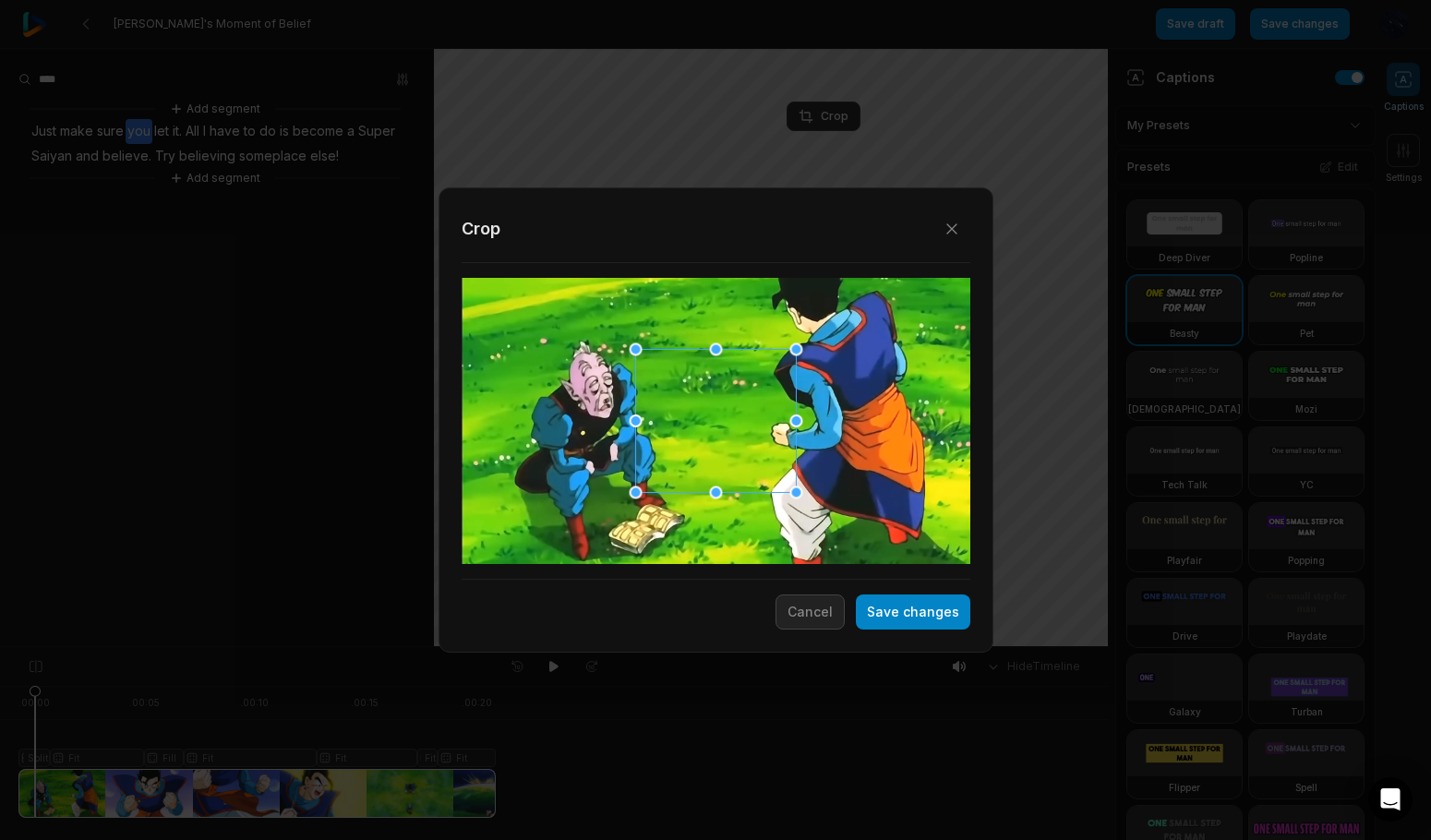 drag, startPoint x: 798, startPoint y: 216, endPoint x: 834, endPoint y: 218, distance: 36.055513 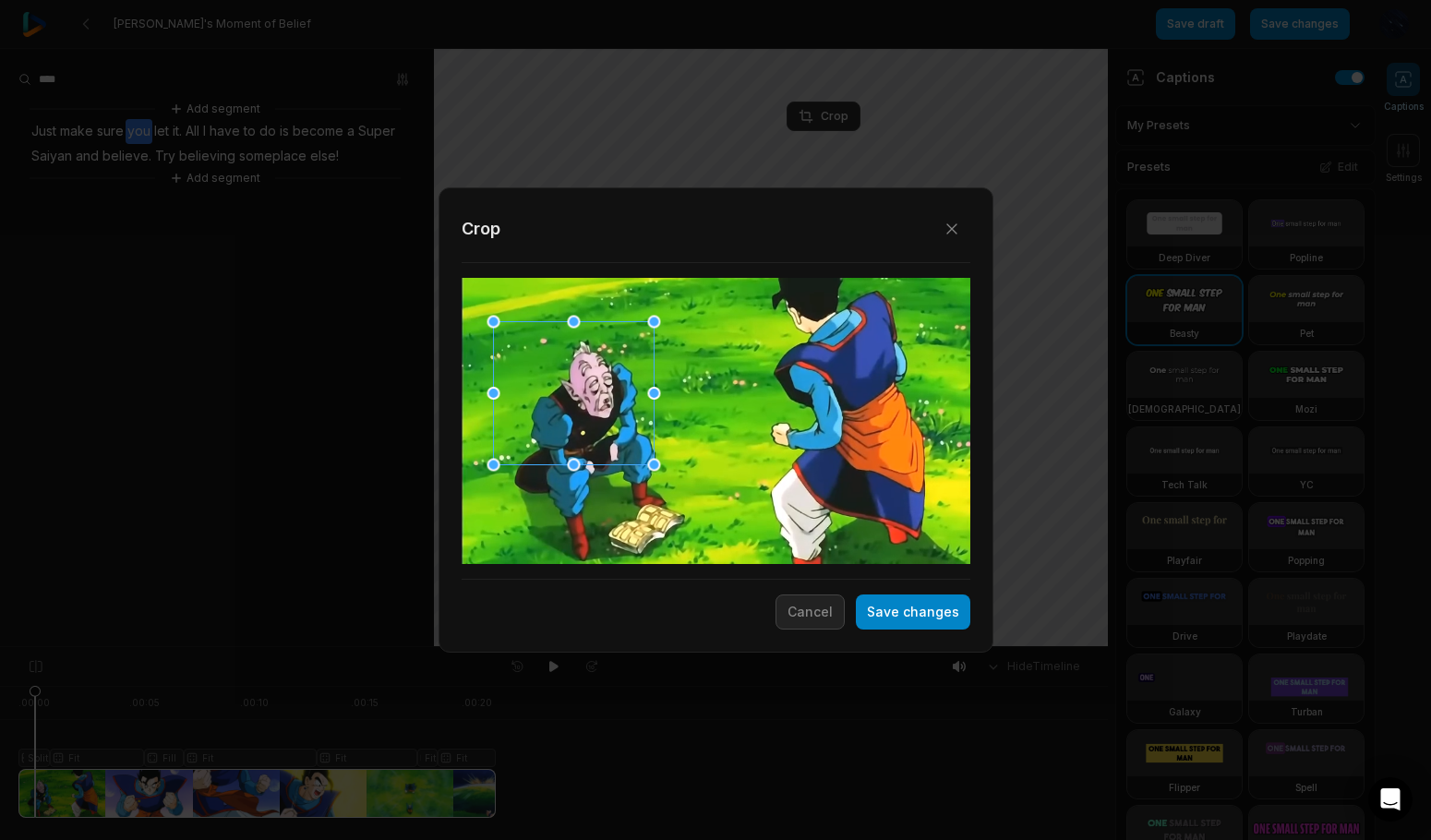 drag, startPoint x: 720, startPoint y: 446, endPoint x: 570, endPoint y: 417, distance: 152.77762 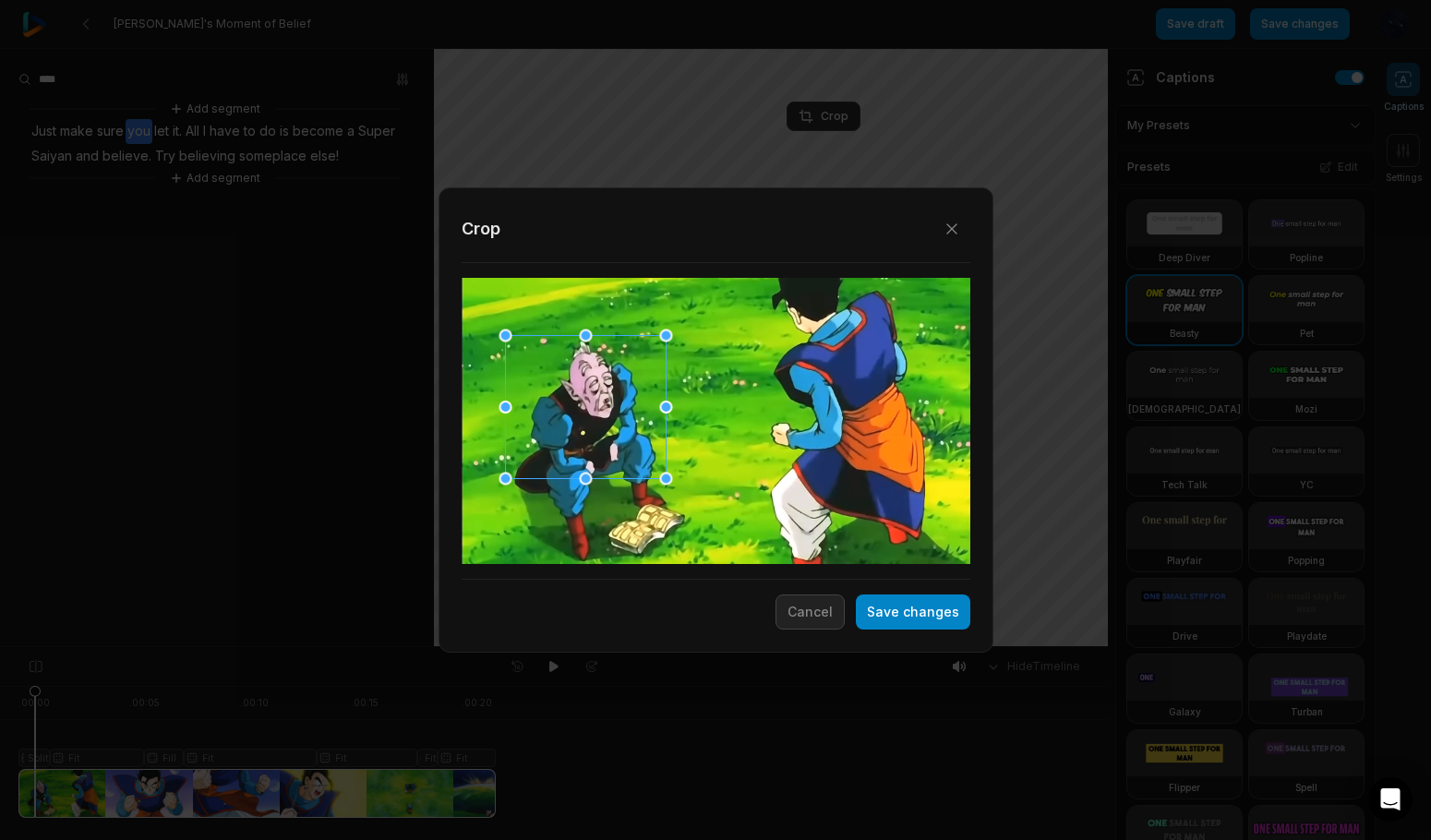 drag, startPoint x: 565, startPoint y: 392, endPoint x: 581, endPoint y: 410, distance: 24.083189 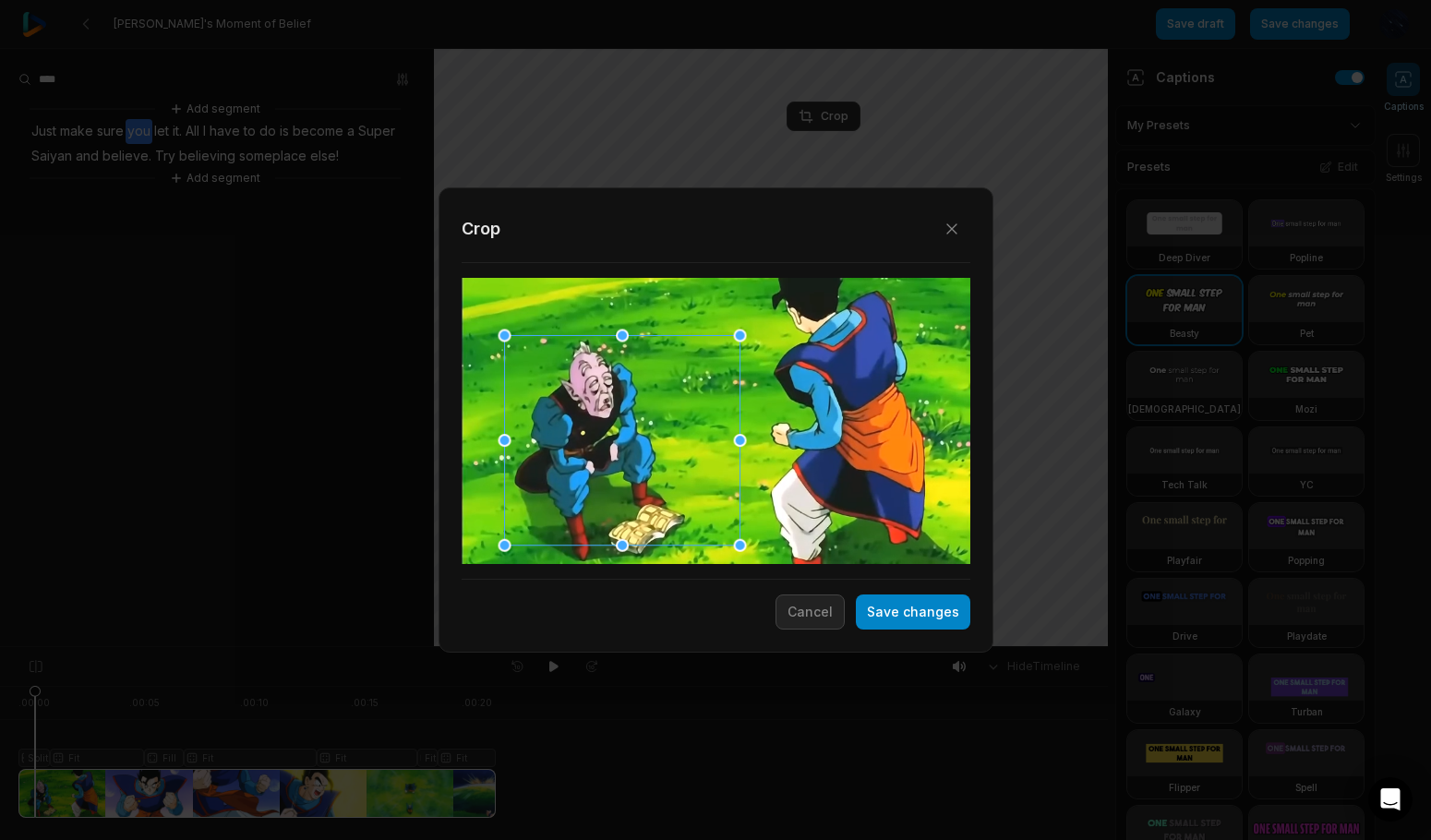 drag, startPoint x: 668, startPoint y: 484, endPoint x: 716, endPoint y: 581, distance: 108.226614 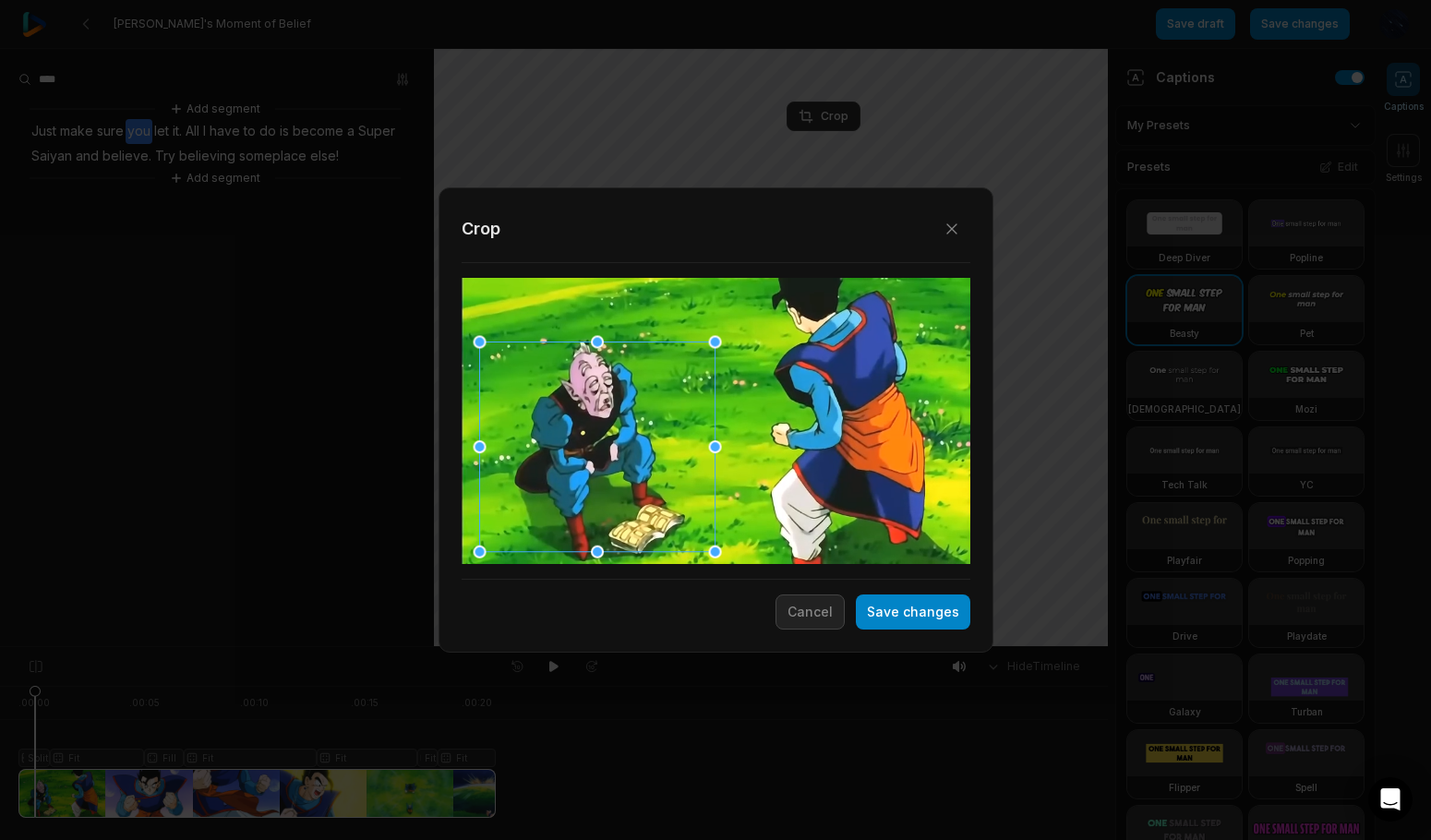 drag, startPoint x: 639, startPoint y: 439, endPoint x: 614, endPoint y: 446, distance: 25.96151 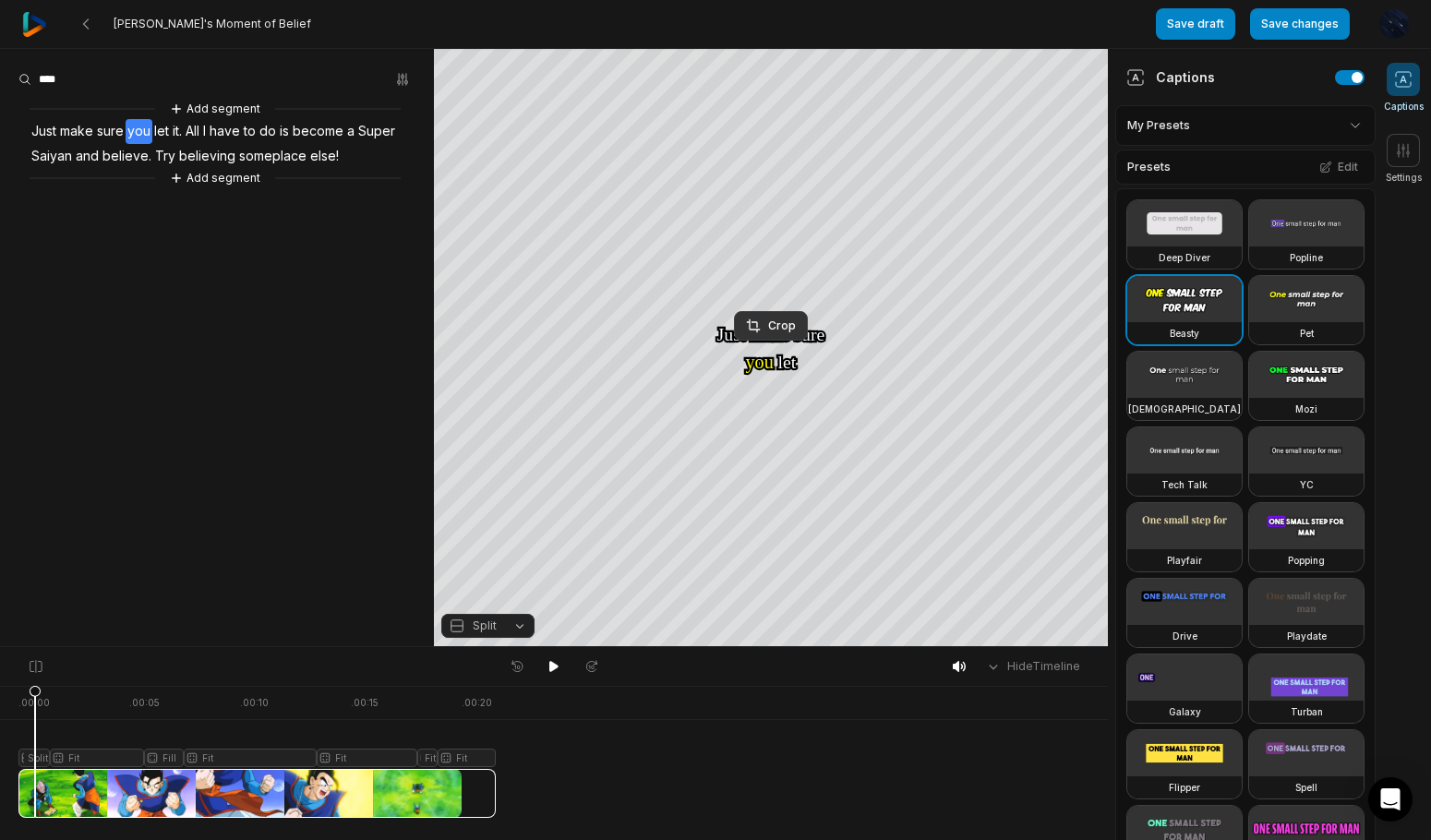click on "Crop" at bounding box center (771, 326) 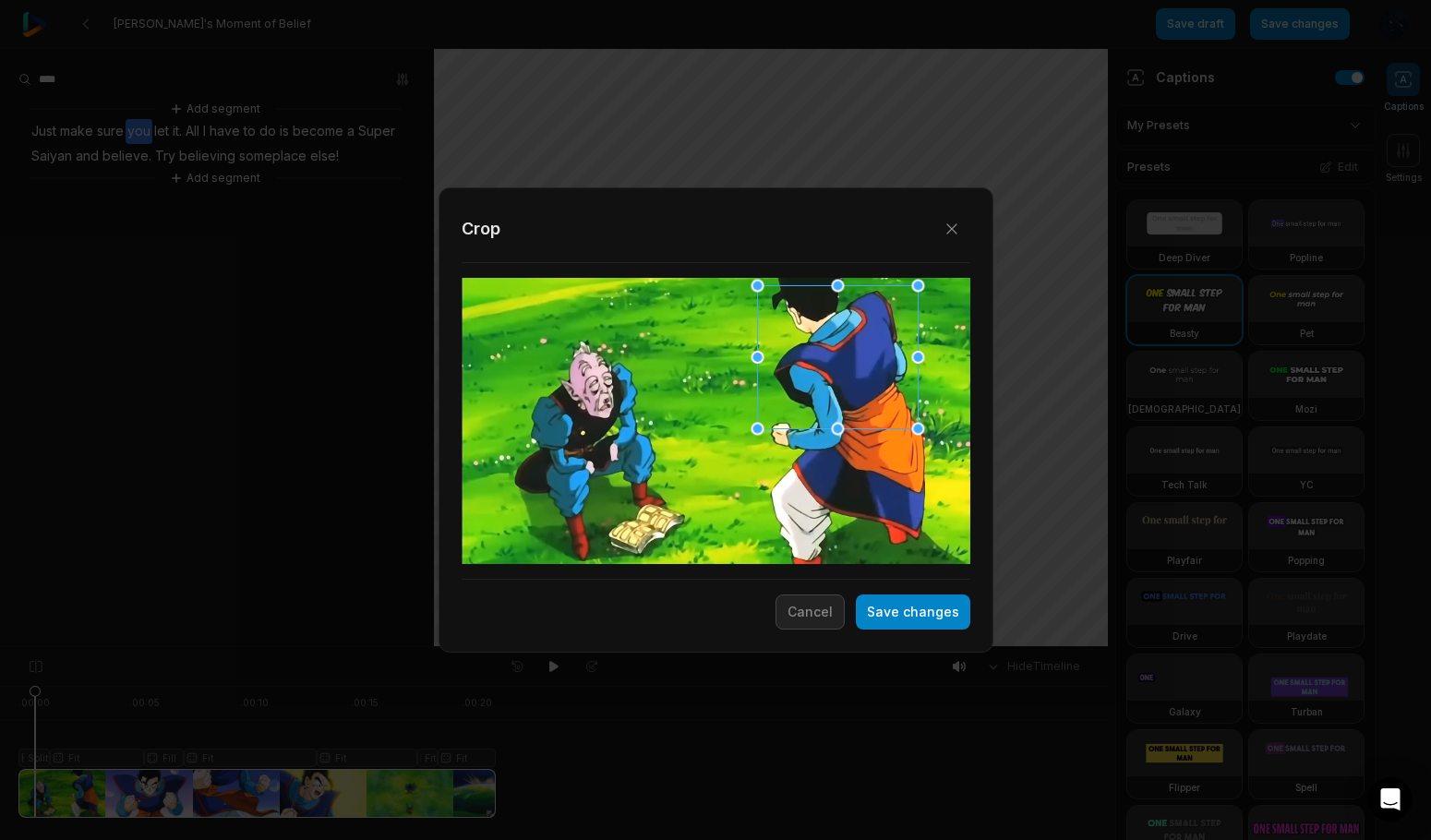 drag, startPoint x: 727, startPoint y: 477, endPoint x: 848, endPoint y: 376, distance: 157.6135 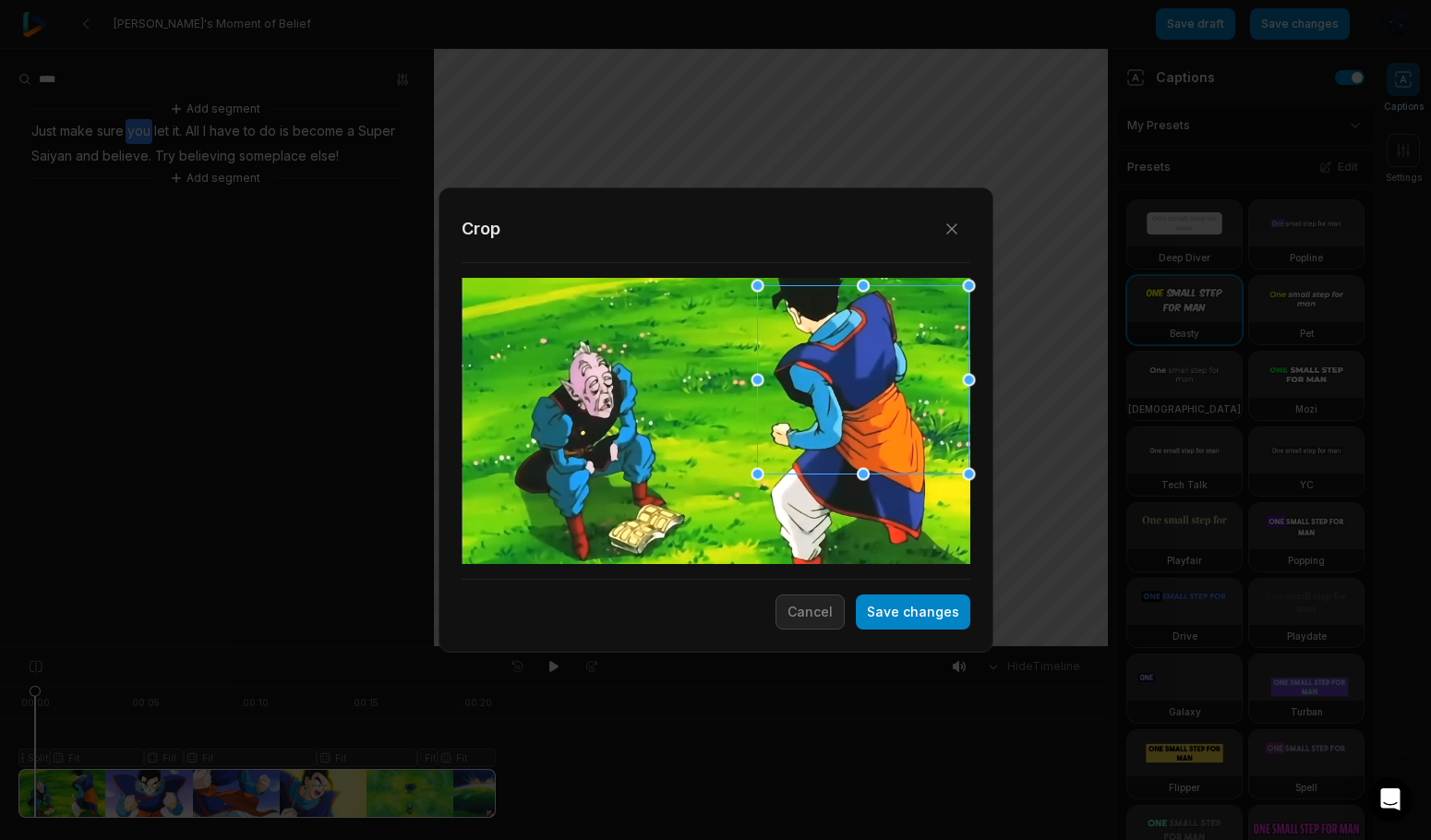 drag, startPoint x: 920, startPoint y: 426, endPoint x: 975, endPoint y: 530, distance: 117.64778 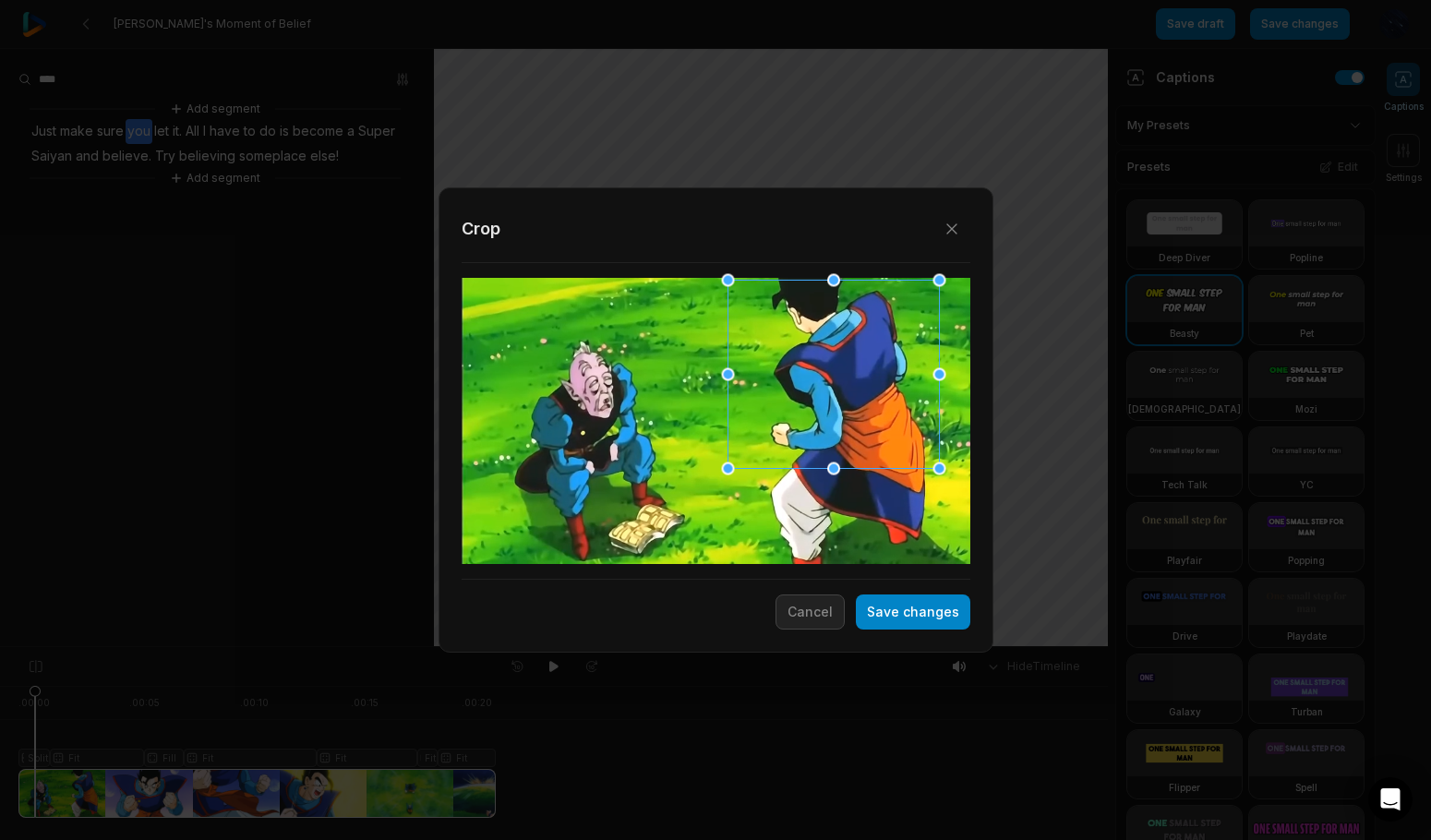 drag, startPoint x: 872, startPoint y: 417, endPoint x: 843, endPoint y: 405, distance: 31.38471 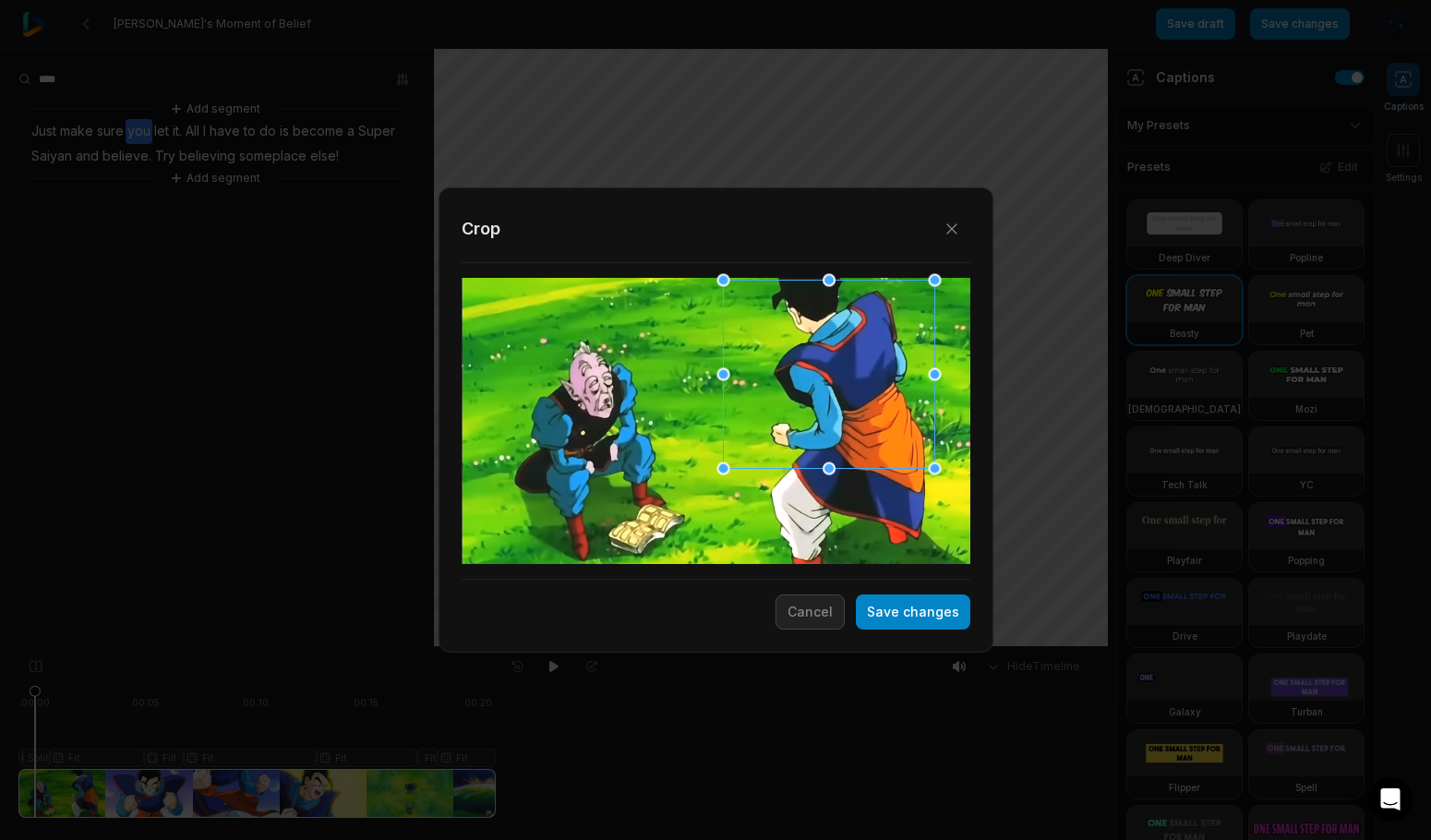 drag, startPoint x: 843, startPoint y: 405, endPoint x: 837, endPoint y: 376, distance: 29.61419 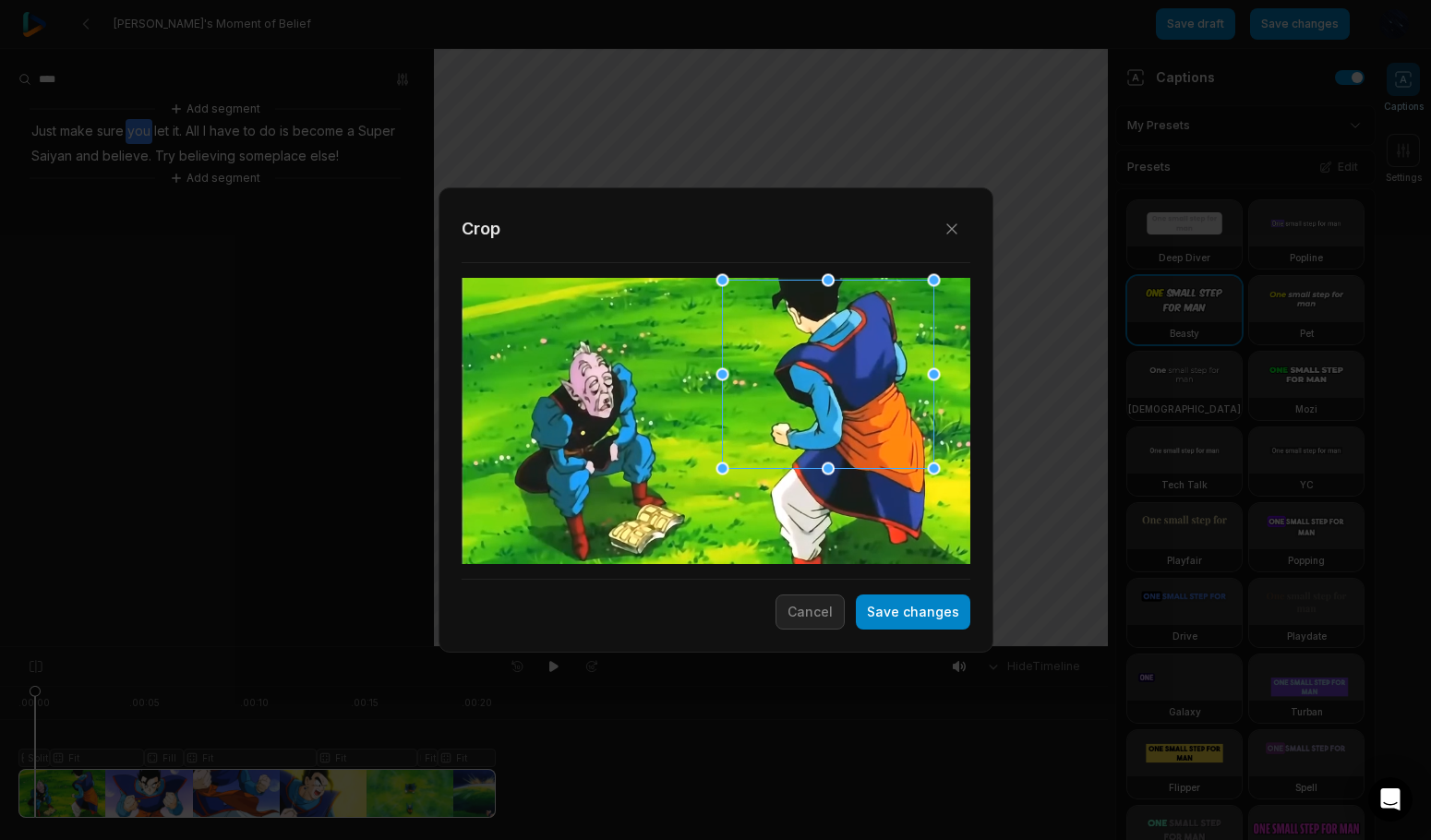click on "Close Crop Save changes Cancel" at bounding box center (716, 647) 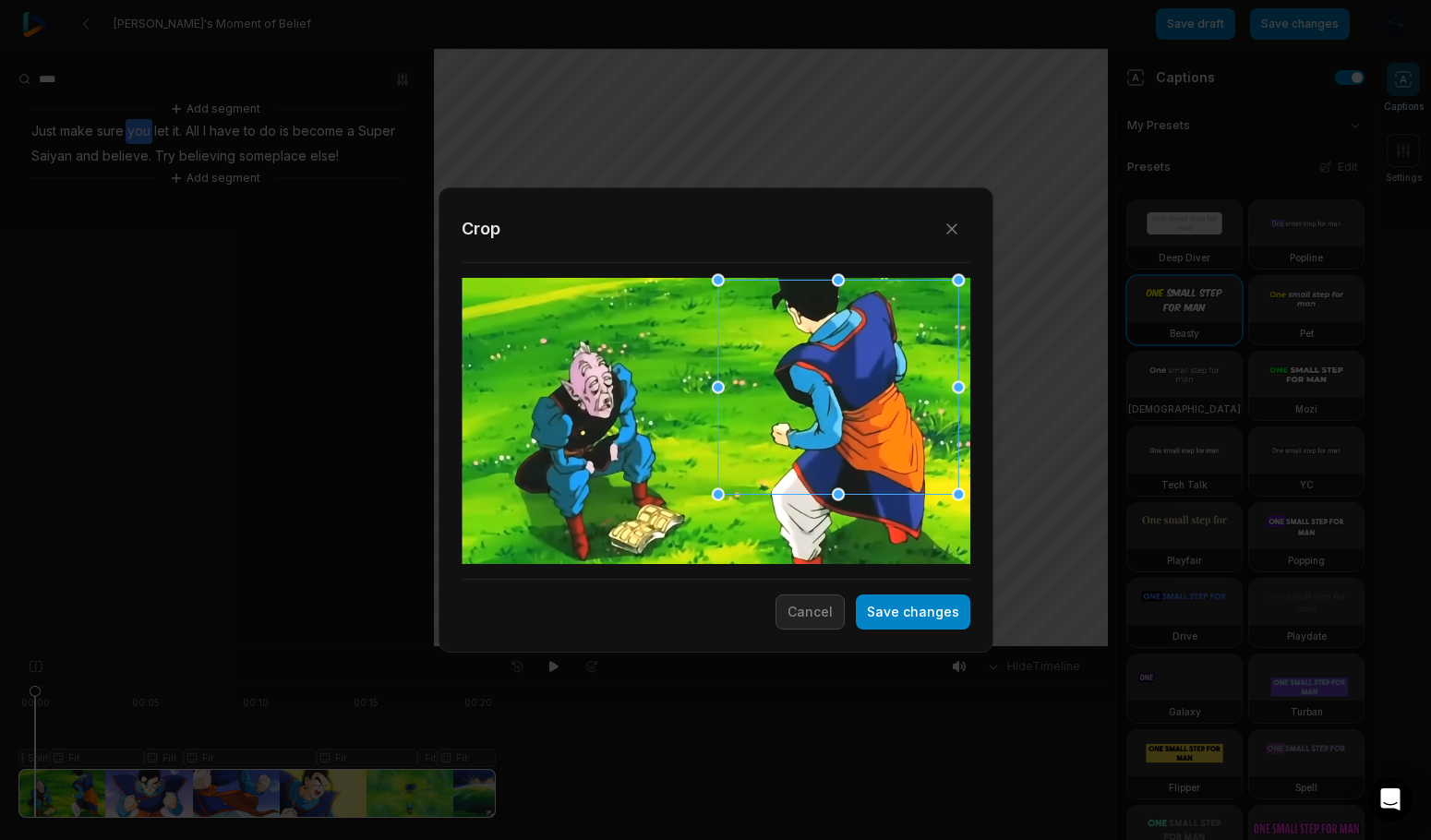 drag, startPoint x: 858, startPoint y: 472, endPoint x: 875, endPoint y: 494, distance: 27.802878 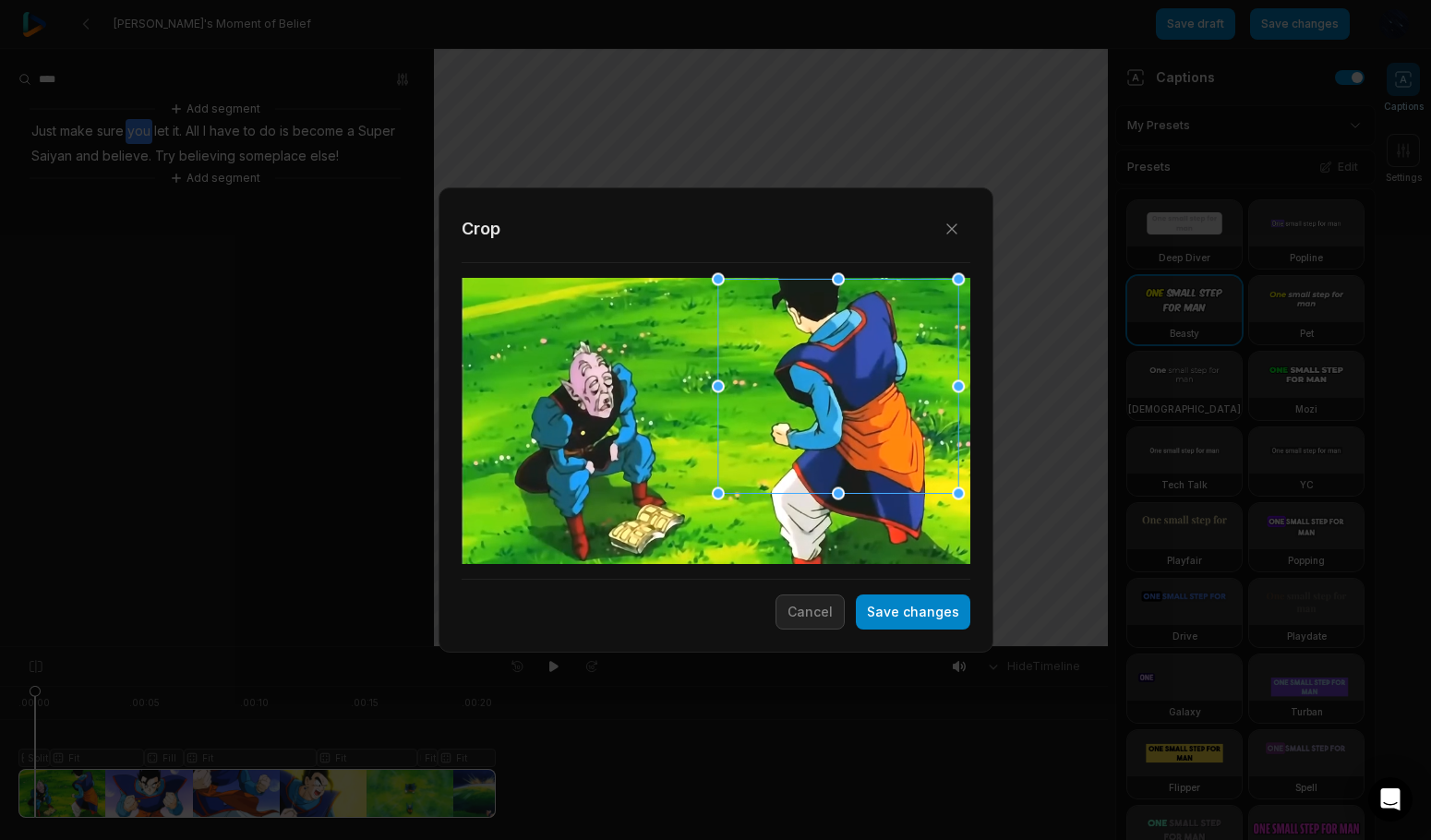 click on "Save changes" at bounding box center [913, 612] 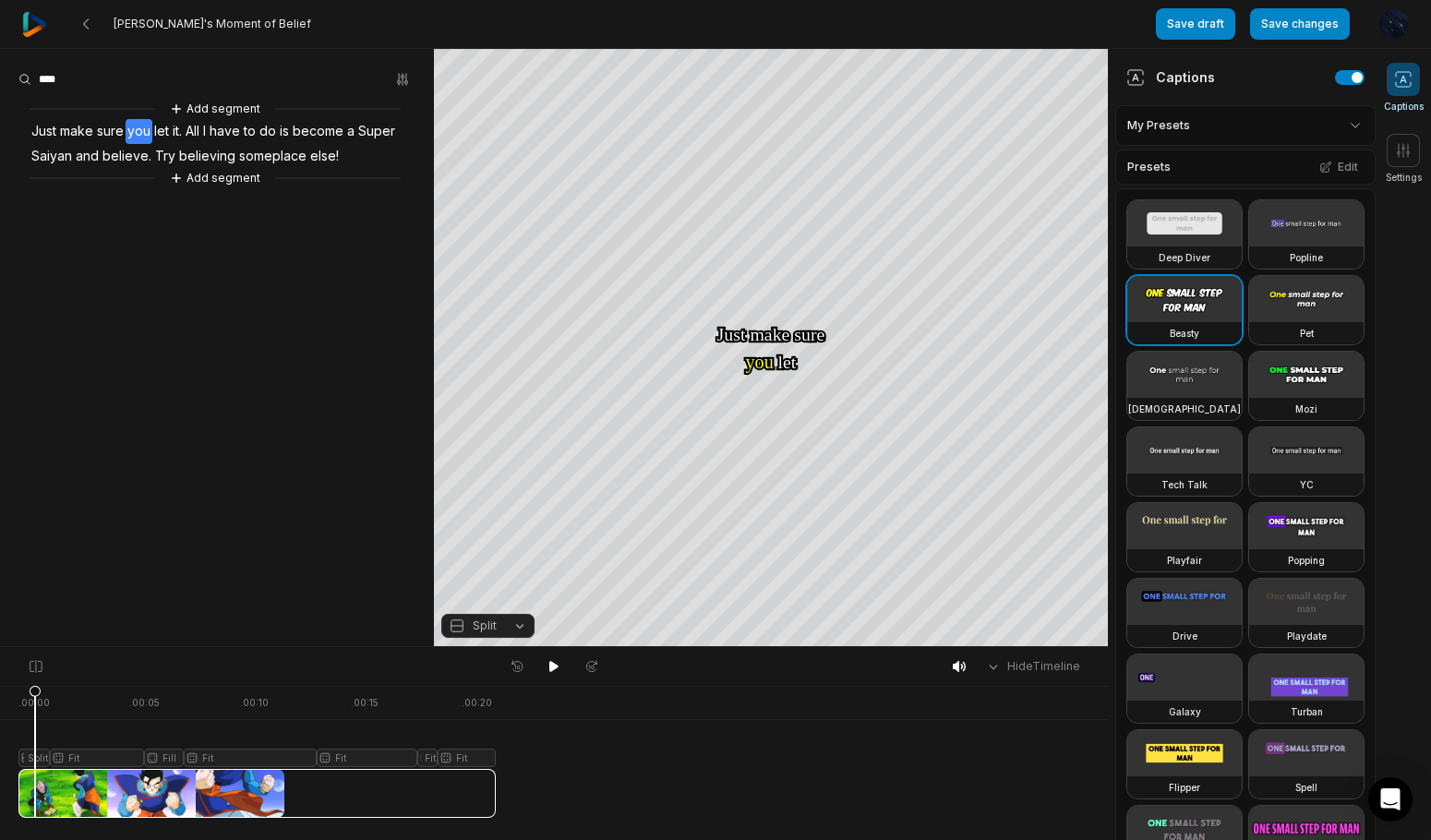 click 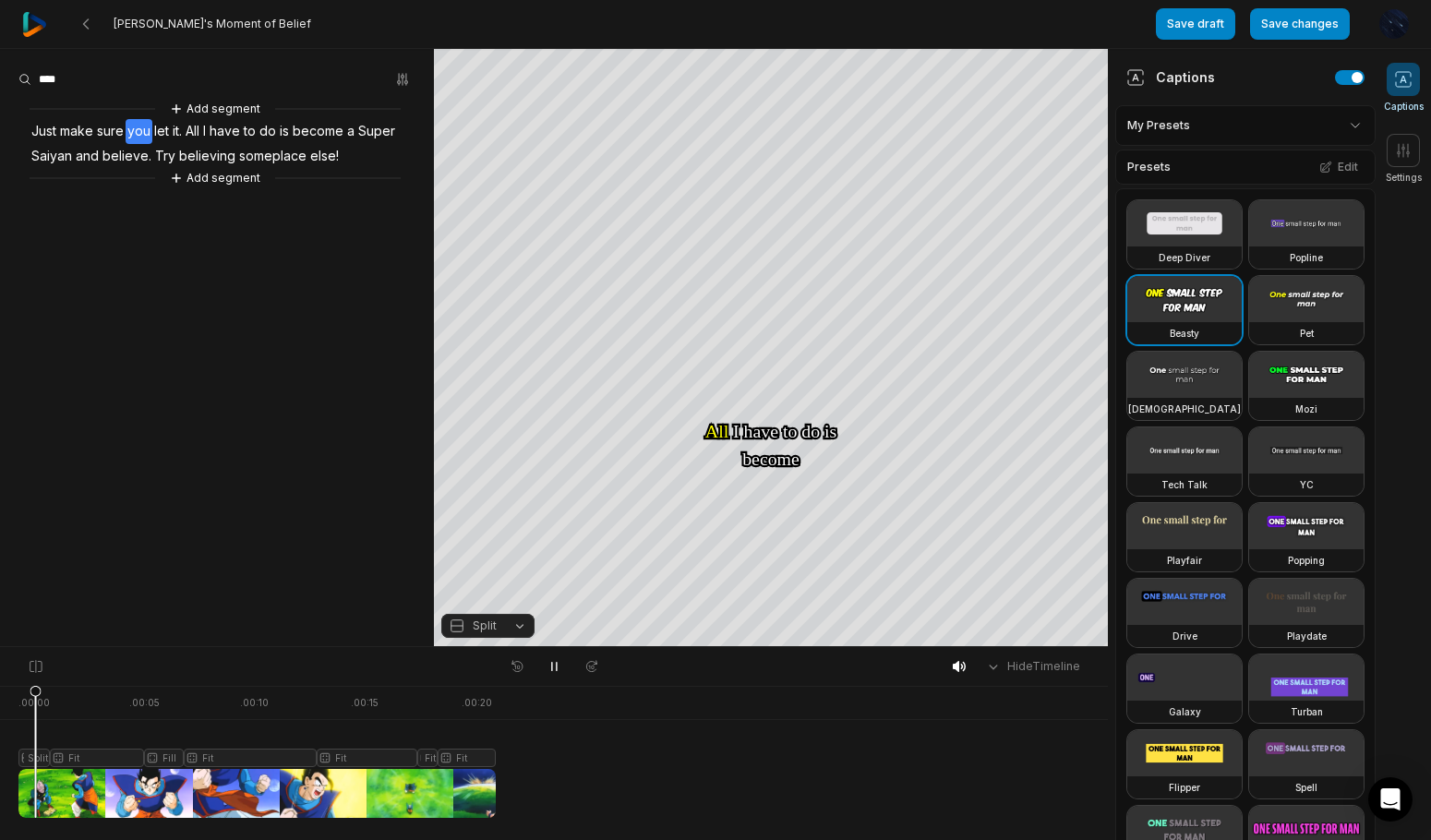 click 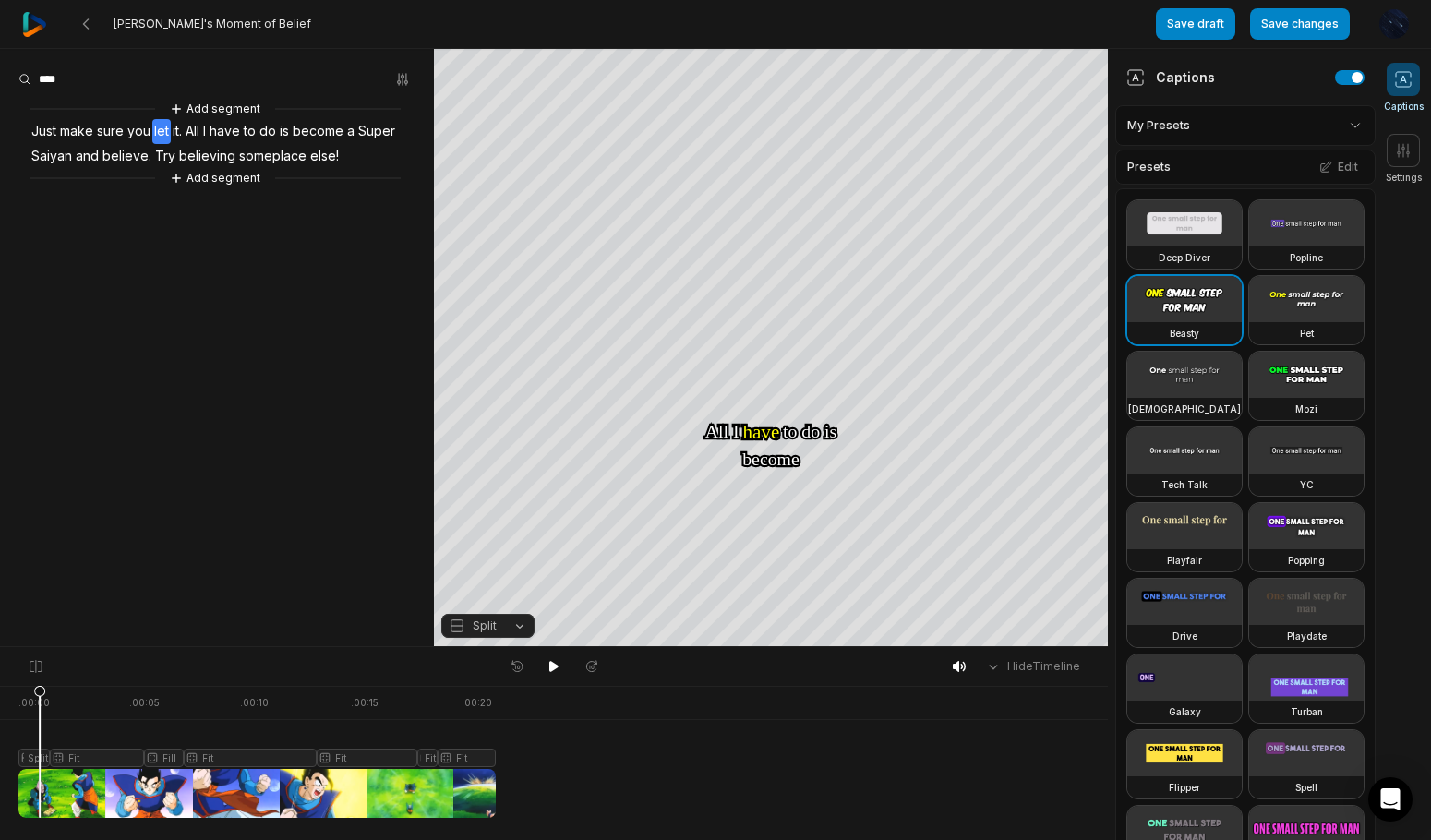 click 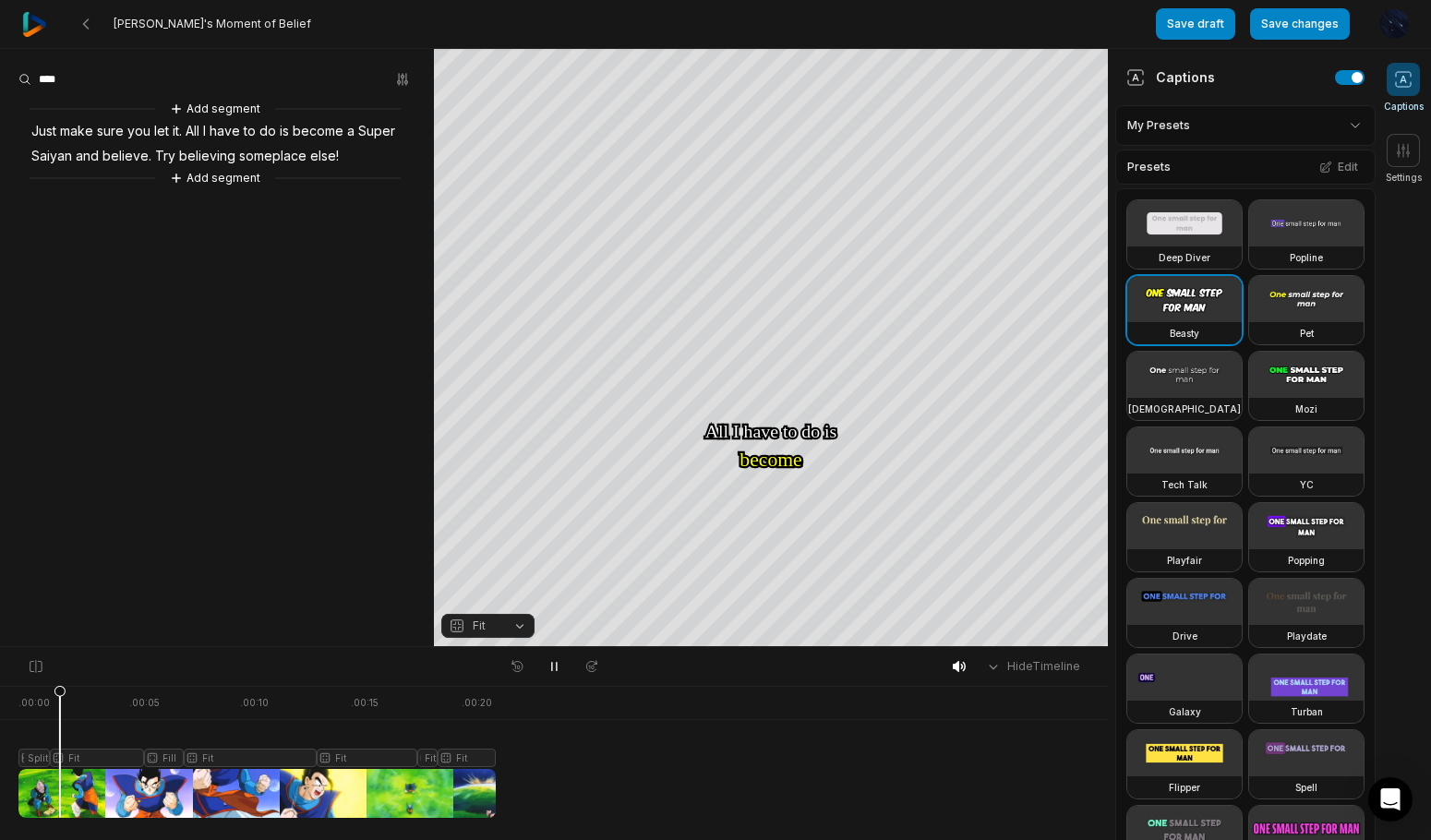 click 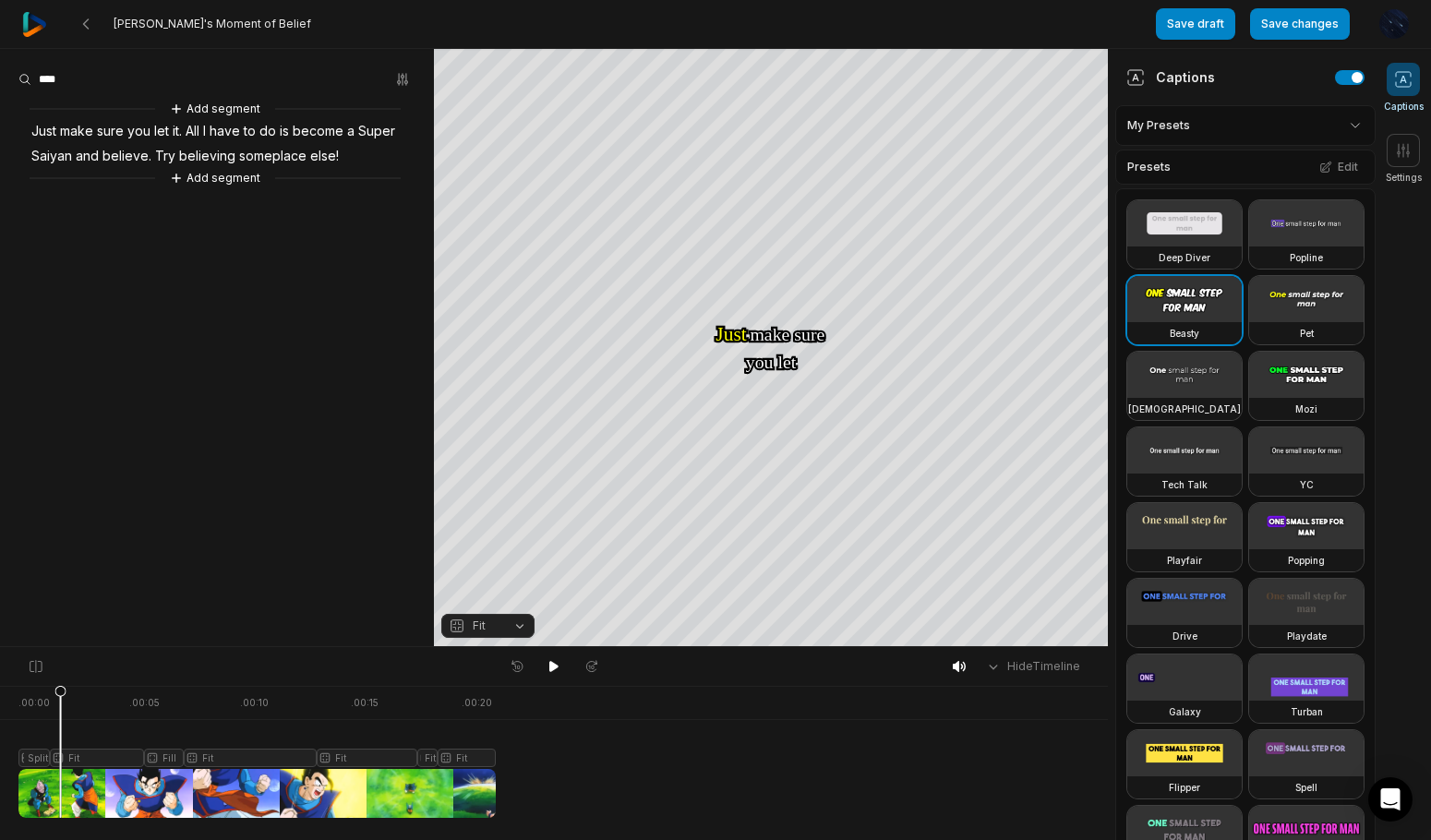 click at bounding box center (257, 751) 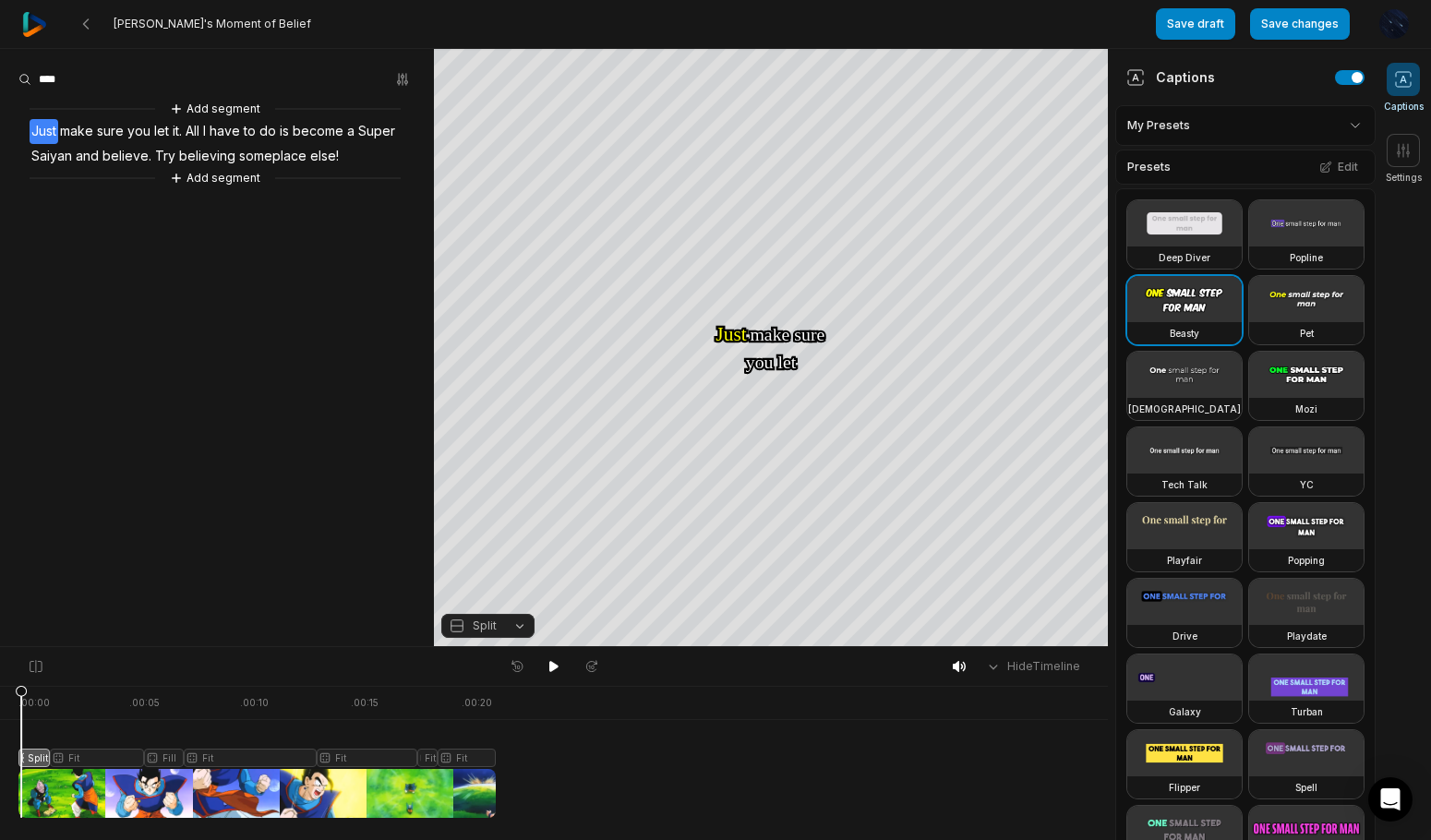 click at bounding box center [257, 751] 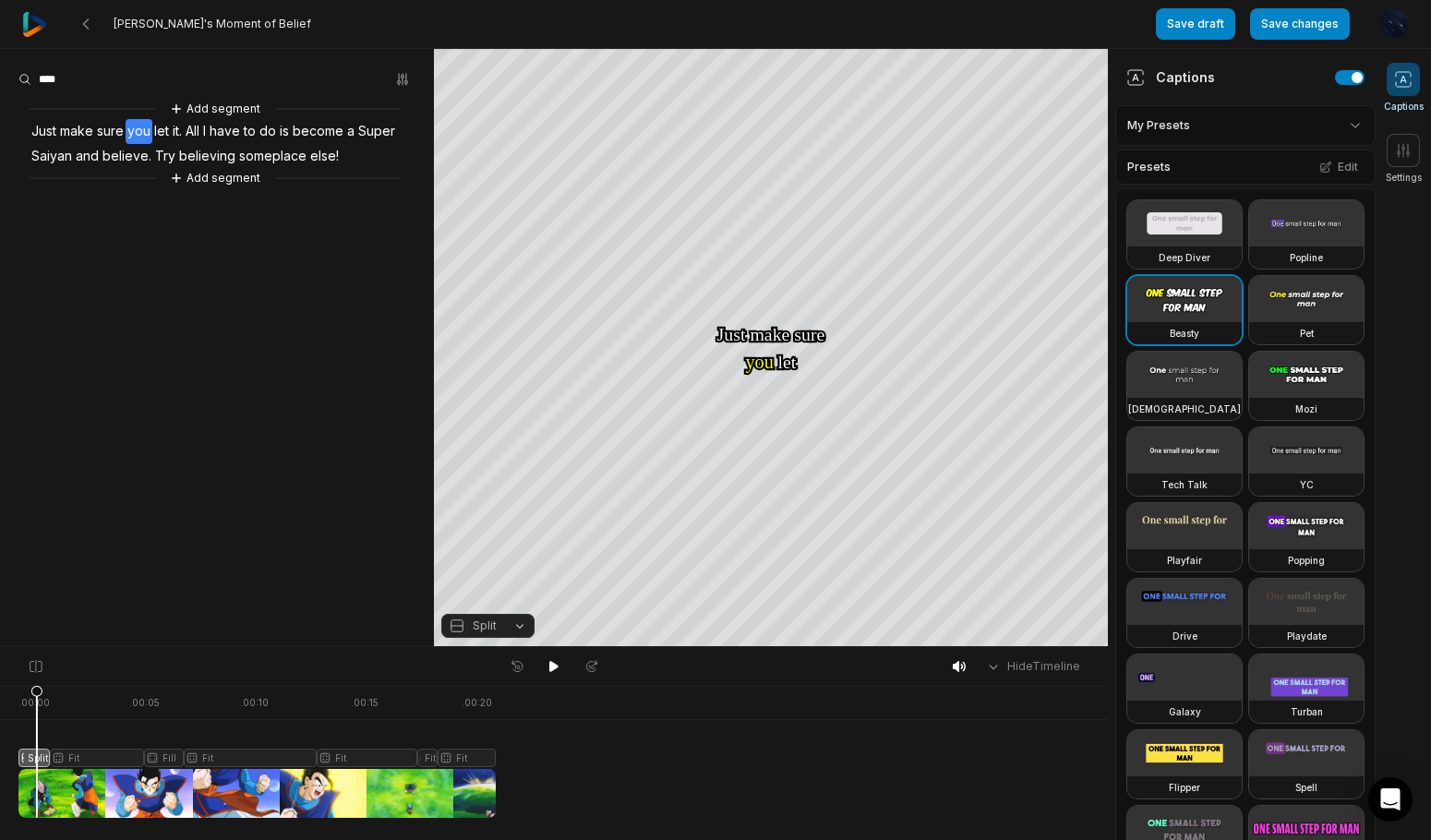 click 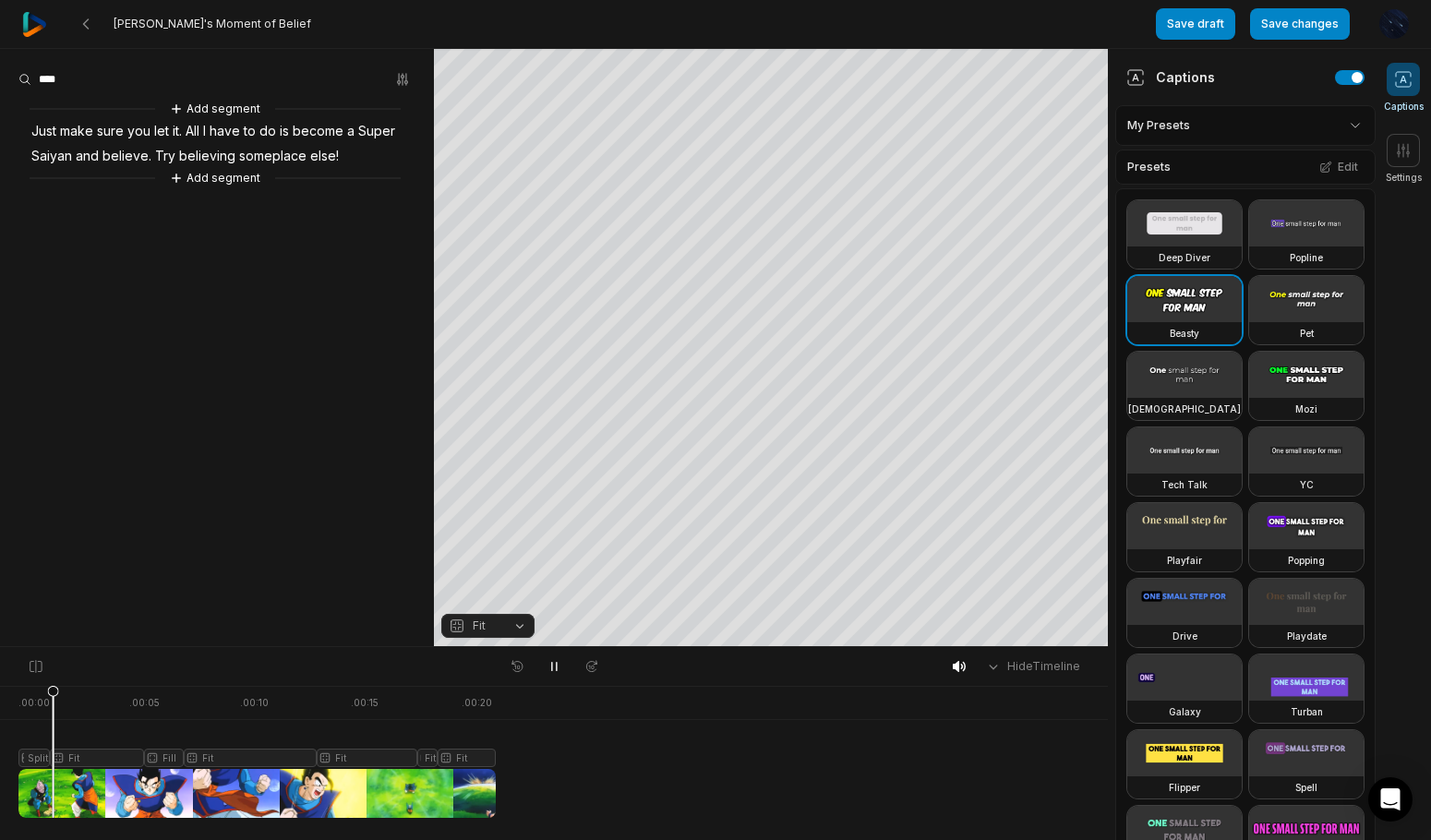 click 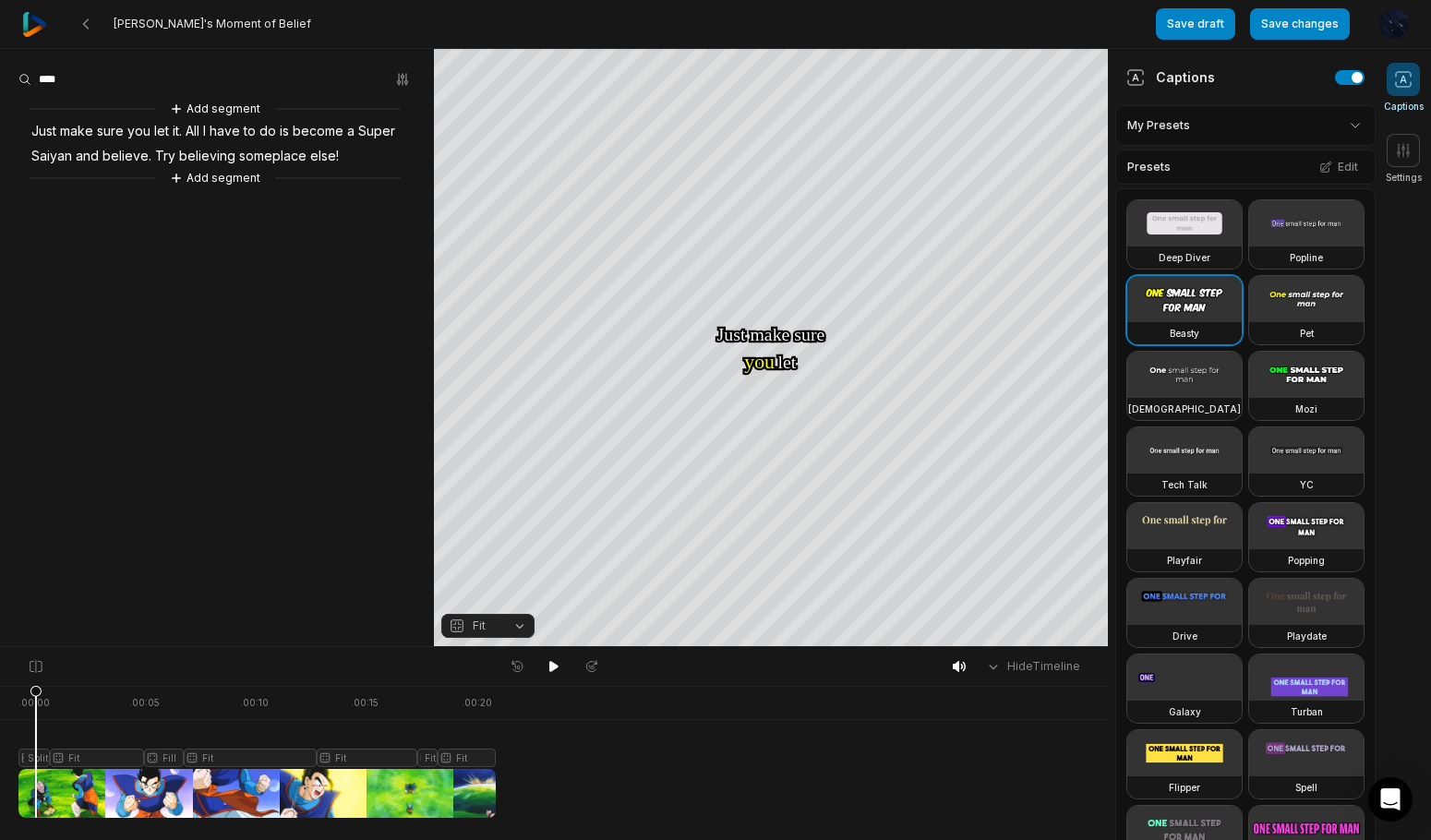 click at bounding box center [257, 751] 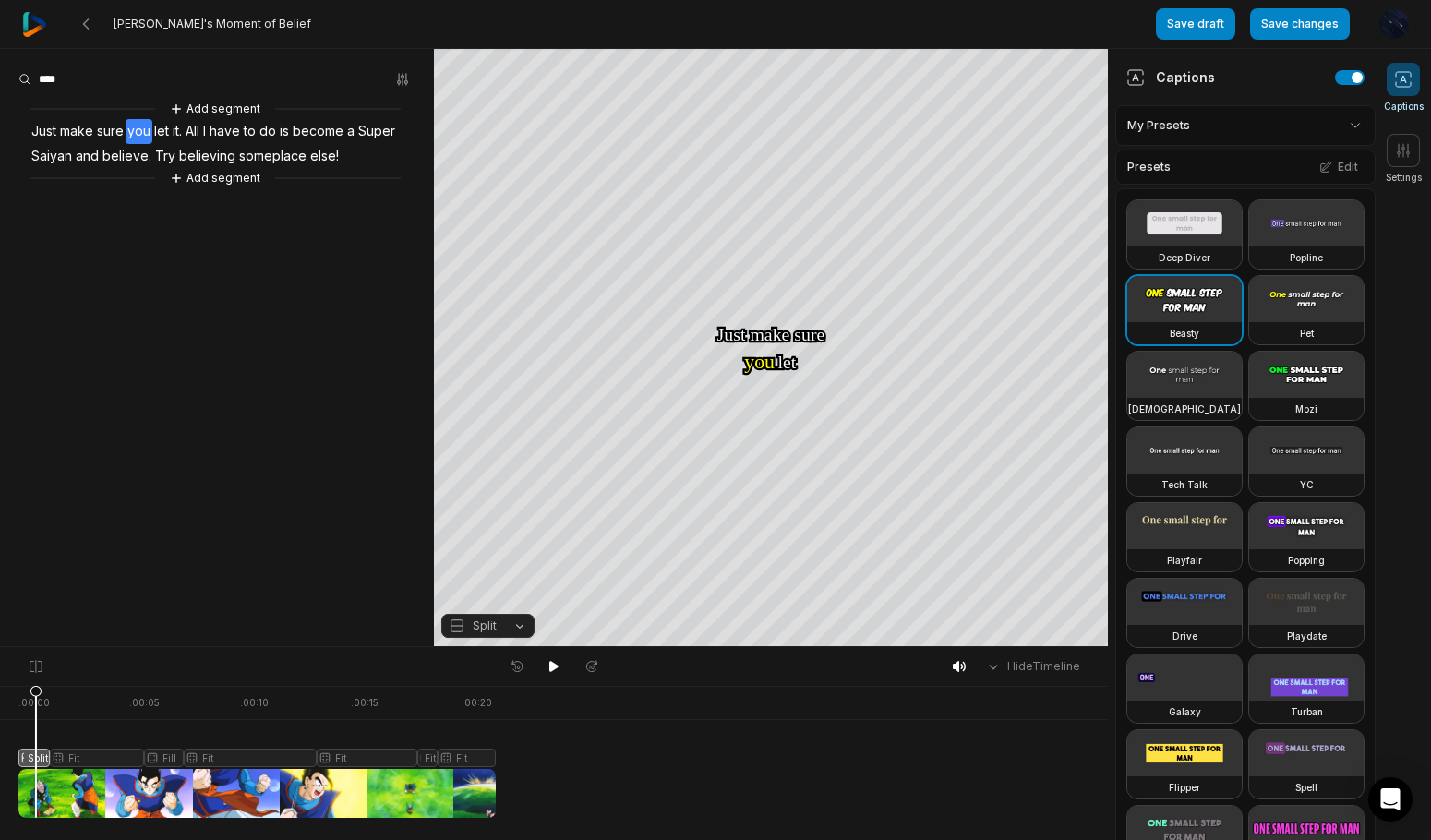 click 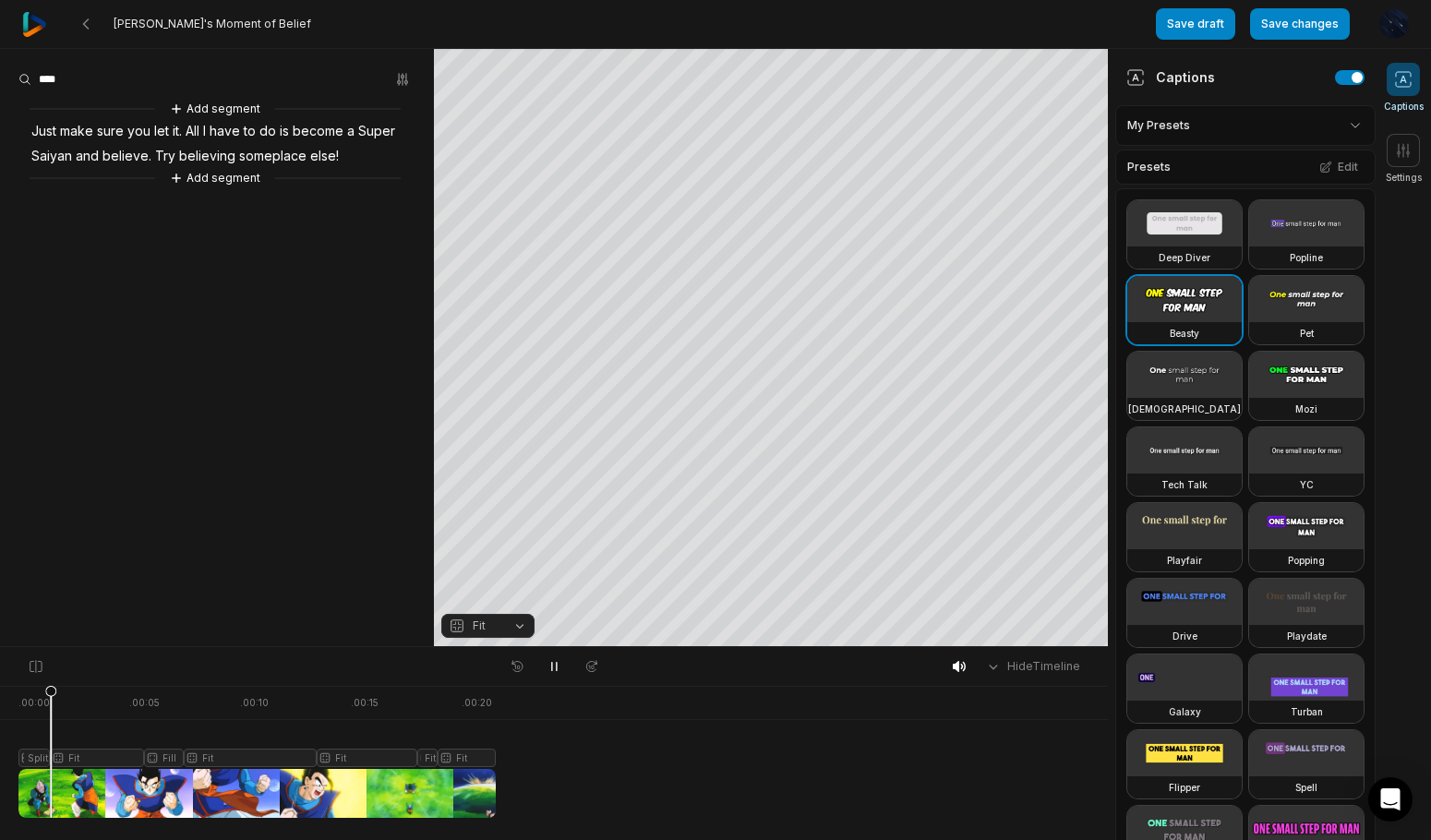 click 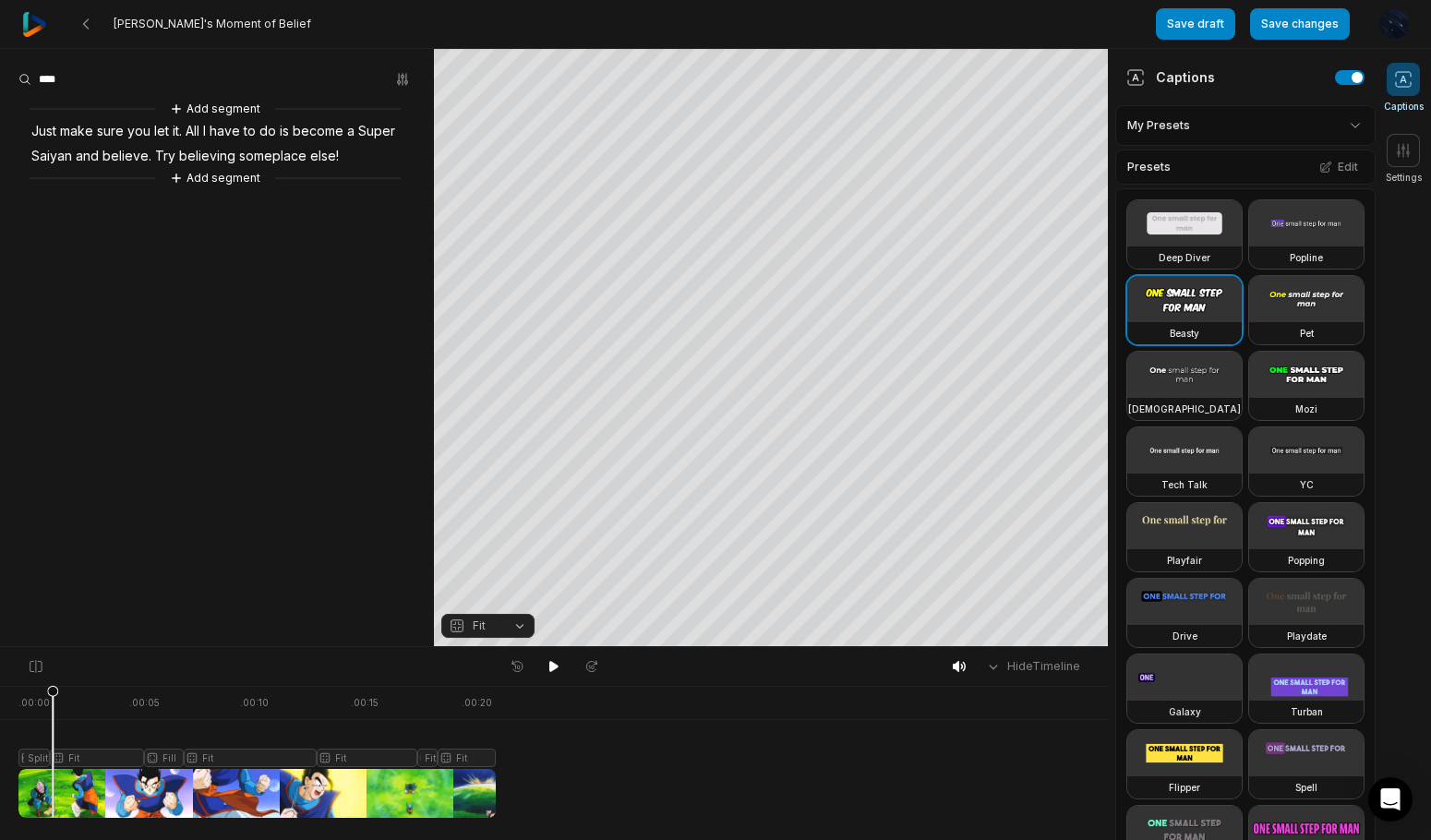 click at bounding box center (257, 751) 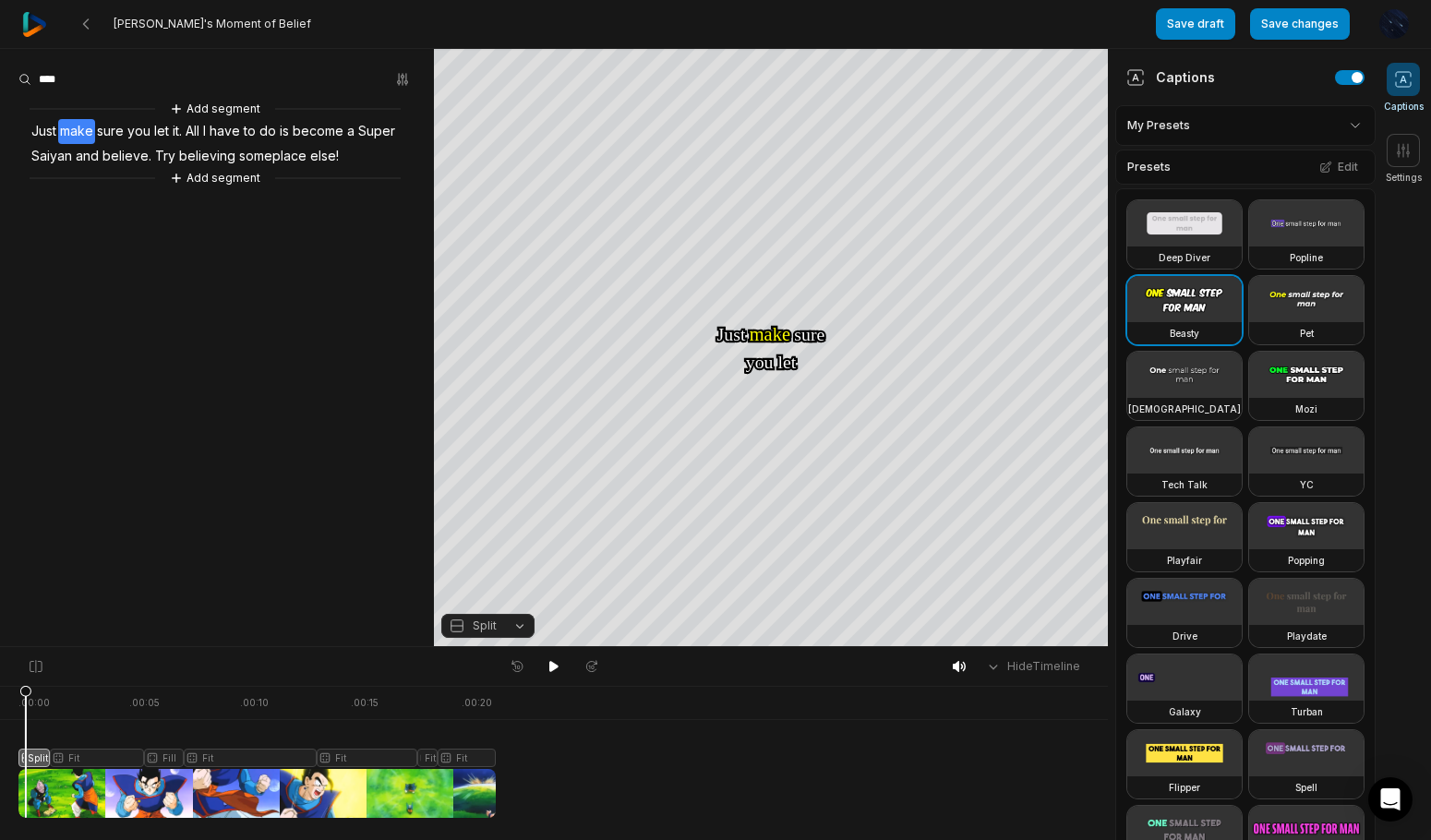click at bounding box center [554, 666] 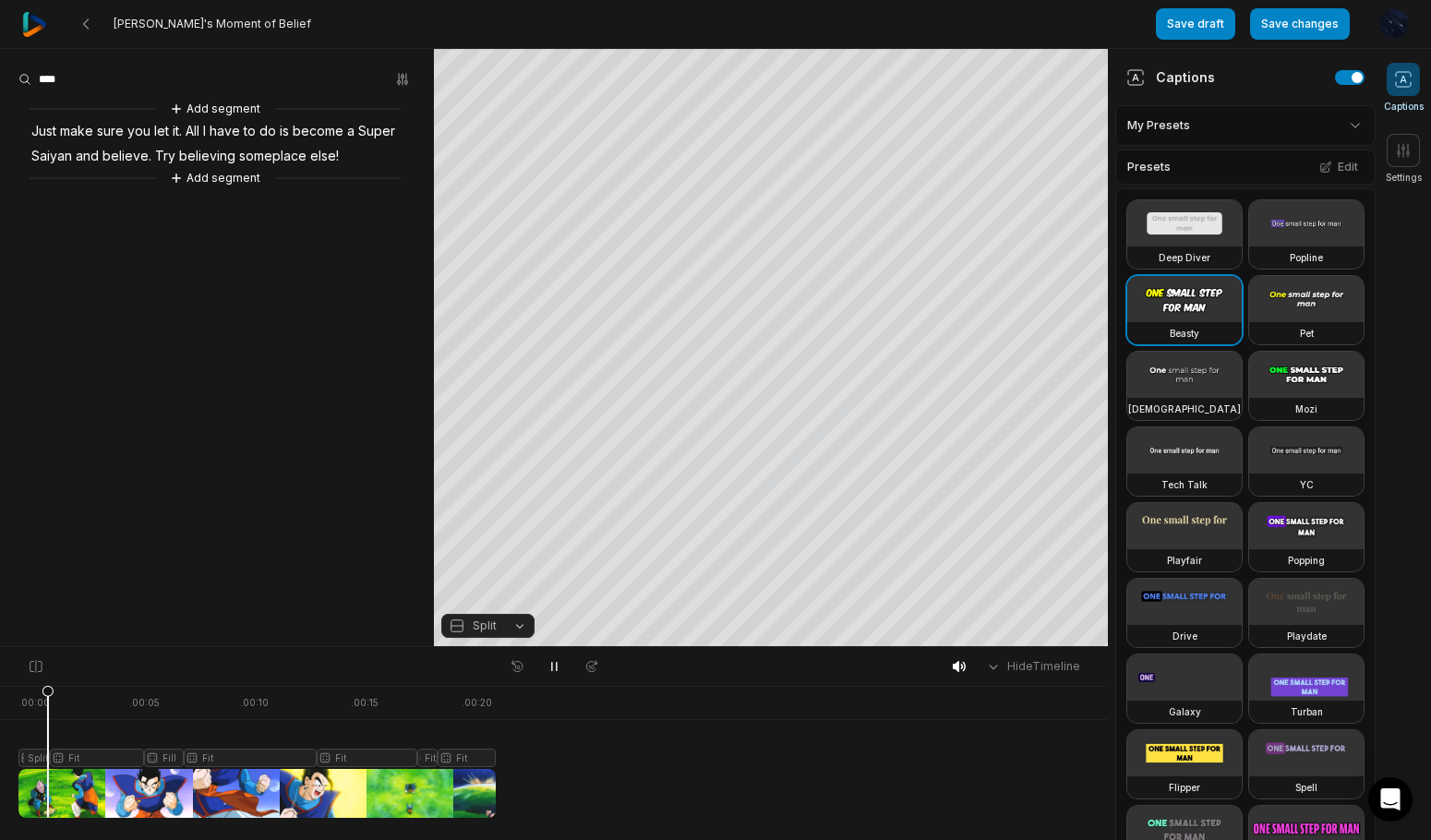 click at bounding box center [554, 666] 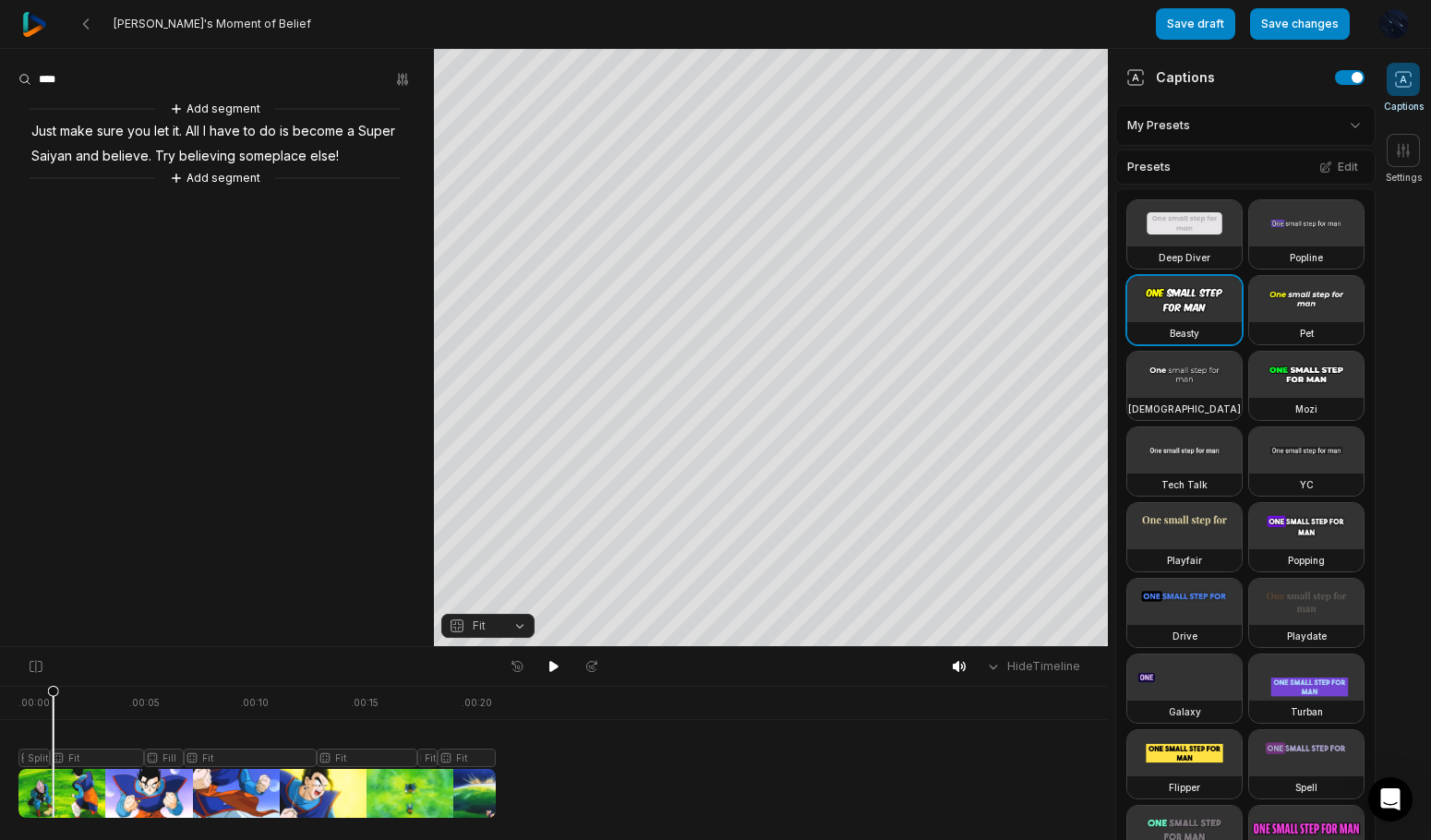 click 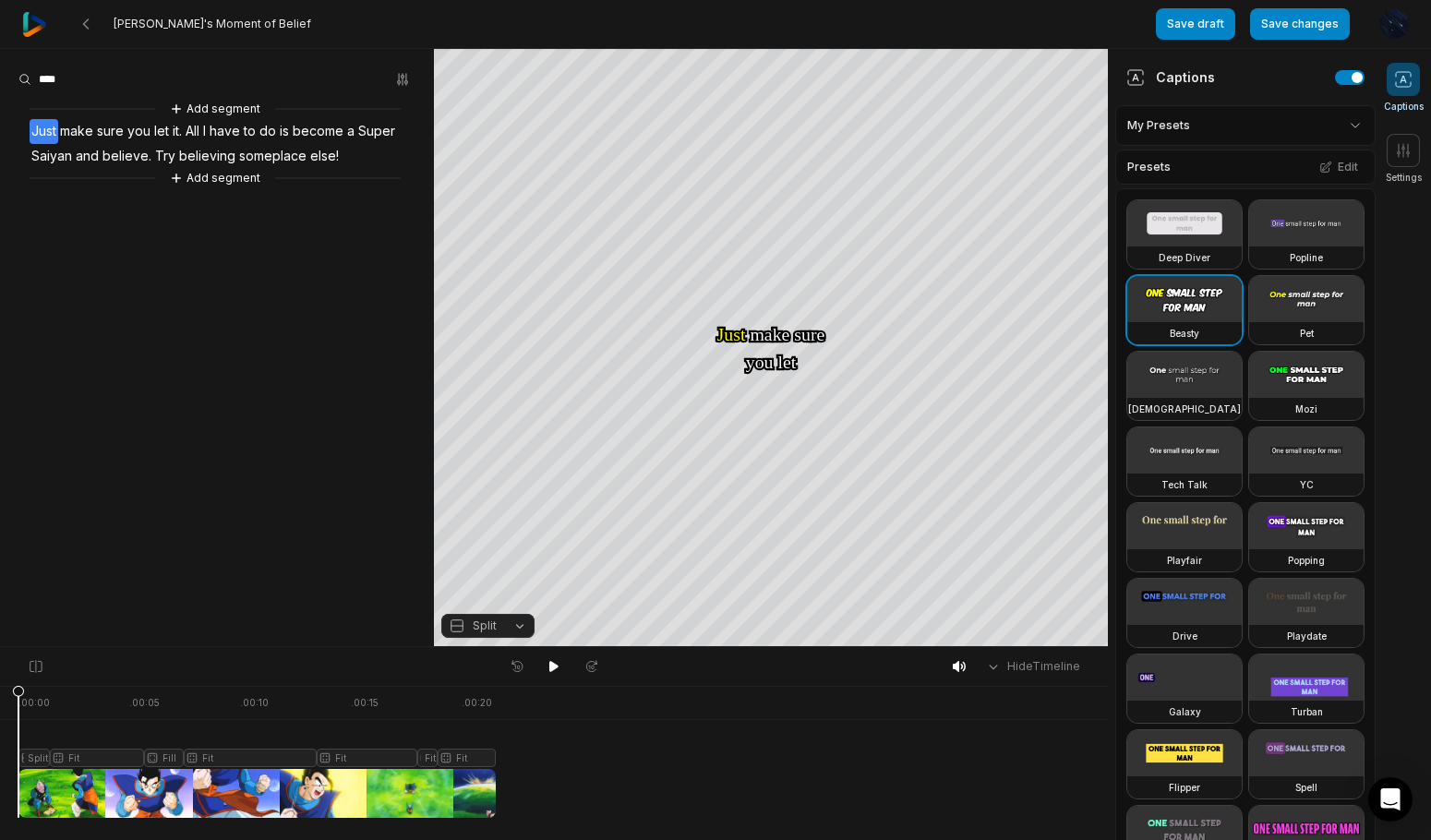 click 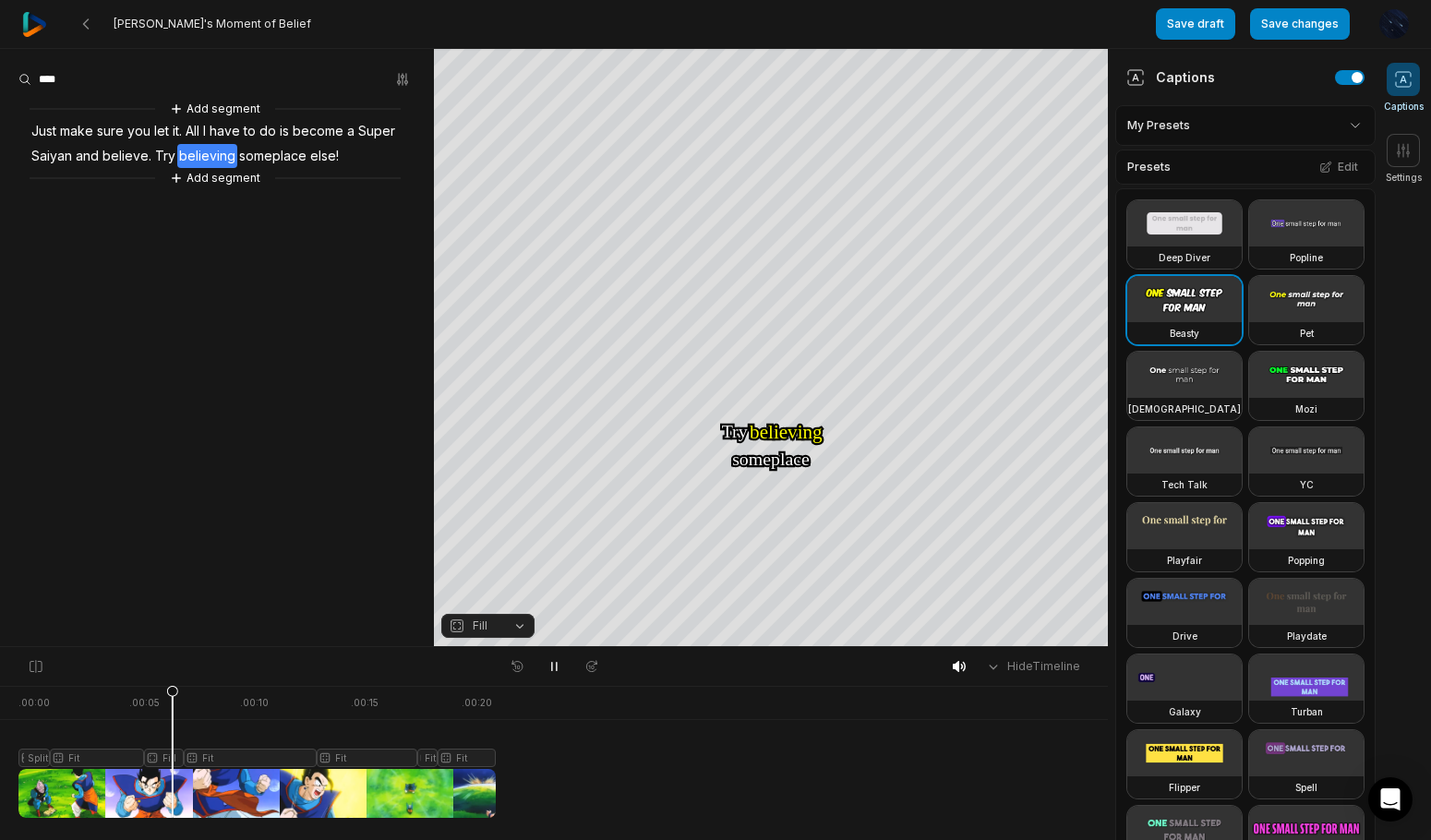click 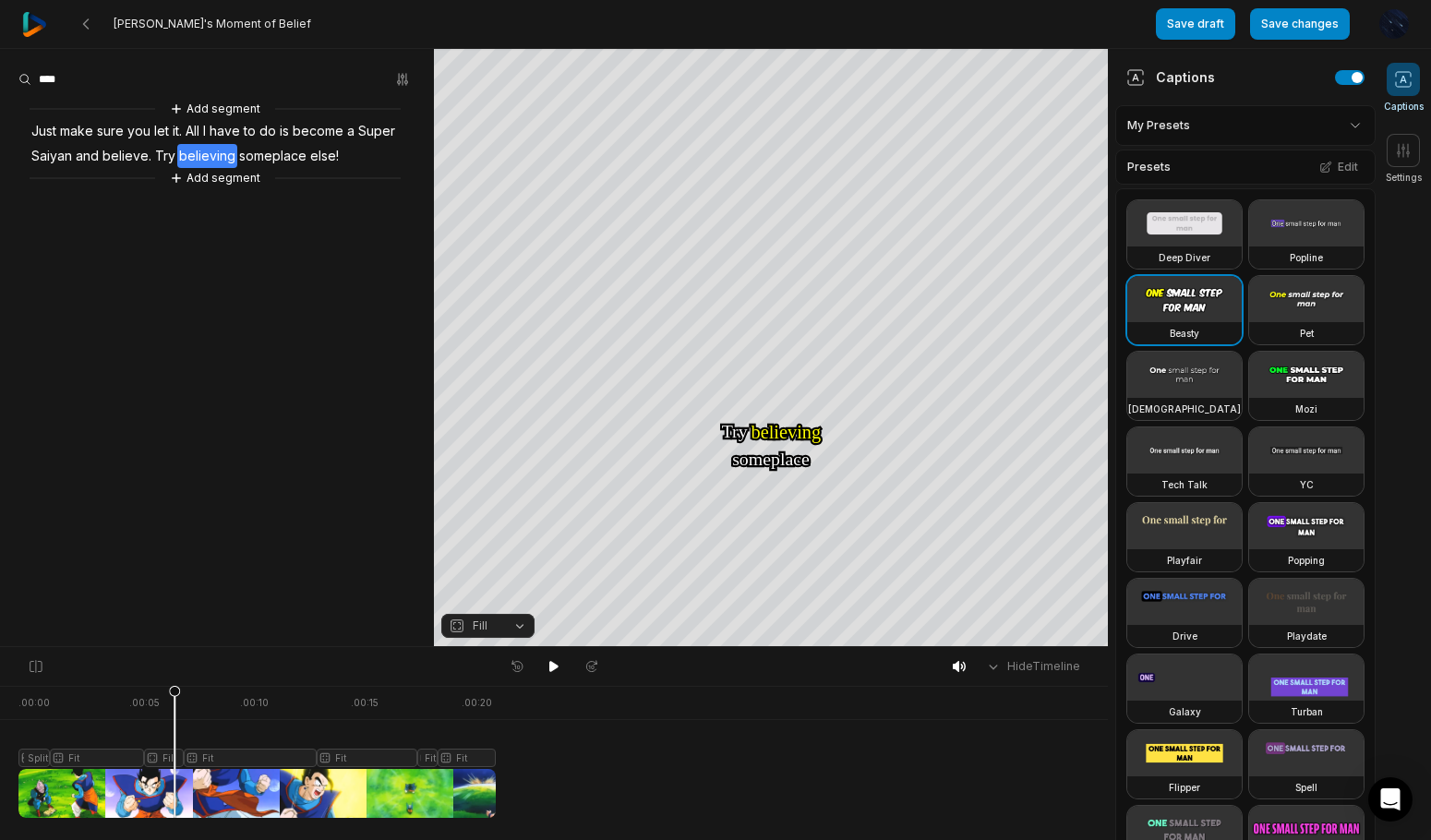 click on "Fill" at bounding box center [487, 626] 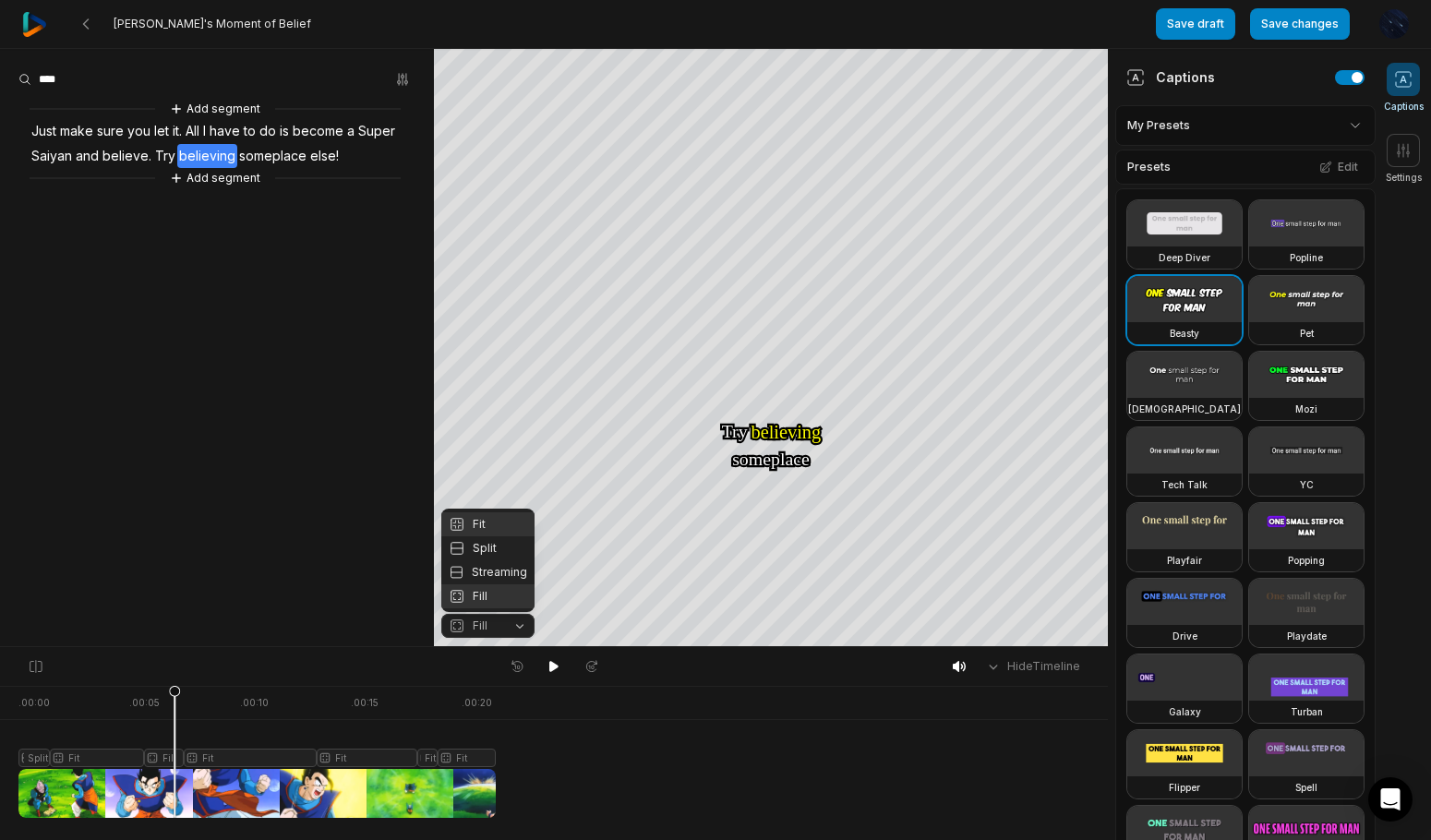 click on "Fit" at bounding box center [487, 524] 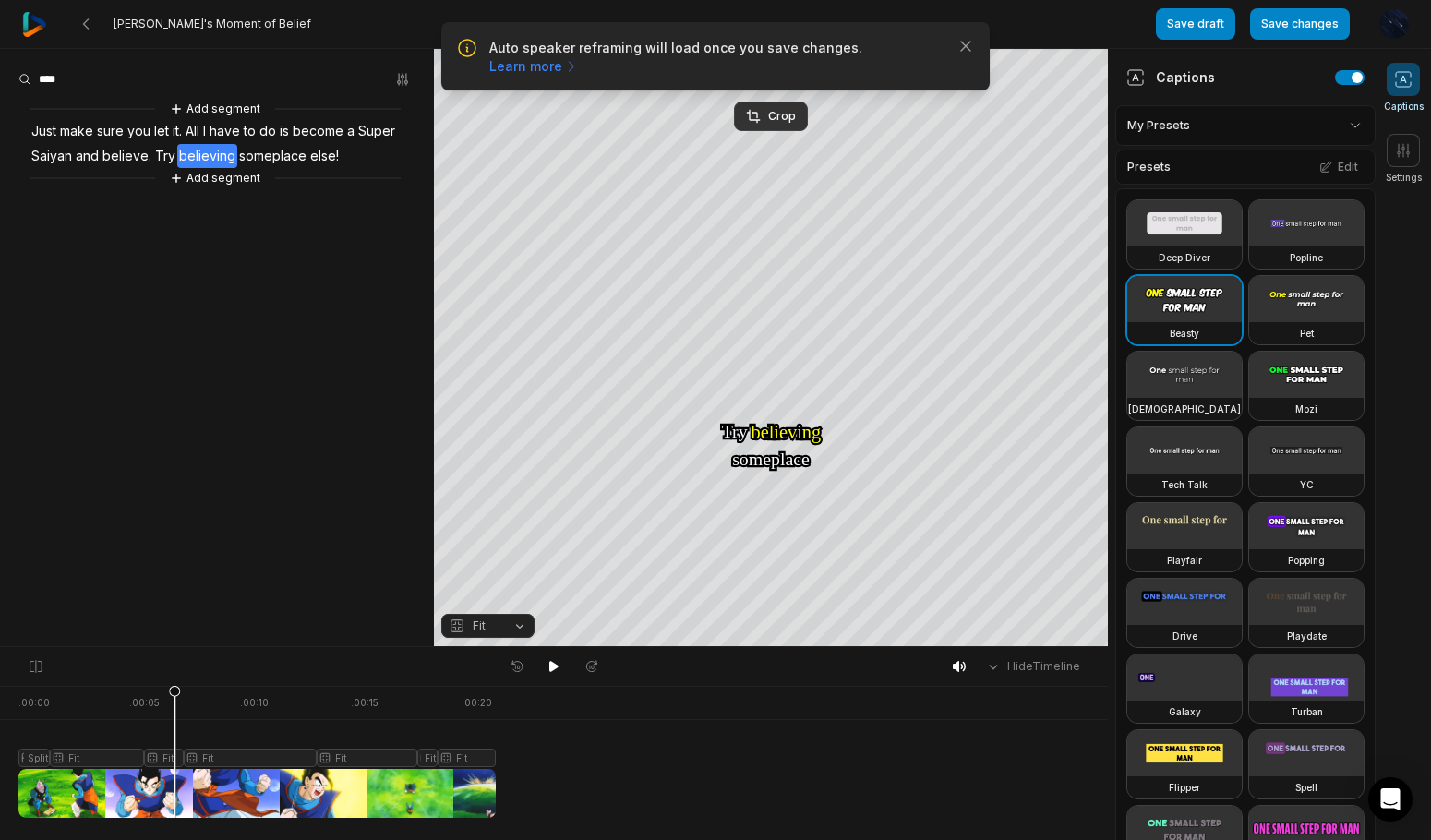 click on "Crop" at bounding box center (771, 116) 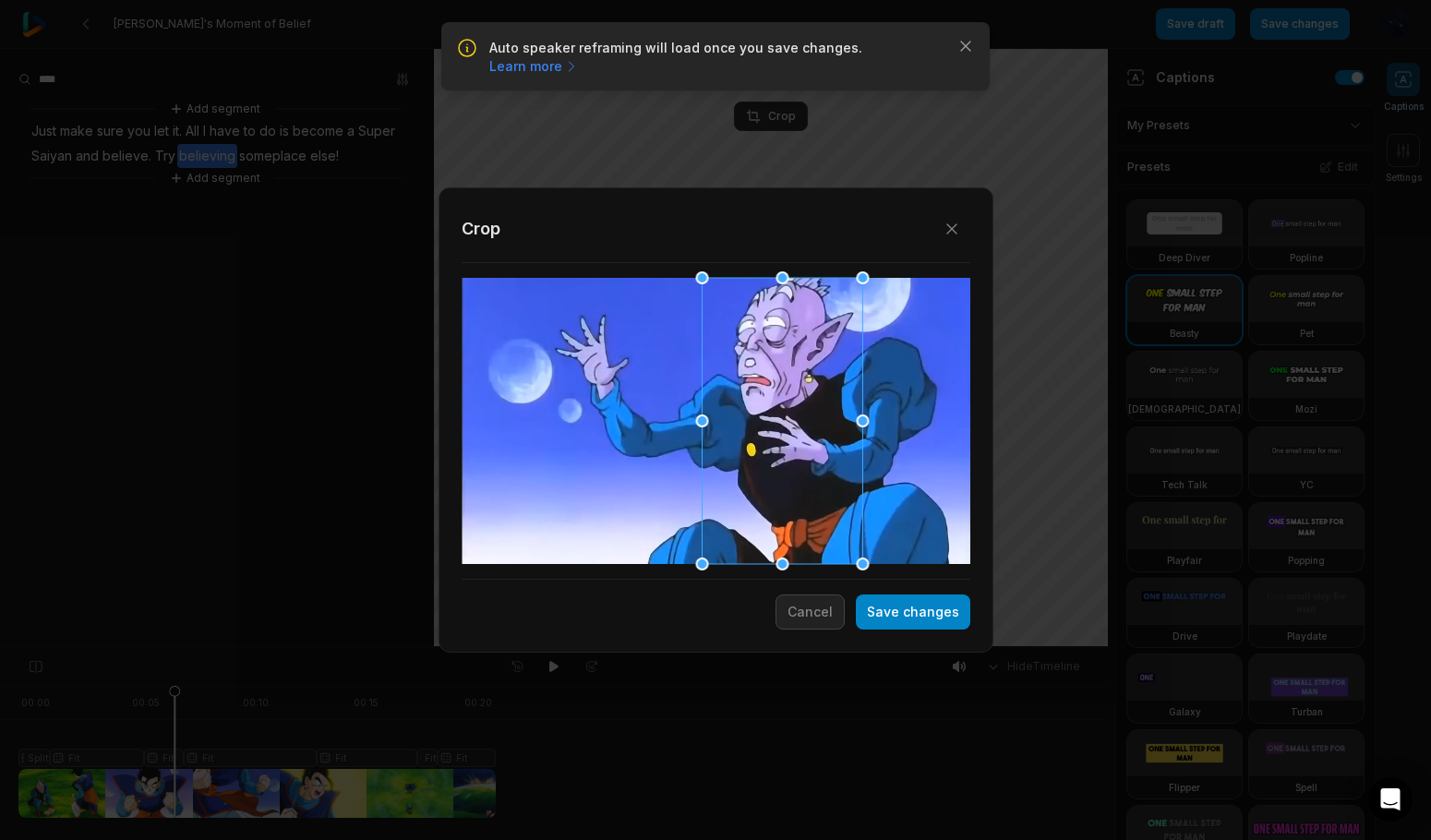 drag, startPoint x: 770, startPoint y: 381, endPoint x: 835, endPoint y: 378, distance: 65.069194 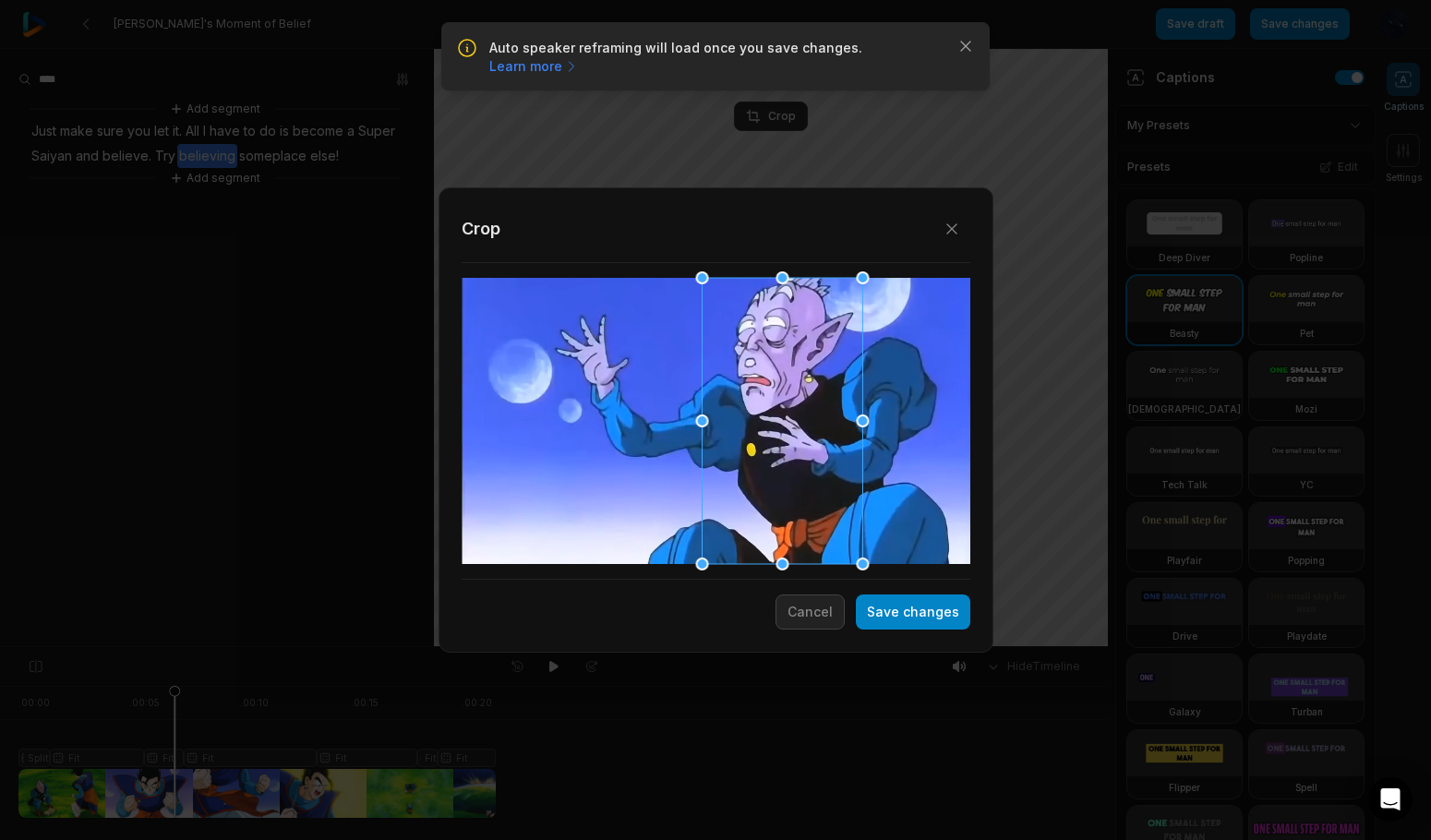 click on "Save changes" at bounding box center [913, 612] 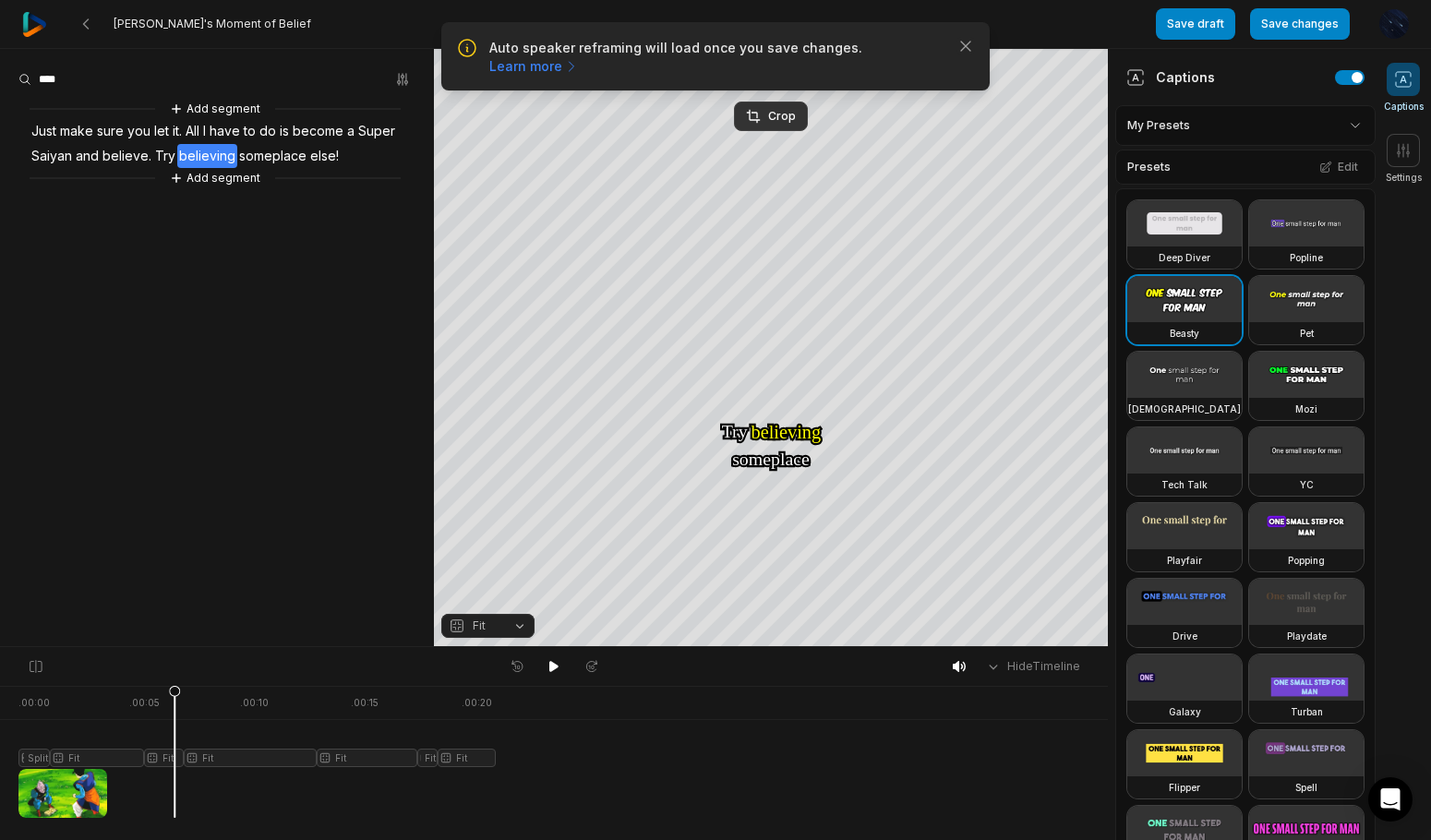 click at bounding box center (257, 751) 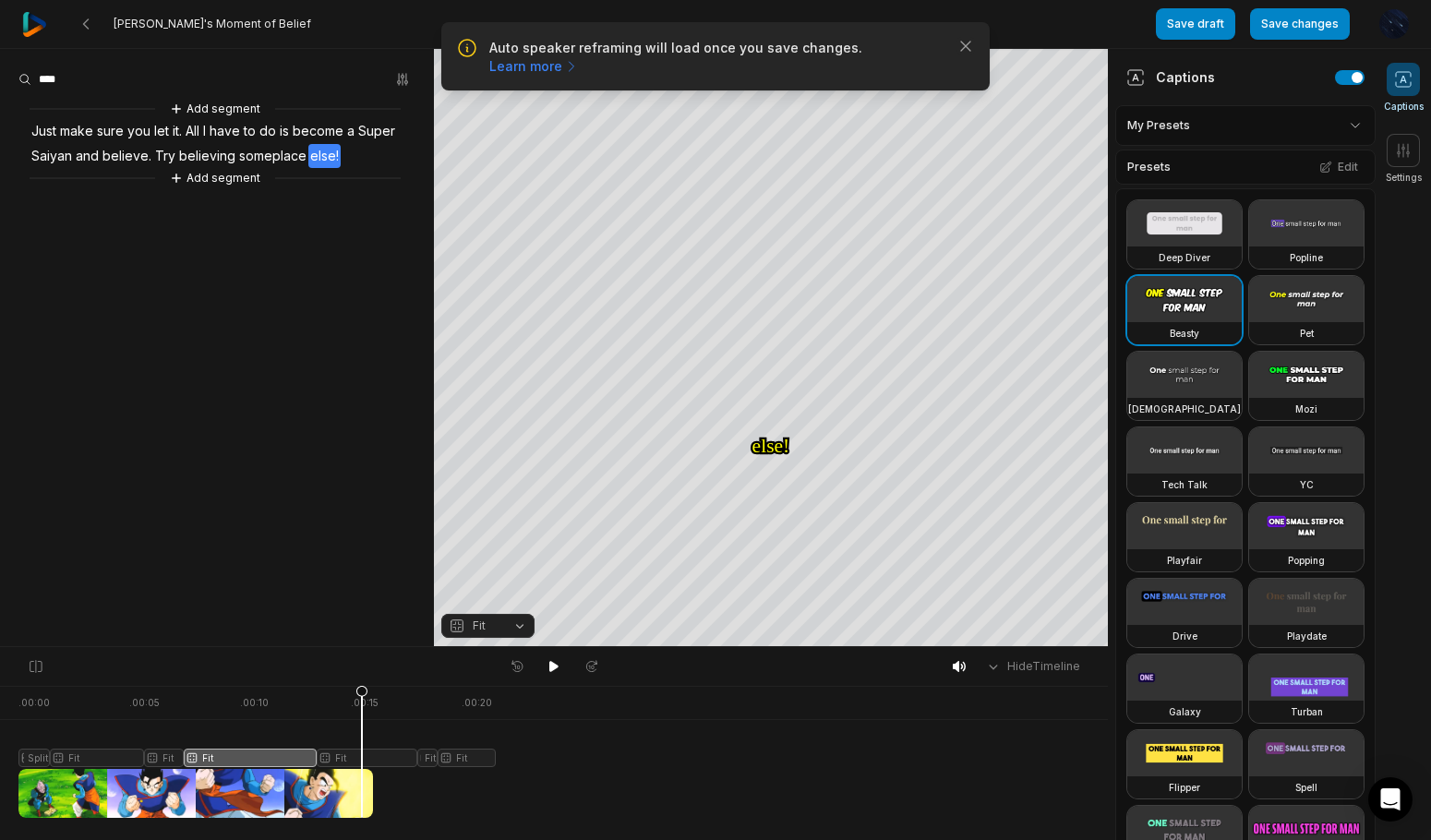 click at bounding box center [257, 751] 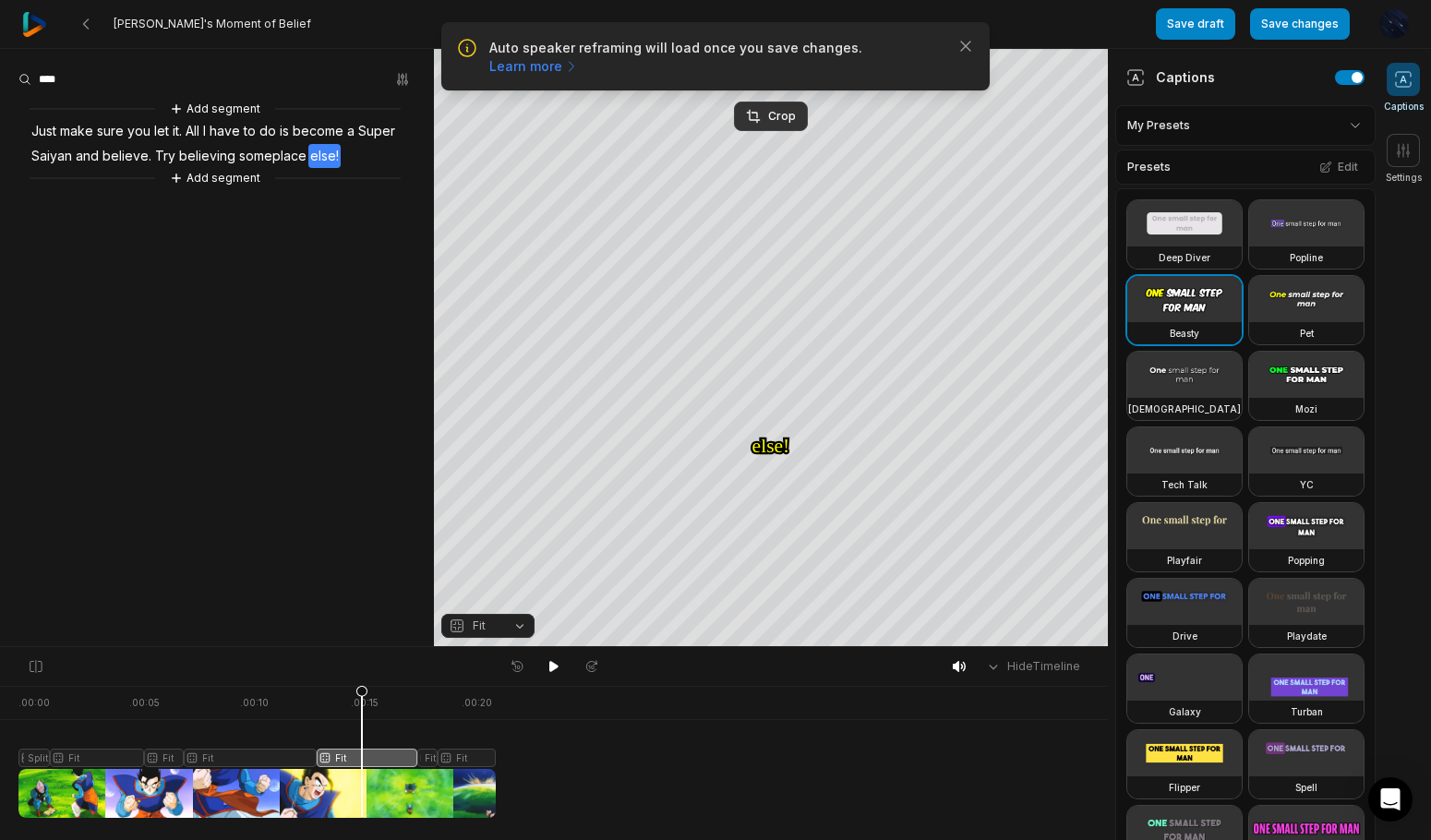 click on "Fit" at bounding box center (473, 626) 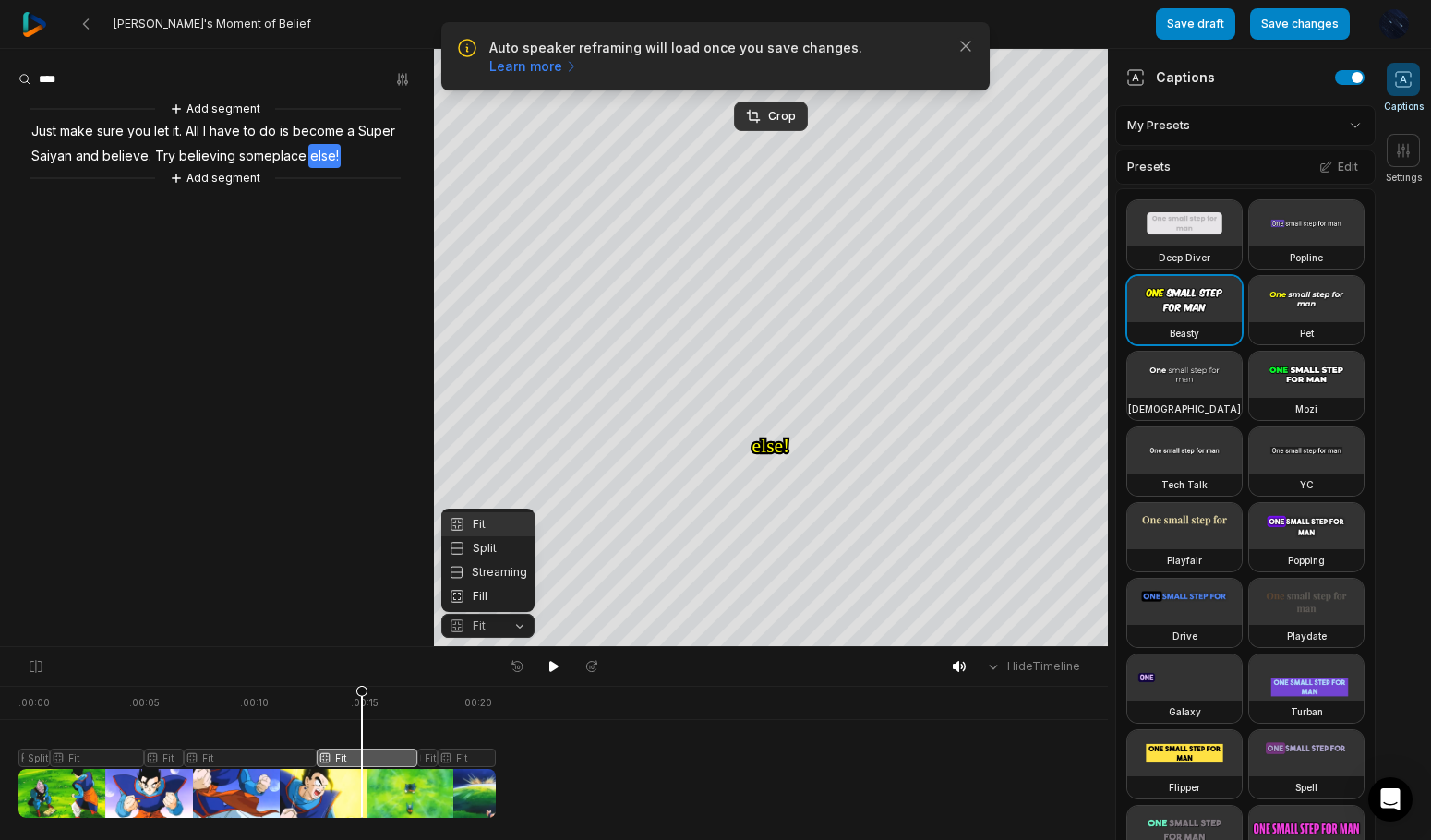 click on "Your browser does not support mp4 format. Your browser does not support mp4 format. Just Just   make make   sure sure you you   let let it it All All   I I   have have   to to   do do   is is become become a a   Super Super   Saiyan Saiyan and and   believe believe Try Try   believing believing someplace someplace else! else! Crop Hex ********* * % Fit Fit Split Streaming Fill" at bounding box center [554, 348] 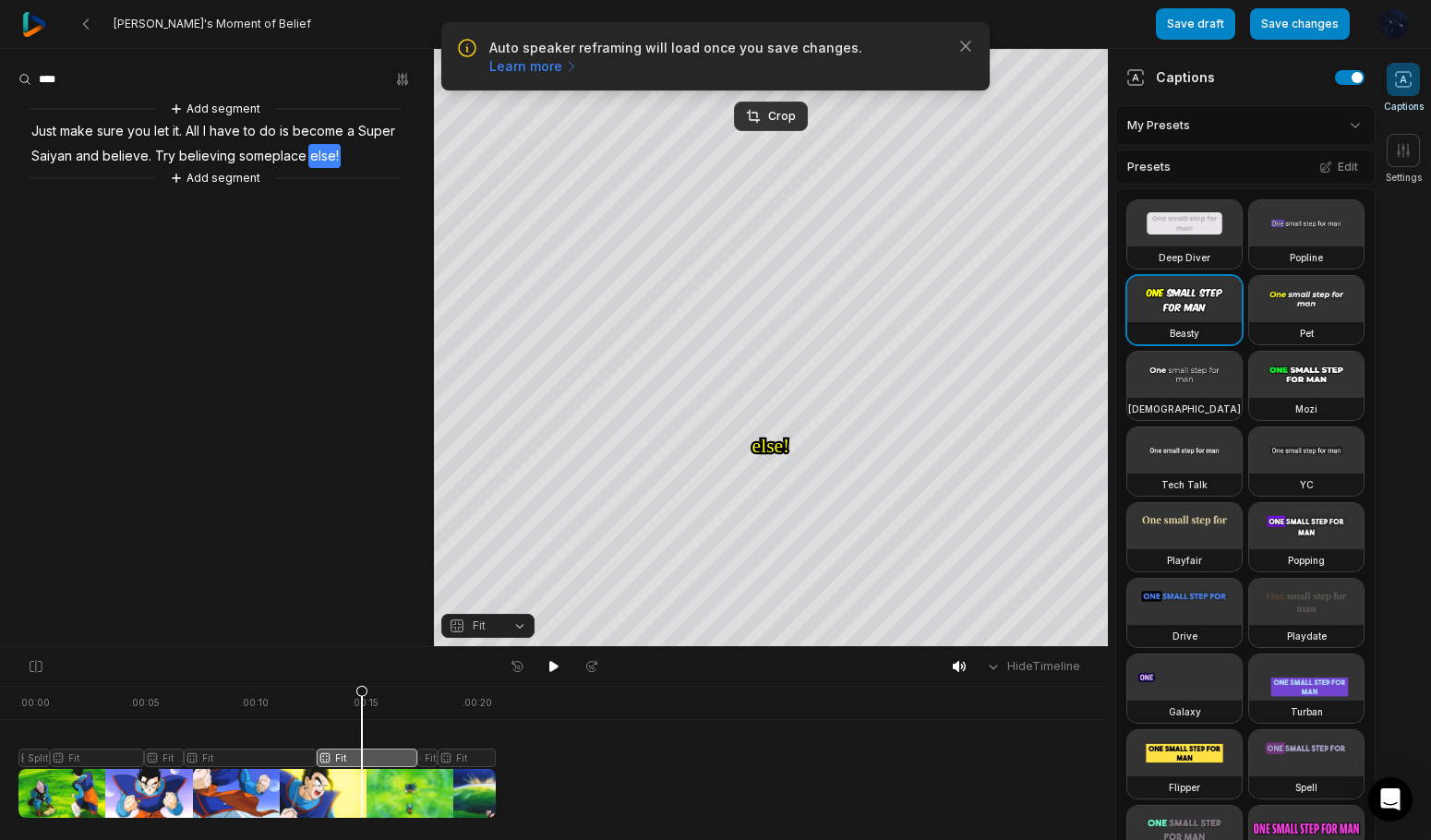 click on "Fit" at bounding box center [473, 626] 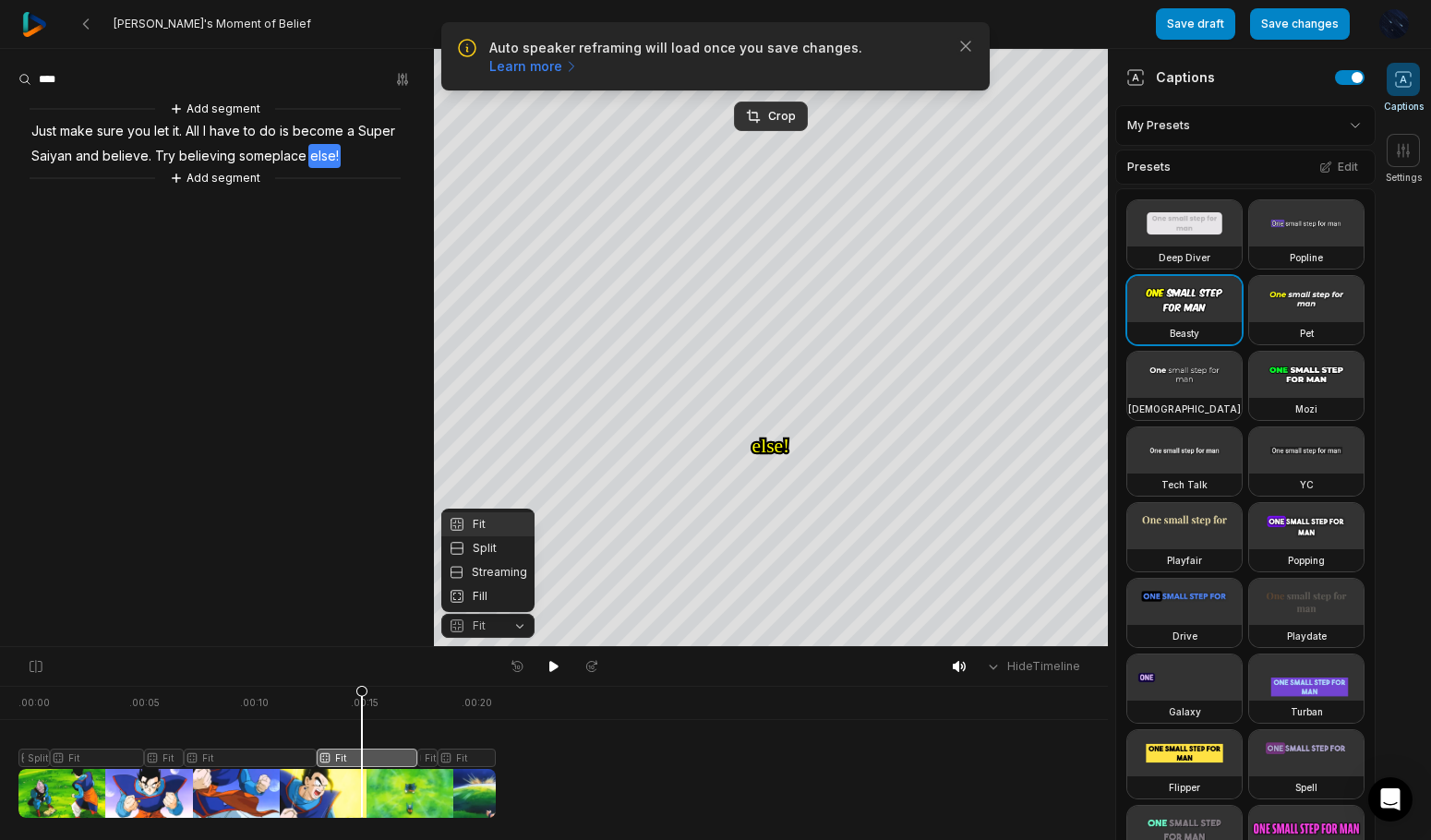 click on "Your browser does not support mp4 format. Your browser does not support mp4 format. Just Just   make make   sure sure you you   let let it it All All   I I   have have   to to   do do   is is become become a a   Super Super   Saiyan Saiyan and and   believe believe Try Try   believing believing someplace someplace else! else! Crop Hex ********* * % Fit Fit Split Streaming Fill" at bounding box center [554, 348] 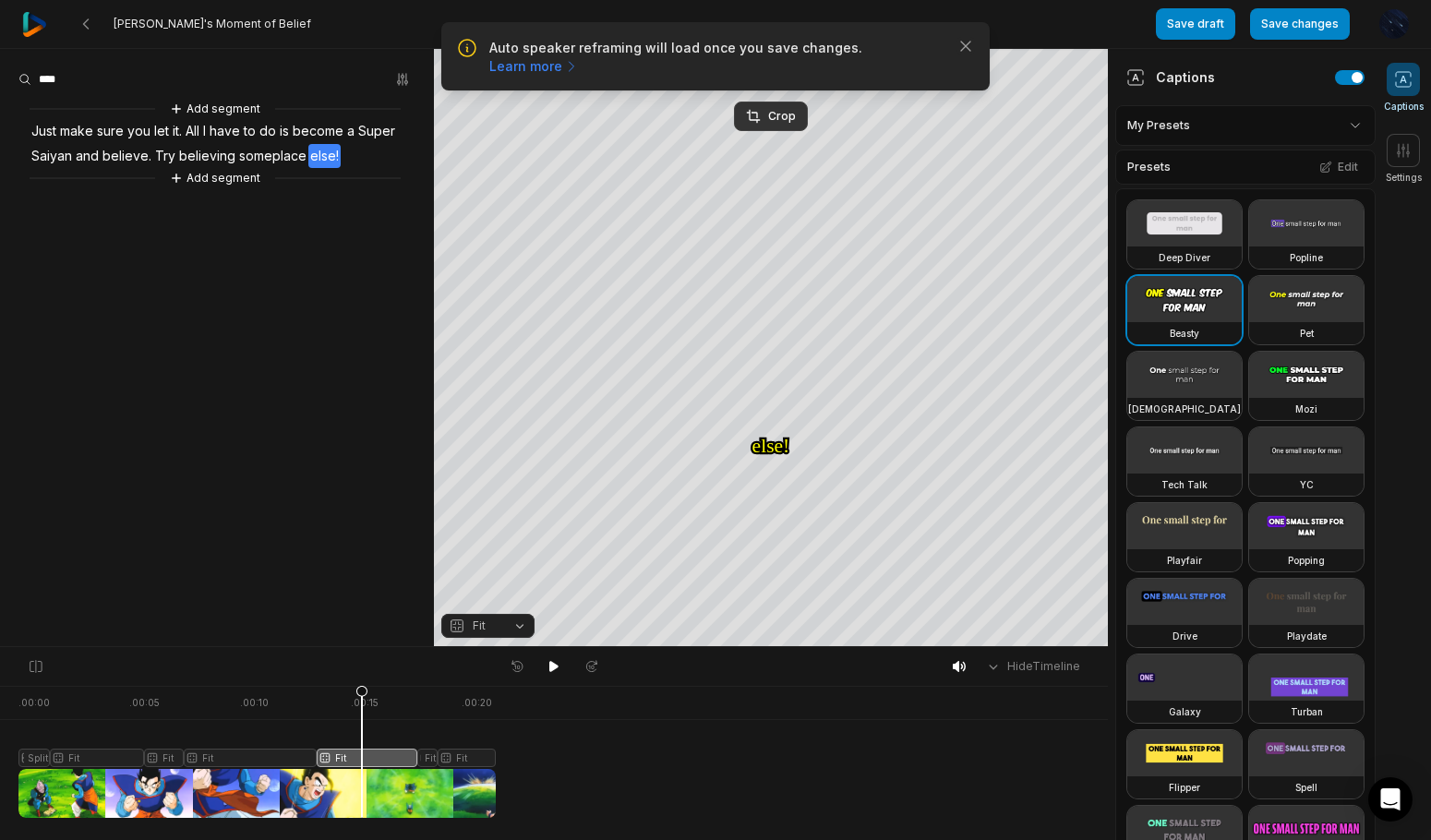 click on "Crop" at bounding box center (771, 116) 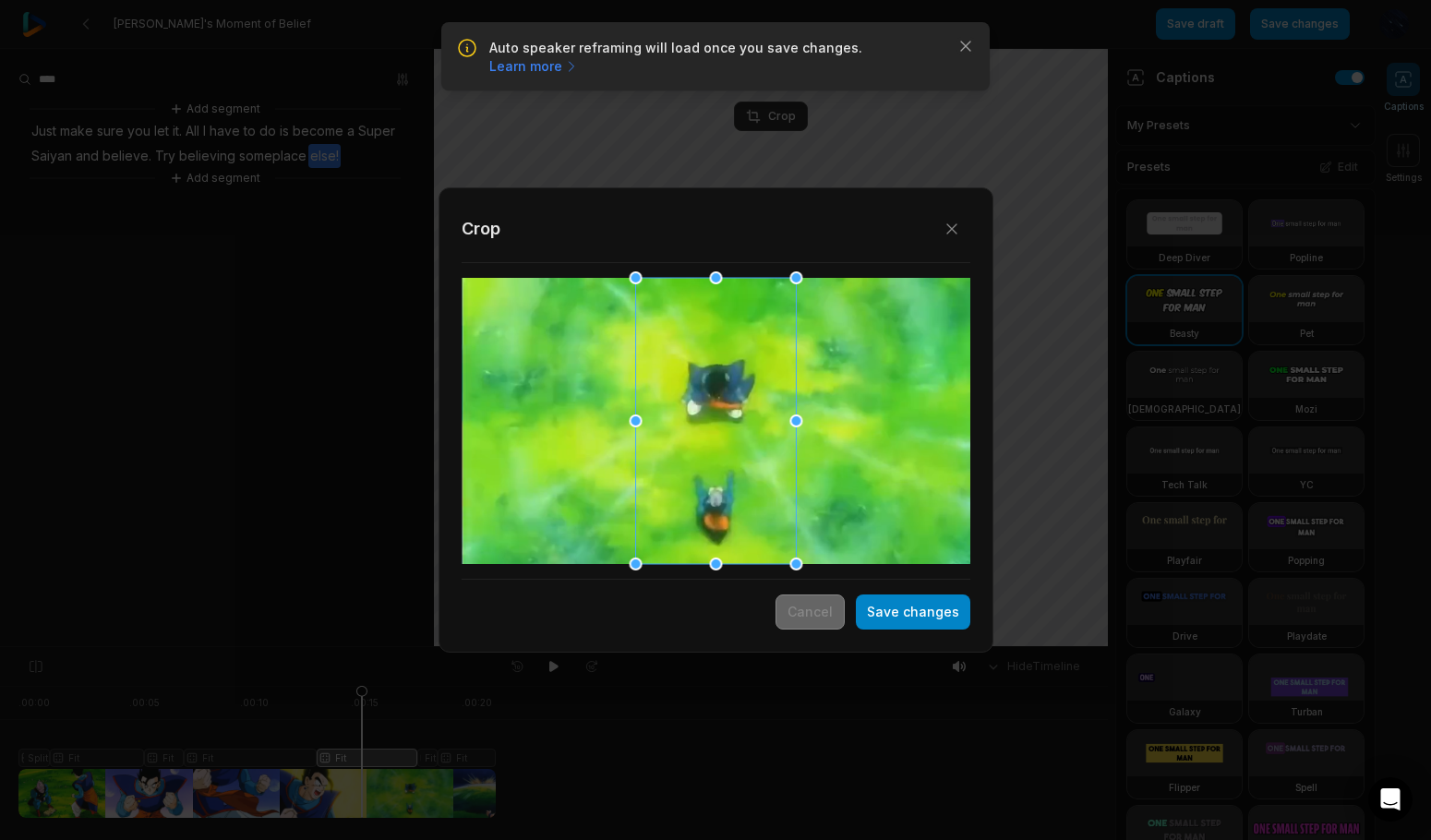 click on "Cancel" at bounding box center [810, 612] 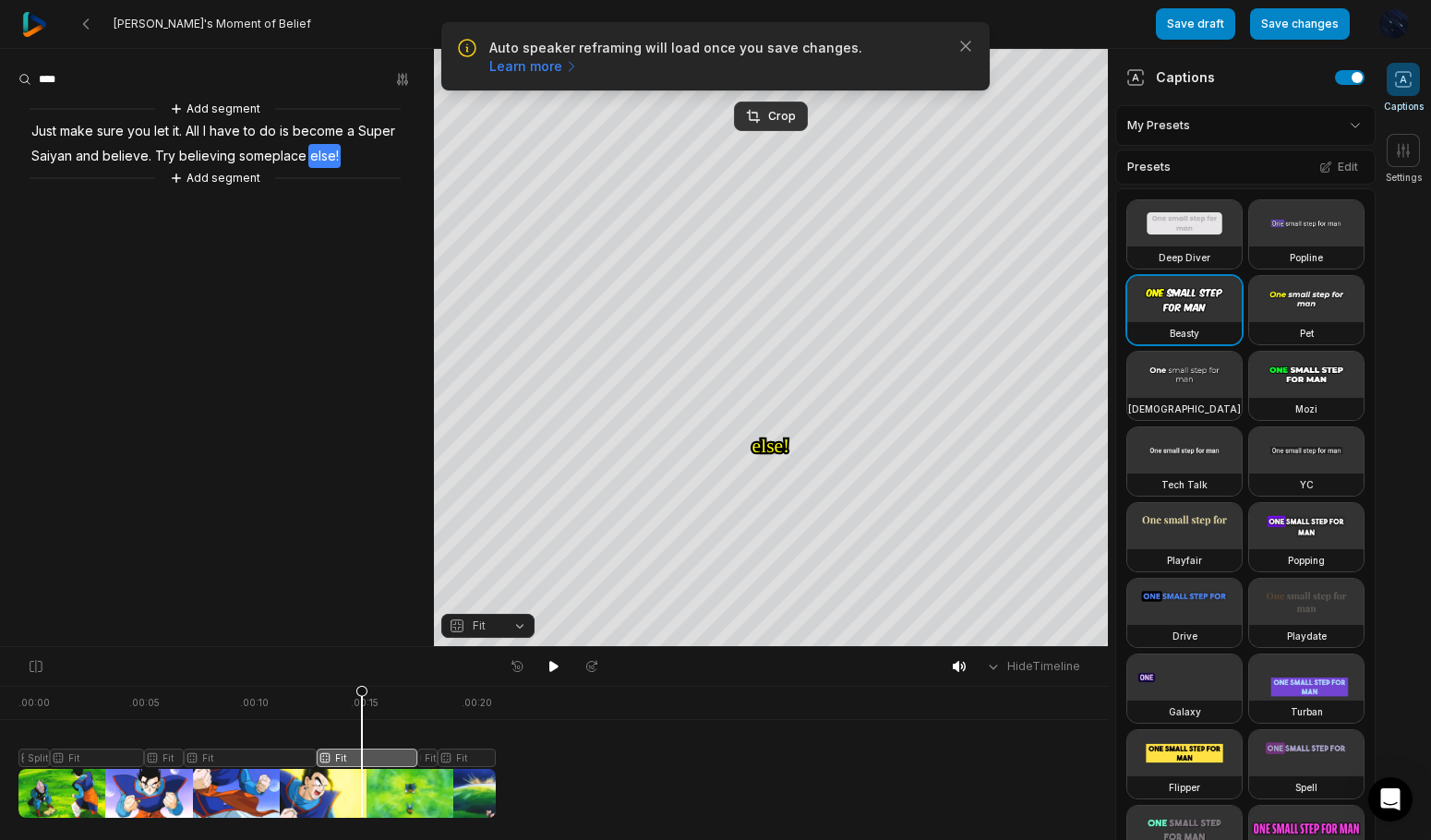click at bounding box center (257, 751) 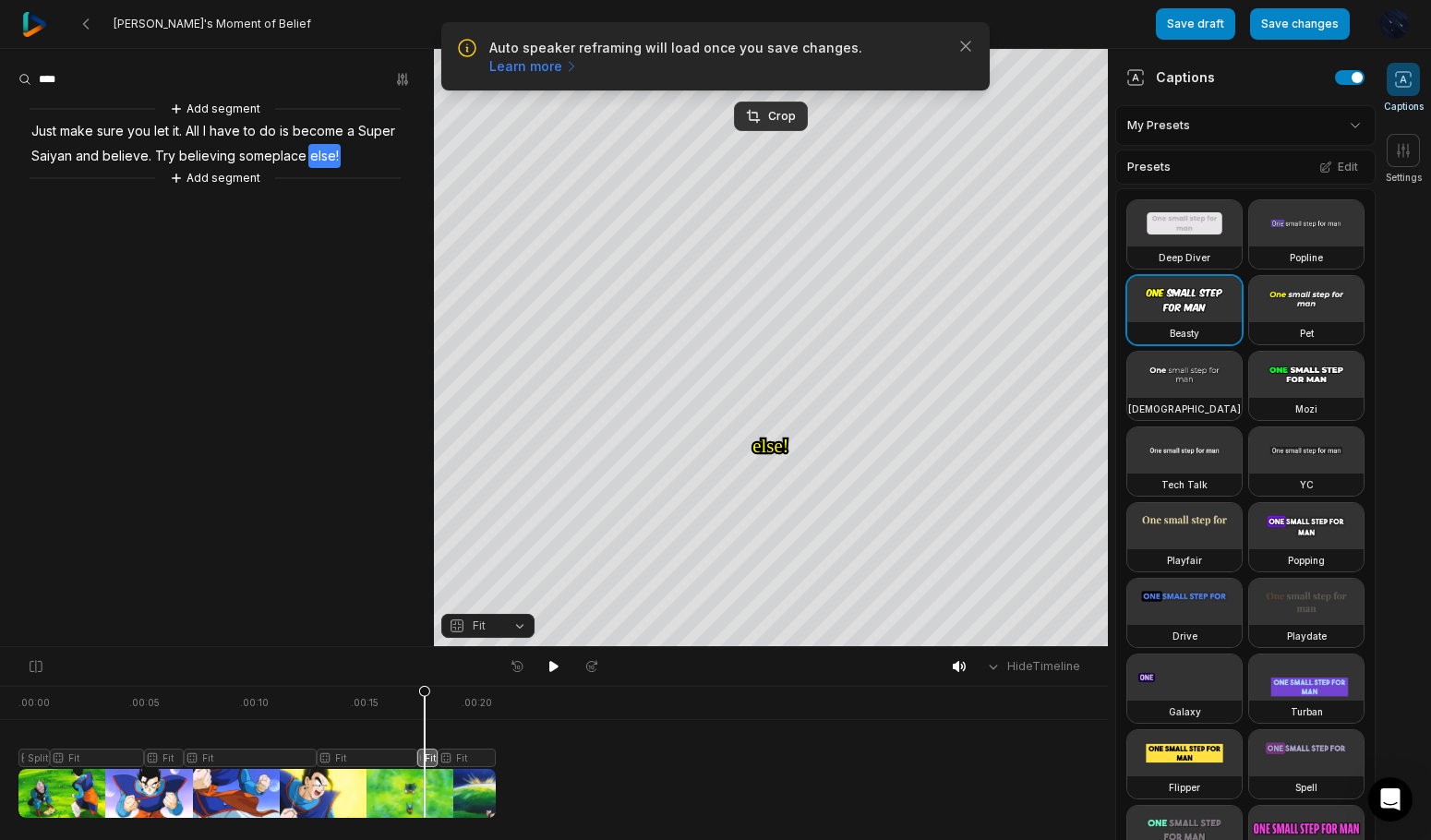 click on "Crop" at bounding box center [771, 116] 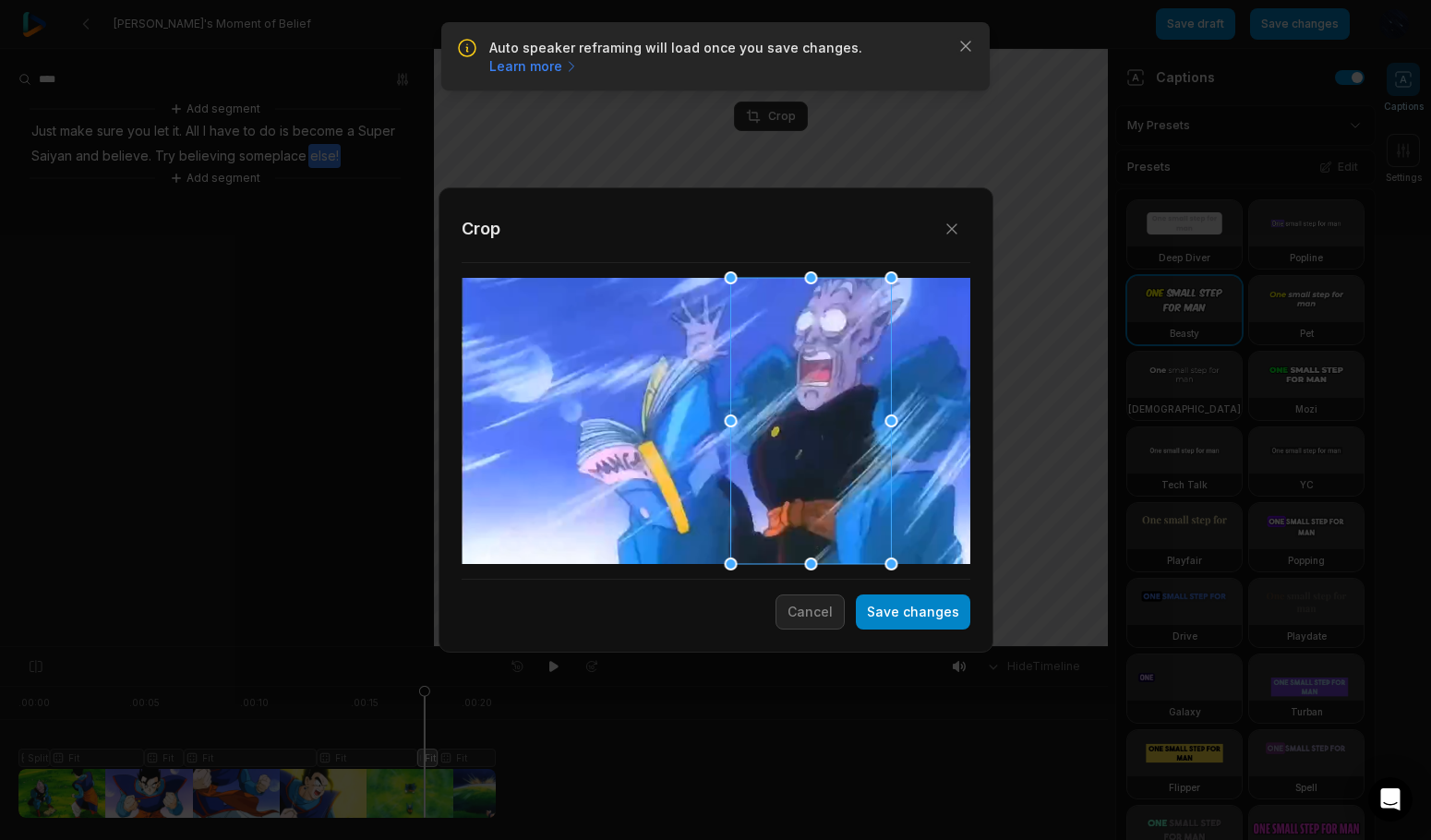 drag, startPoint x: 763, startPoint y: 413, endPoint x: 860, endPoint y: 406, distance: 97.25225 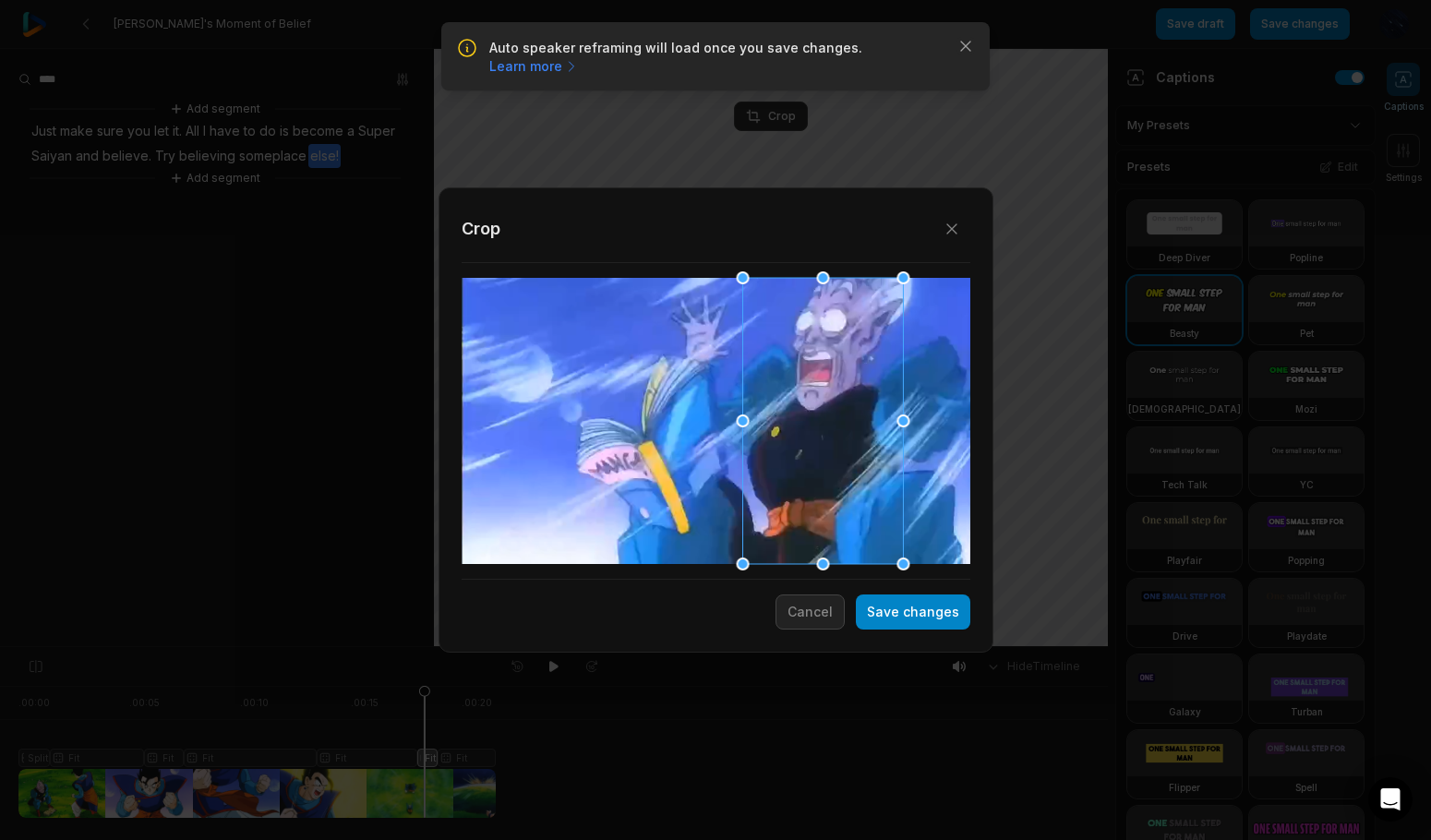 drag, startPoint x: 829, startPoint y: 508, endPoint x: 841, endPoint y: 507, distance: 12.041595 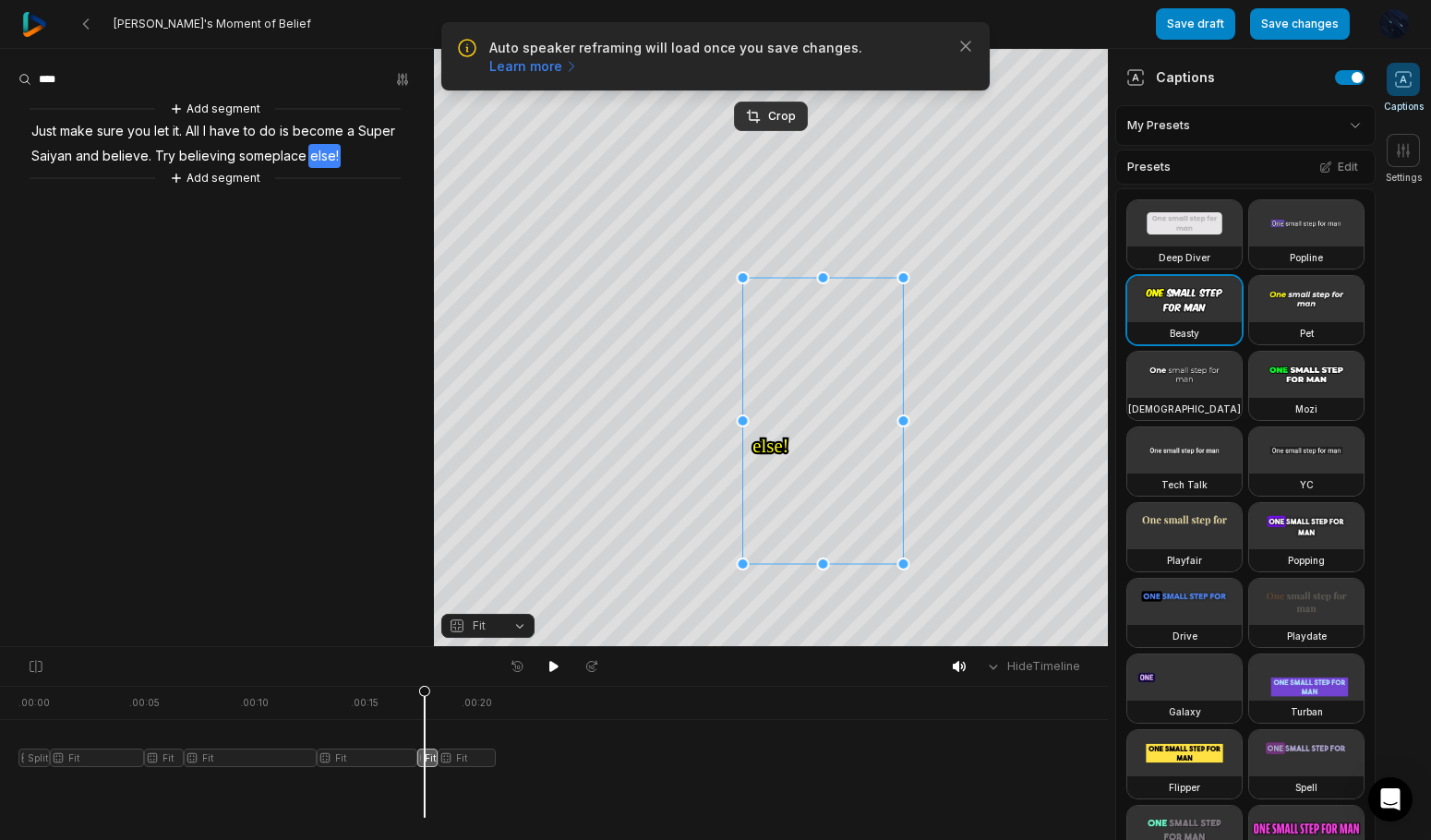 click at bounding box center [716, 421] 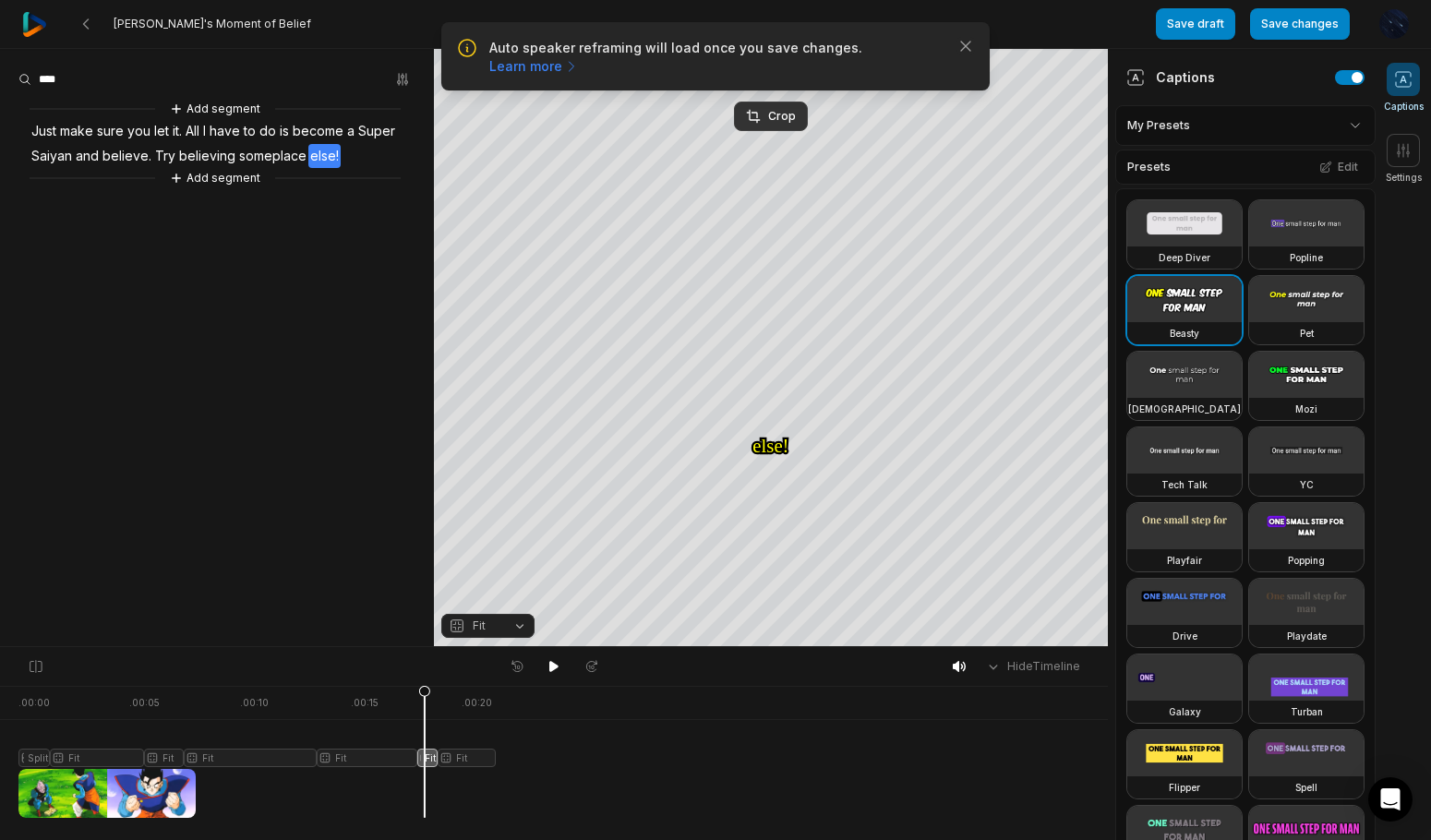 click at bounding box center [257, 751] 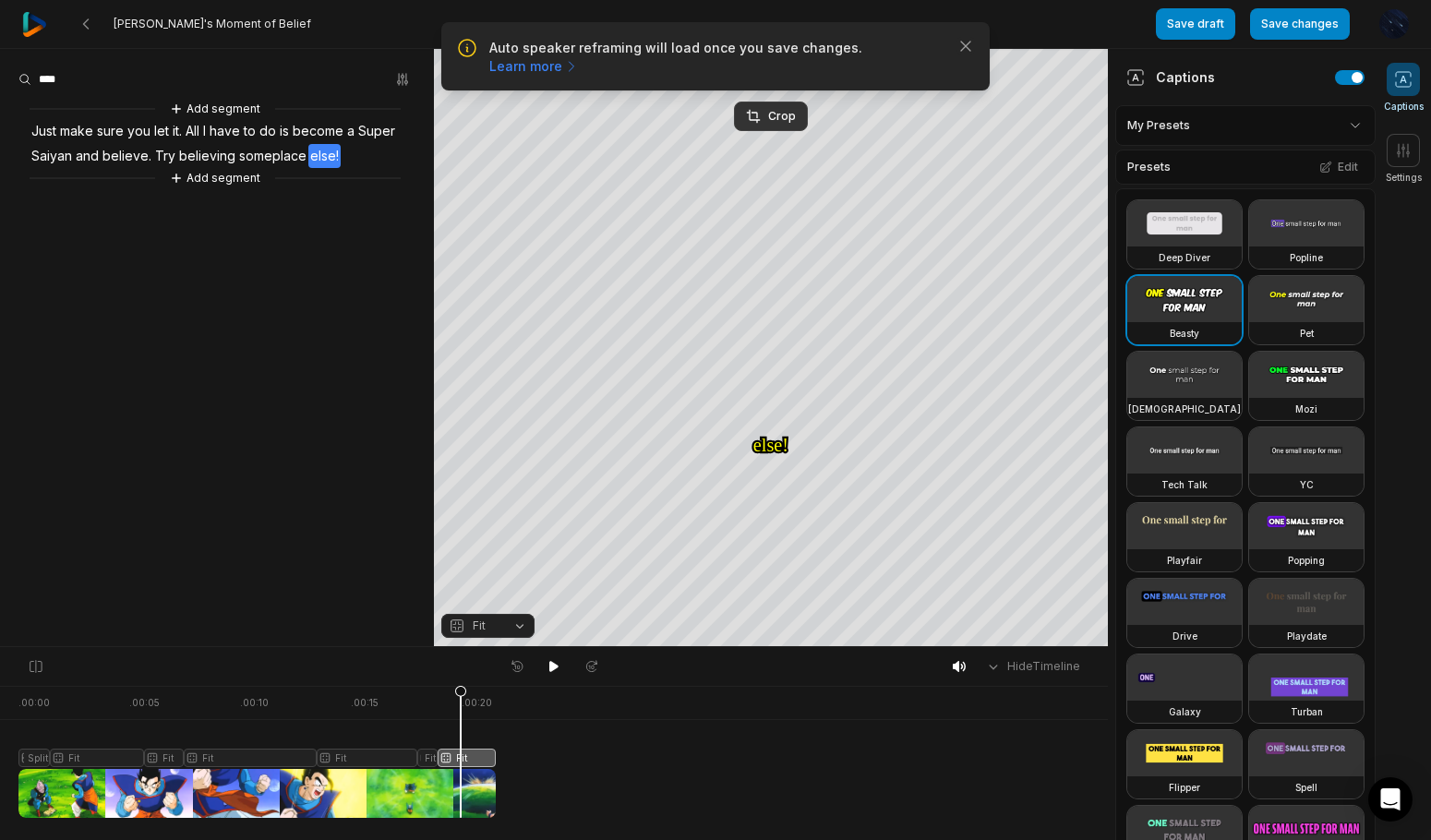 click on "Crop" at bounding box center [771, 116] 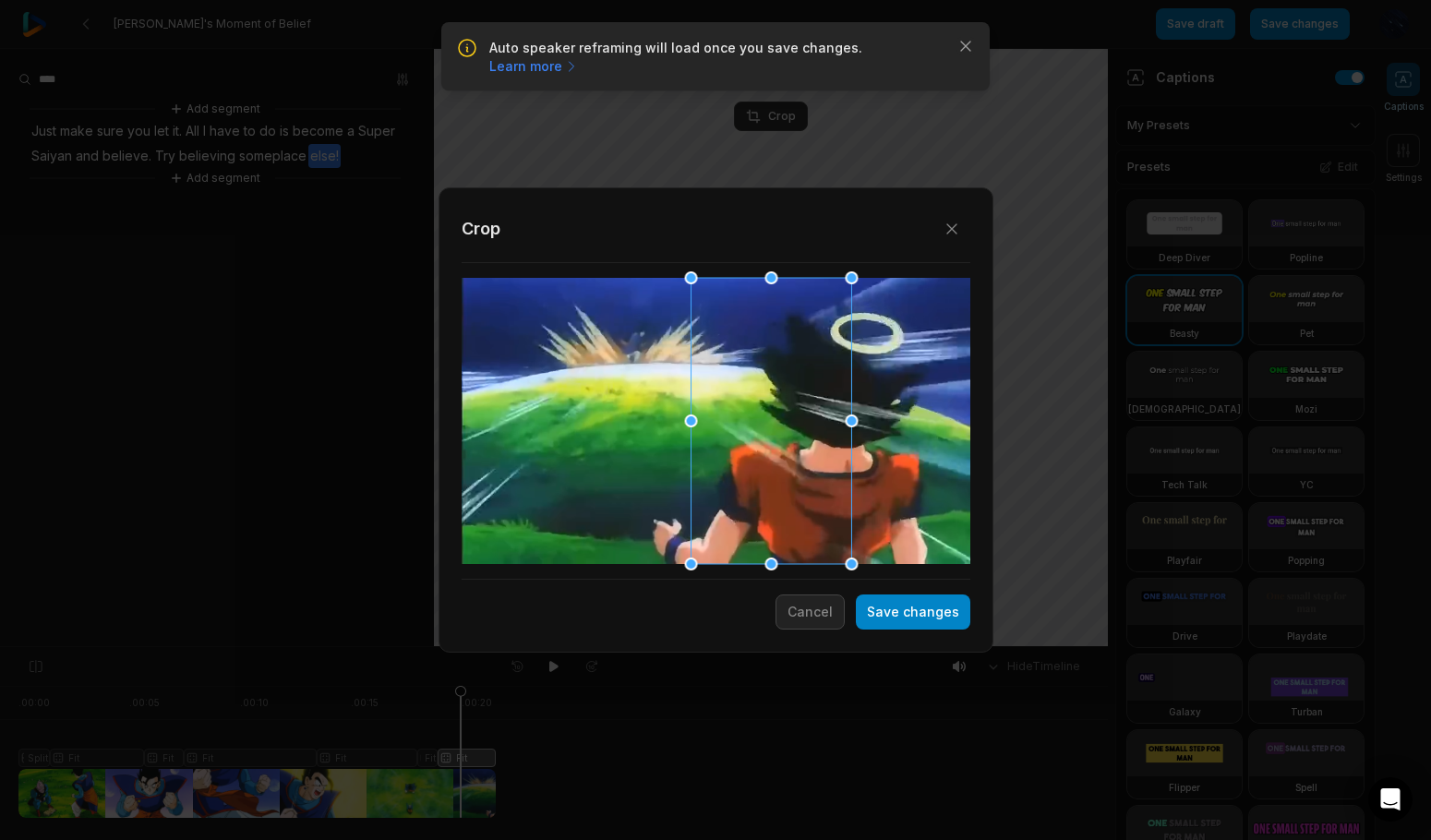 drag, startPoint x: 727, startPoint y: 405, endPoint x: 793, endPoint y: 426, distance: 69.26038 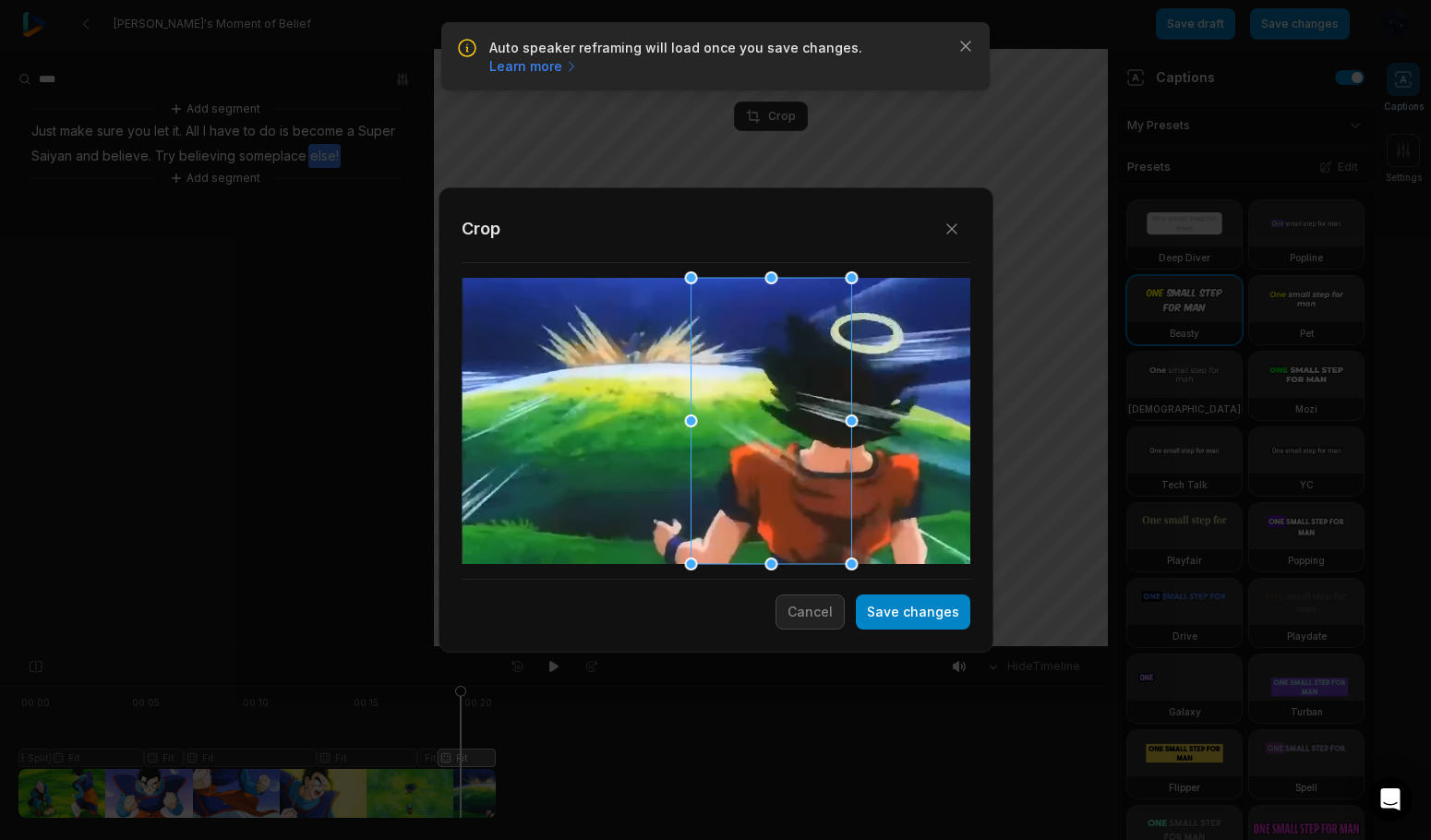 drag, startPoint x: 688, startPoint y: 426, endPoint x: 622, endPoint y: 423, distance: 66.068147 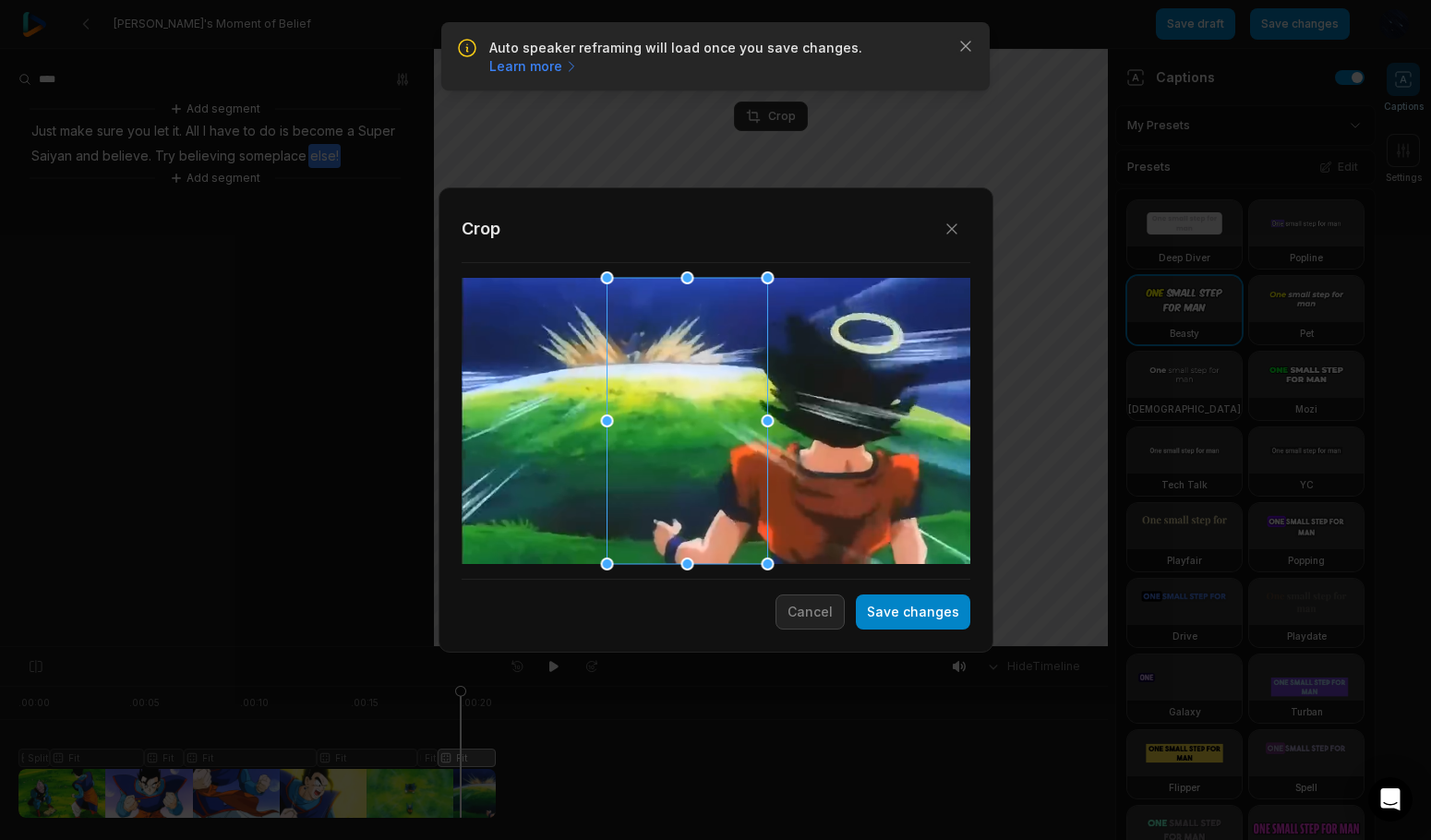 drag, startPoint x: 756, startPoint y: 406, endPoint x: 672, endPoint y: 412, distance: 84.214013 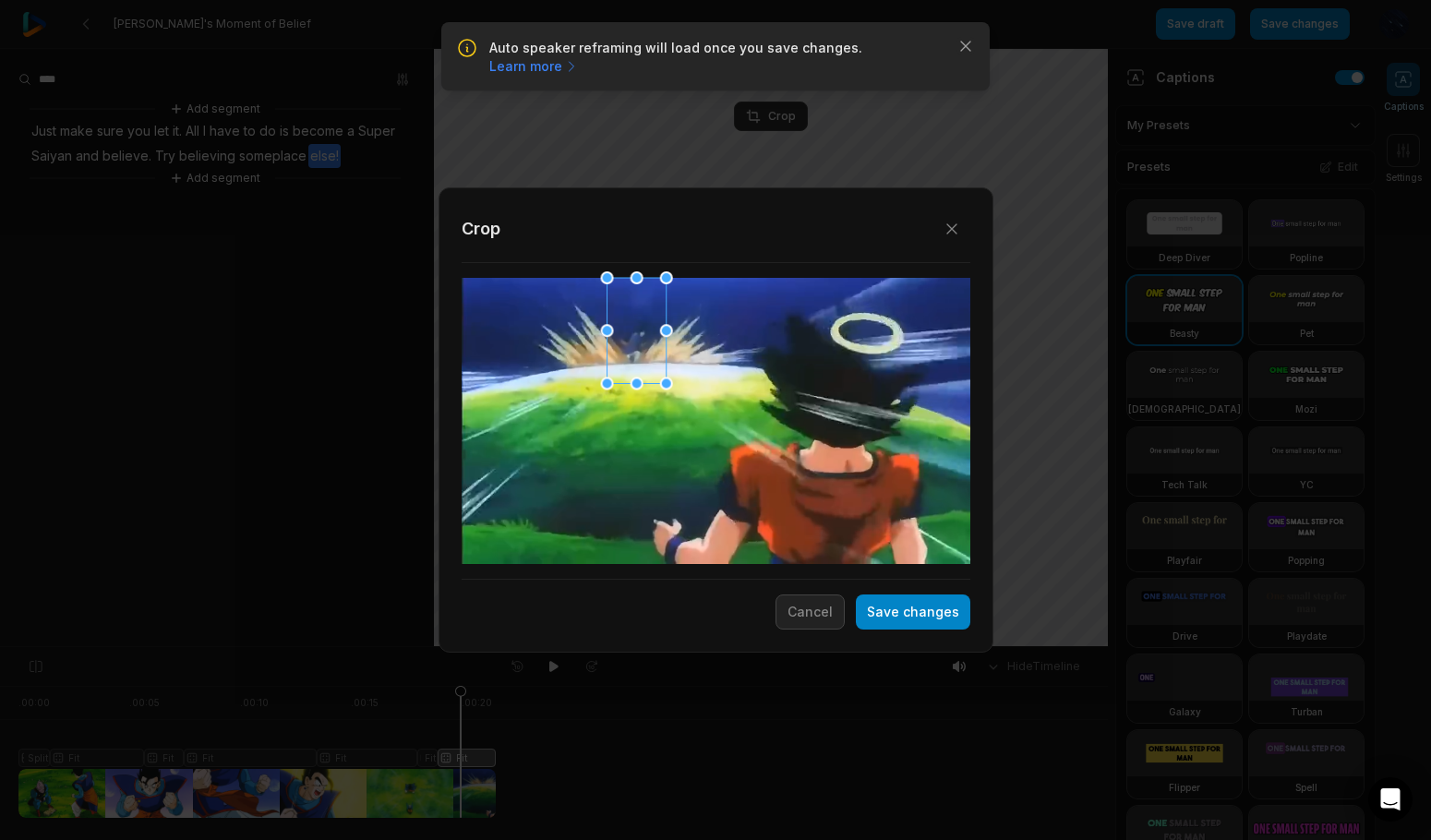 drag, startPoint x: 769, startPoint y: 565, endPoint x: 662, endPoint y: 388, distance: 206.8284 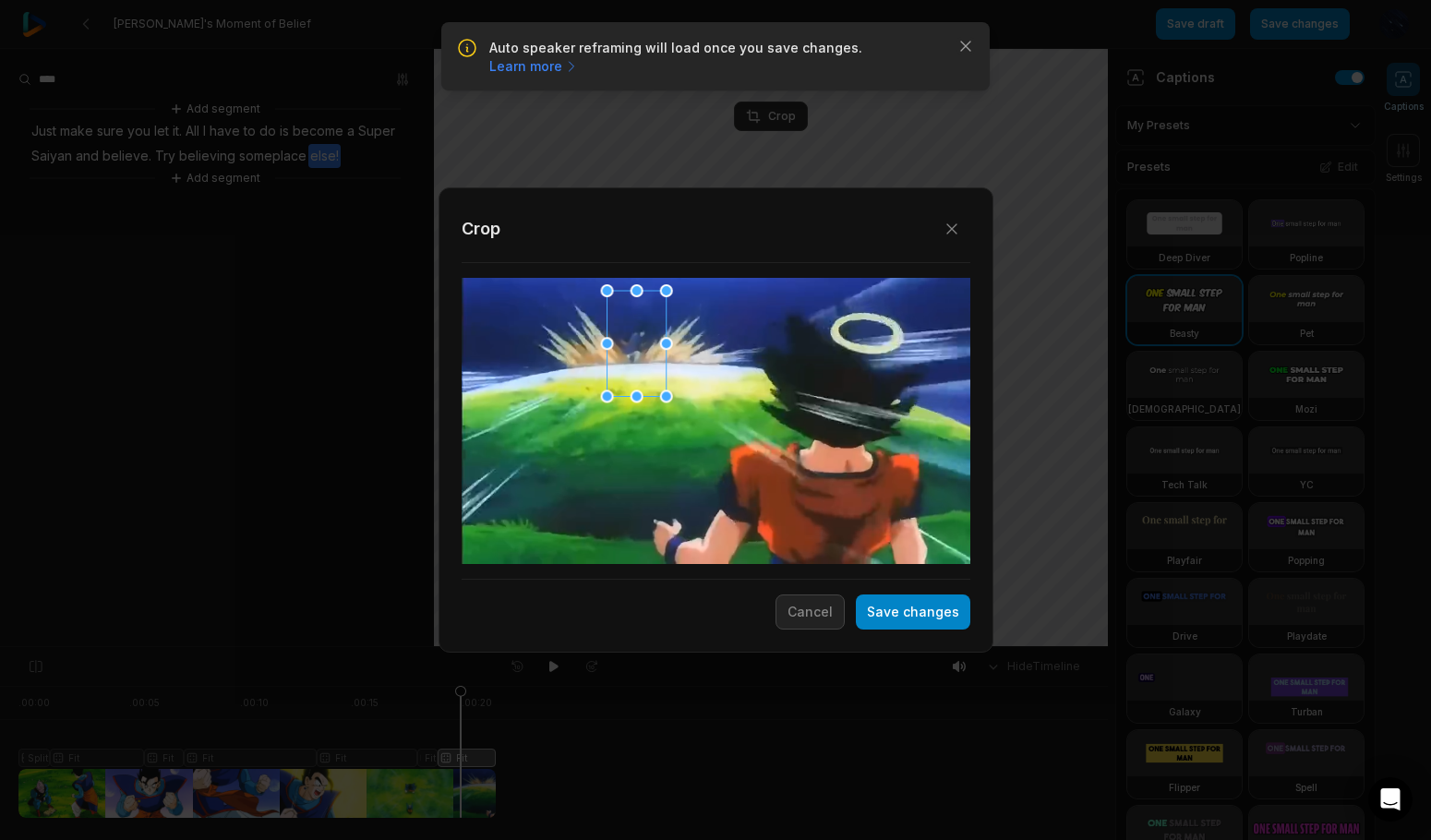 drag, startPoint x: 645, startPoint y: 357, endPoint x: 645, endPoint y: 370, distance: 13 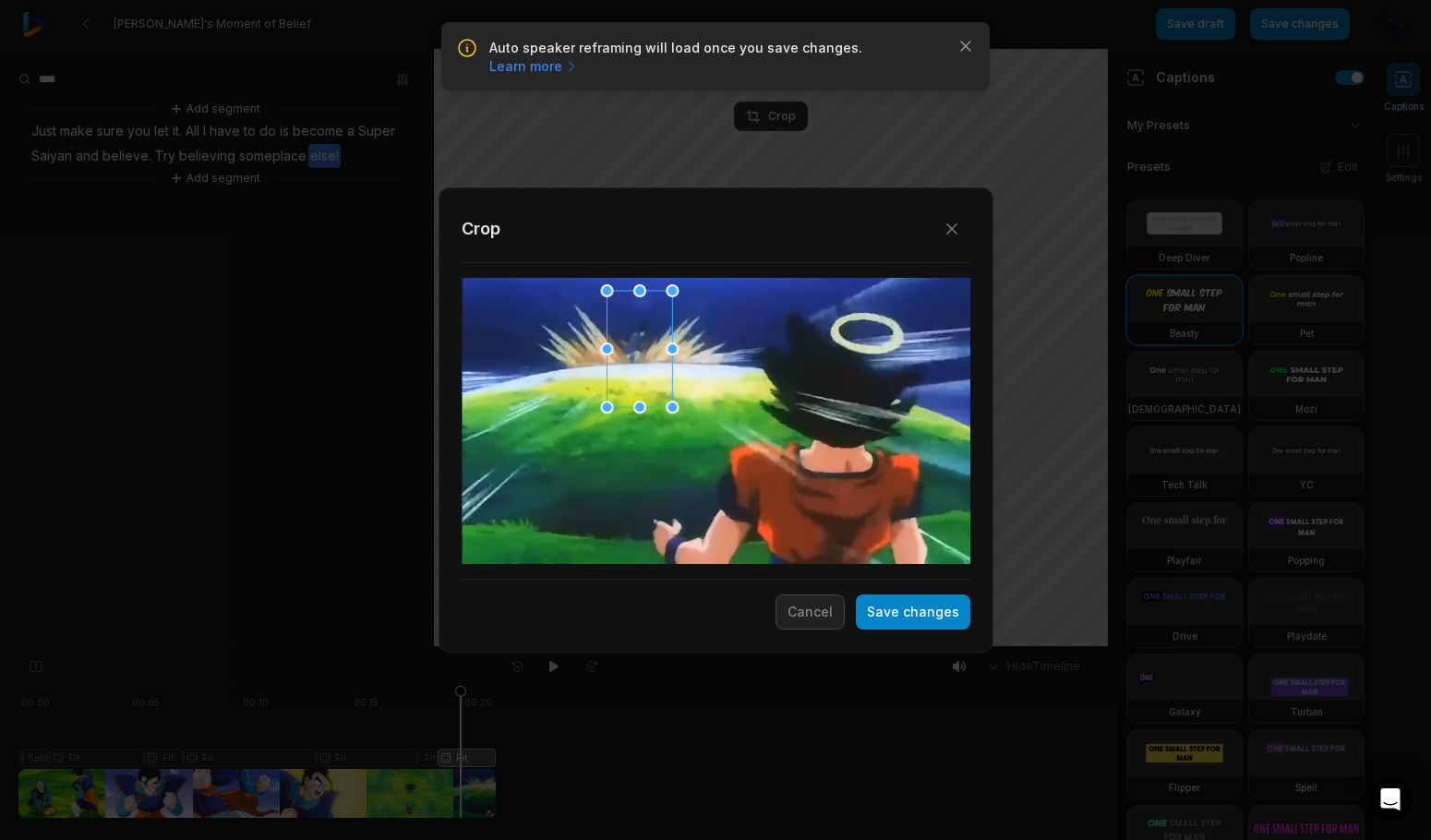 drag, startPoint x: 666, startPoint y: 399, endPoint x: 685, endPoint y: 405, distance: 19.924859 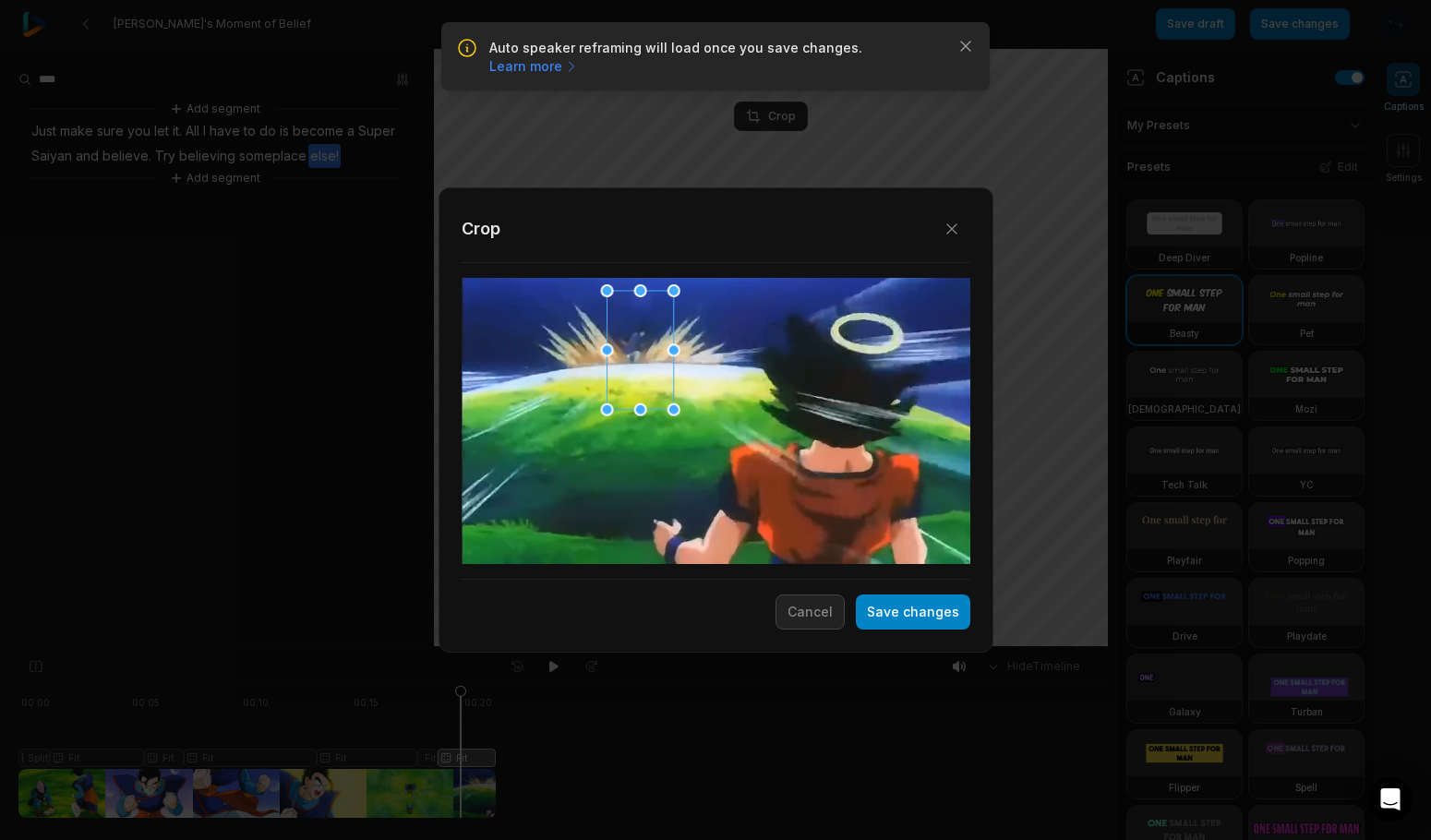 click on "Save changes" at bounding box center (913, 612) 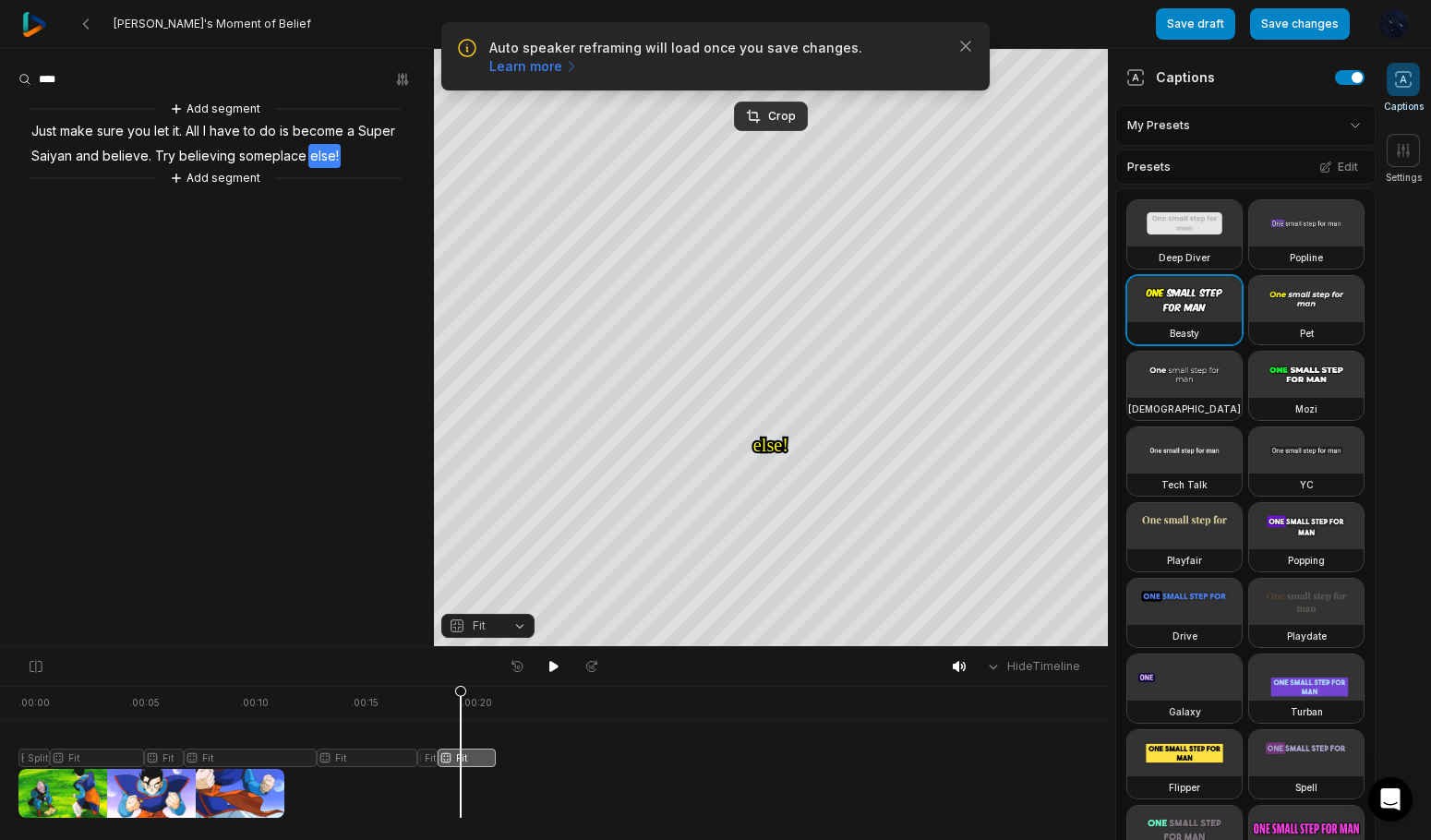 click on "Crop" at bounding box center [771, 116] 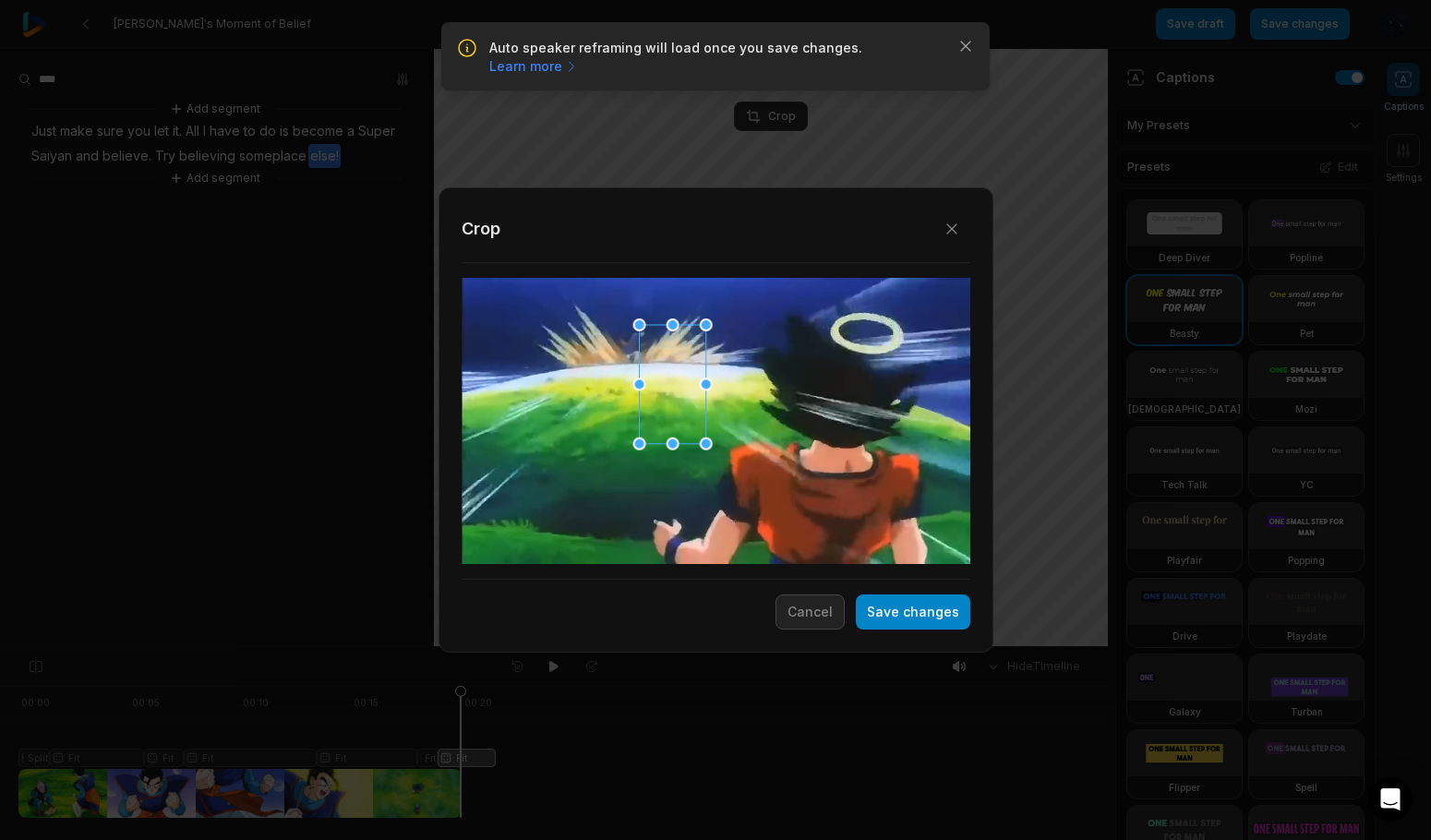 drag, startPoint x: 667, startPoint y: 399, endPoint x: 693, endPoint y: 435, distance: 44.407207 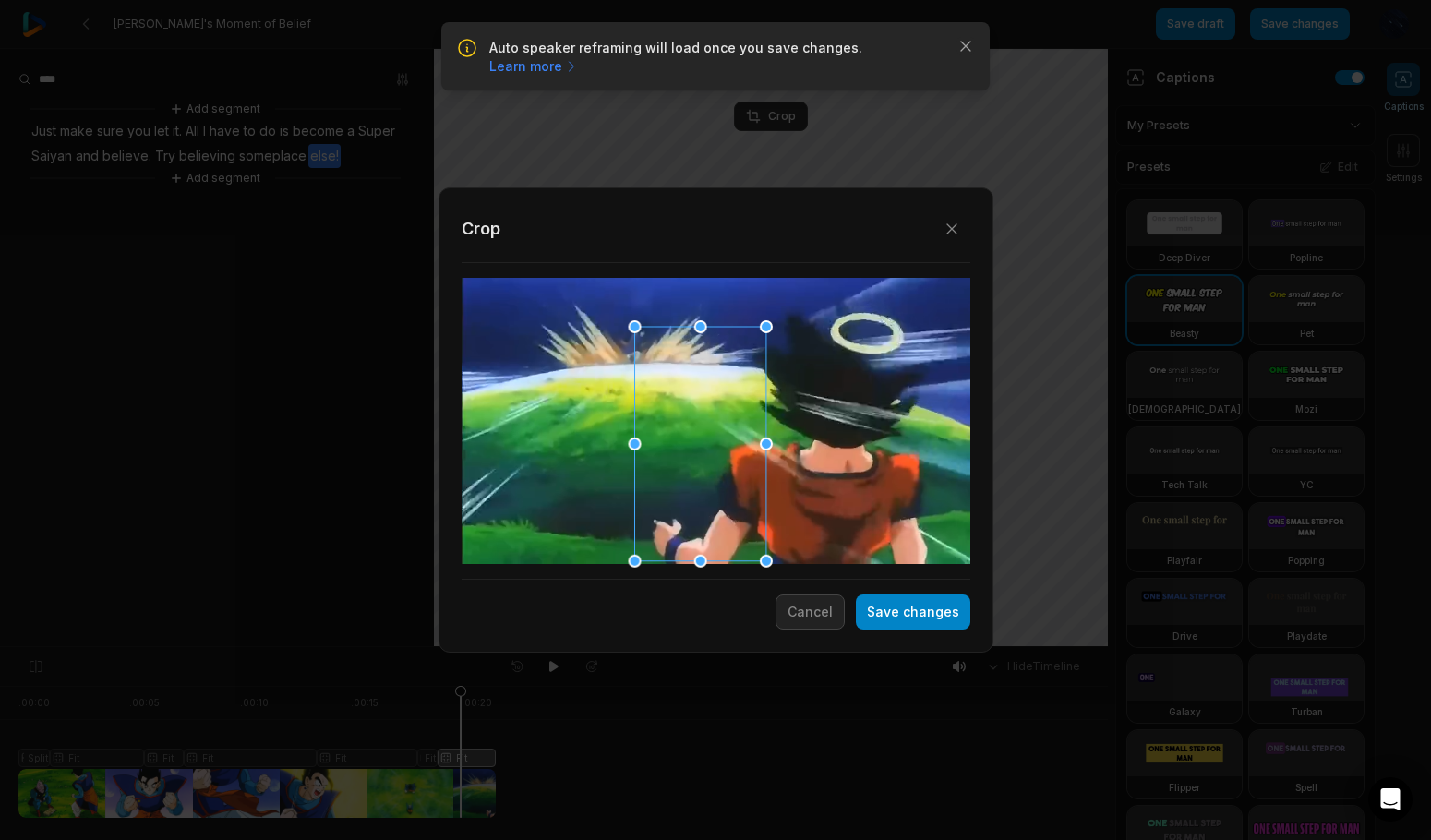 drag, startPoint x: 702, startPoint y: 445, endPoint x: 860, endPoint y: 565, distance: 198.40363 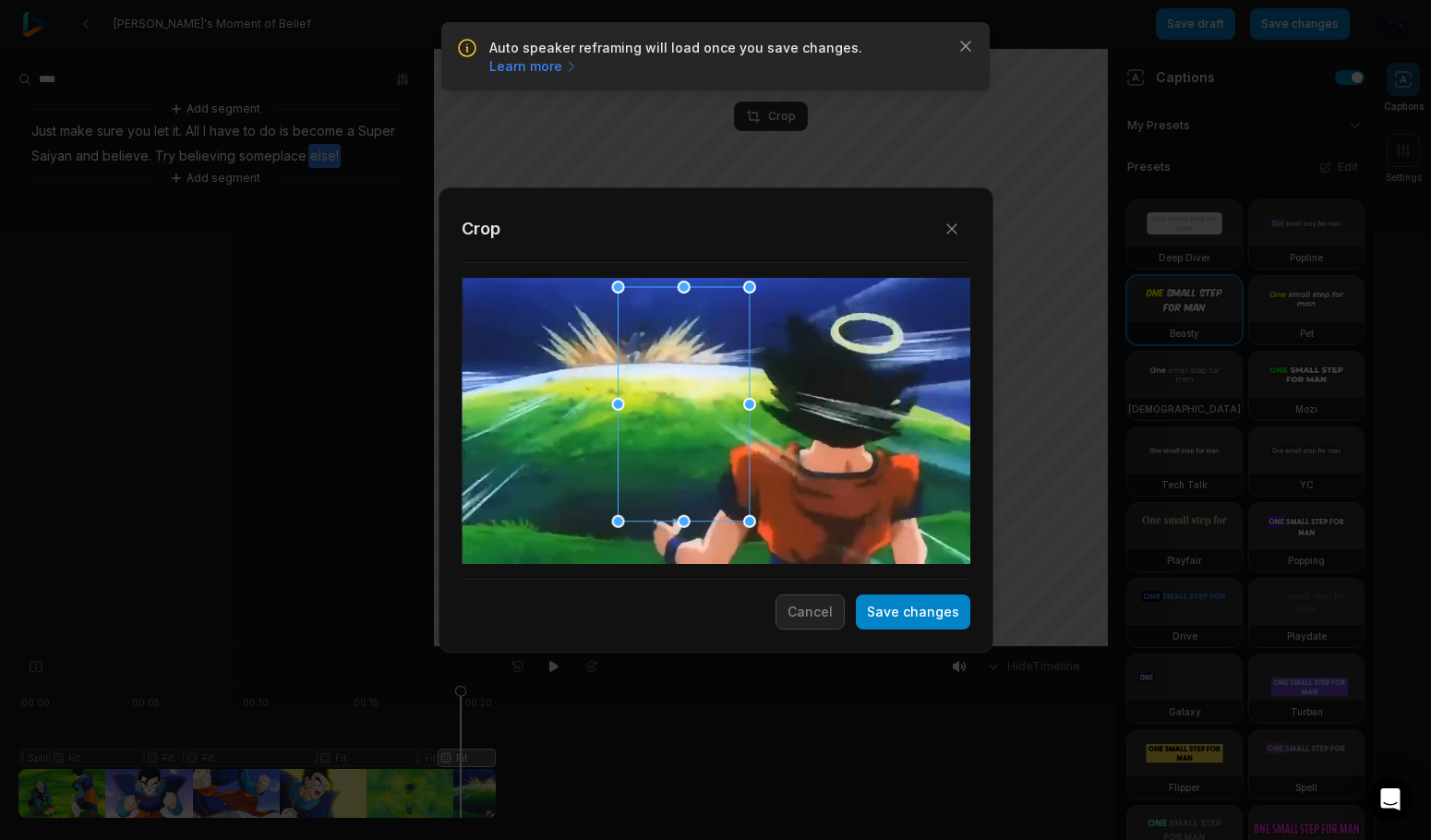 drag, startPoint x: 704, startPoint y: 402, endPoint x: 699, endPoint y: 366, distance: 36.34556 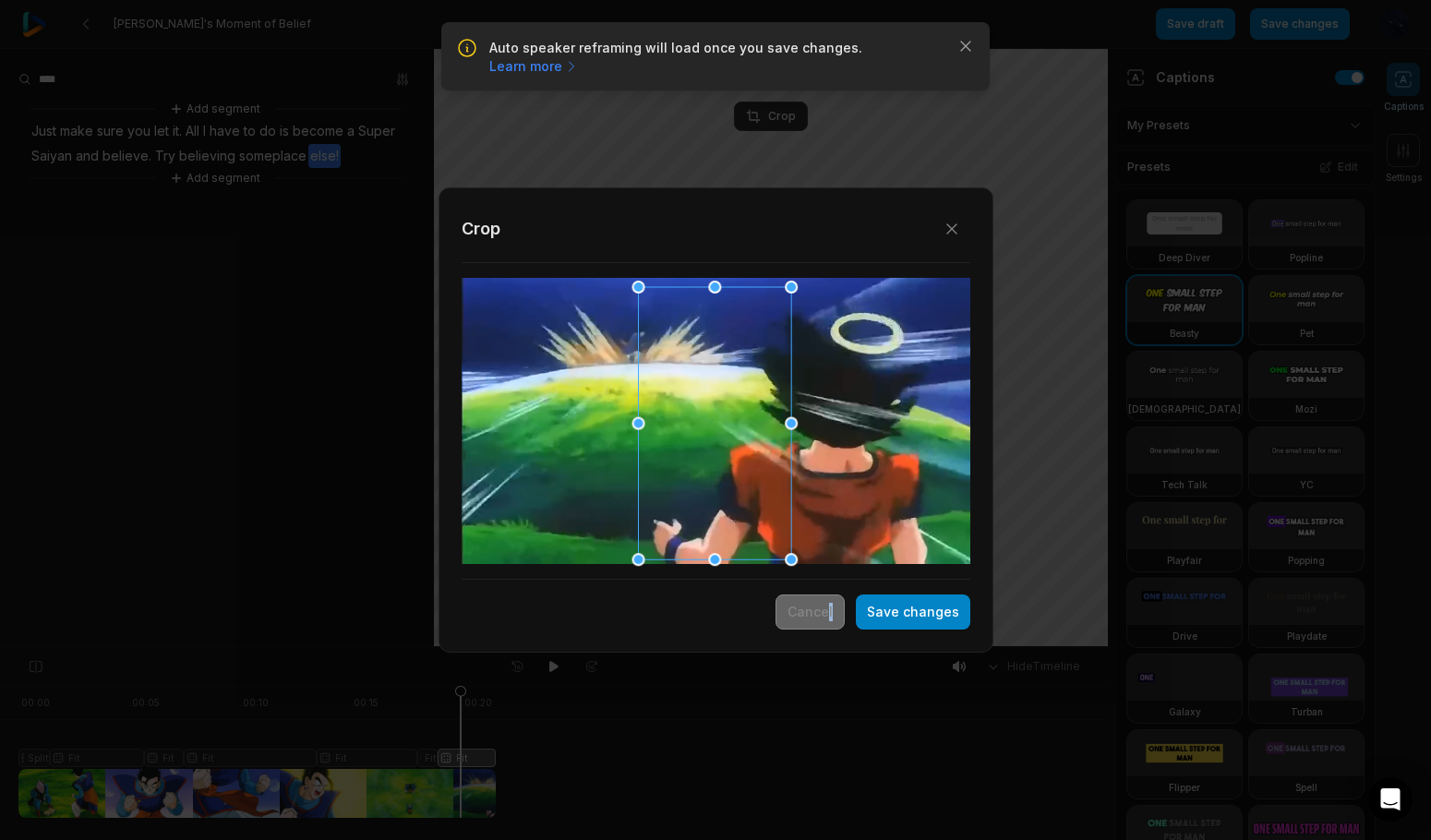 click on "Cancel" at bounding box center [810, 612] 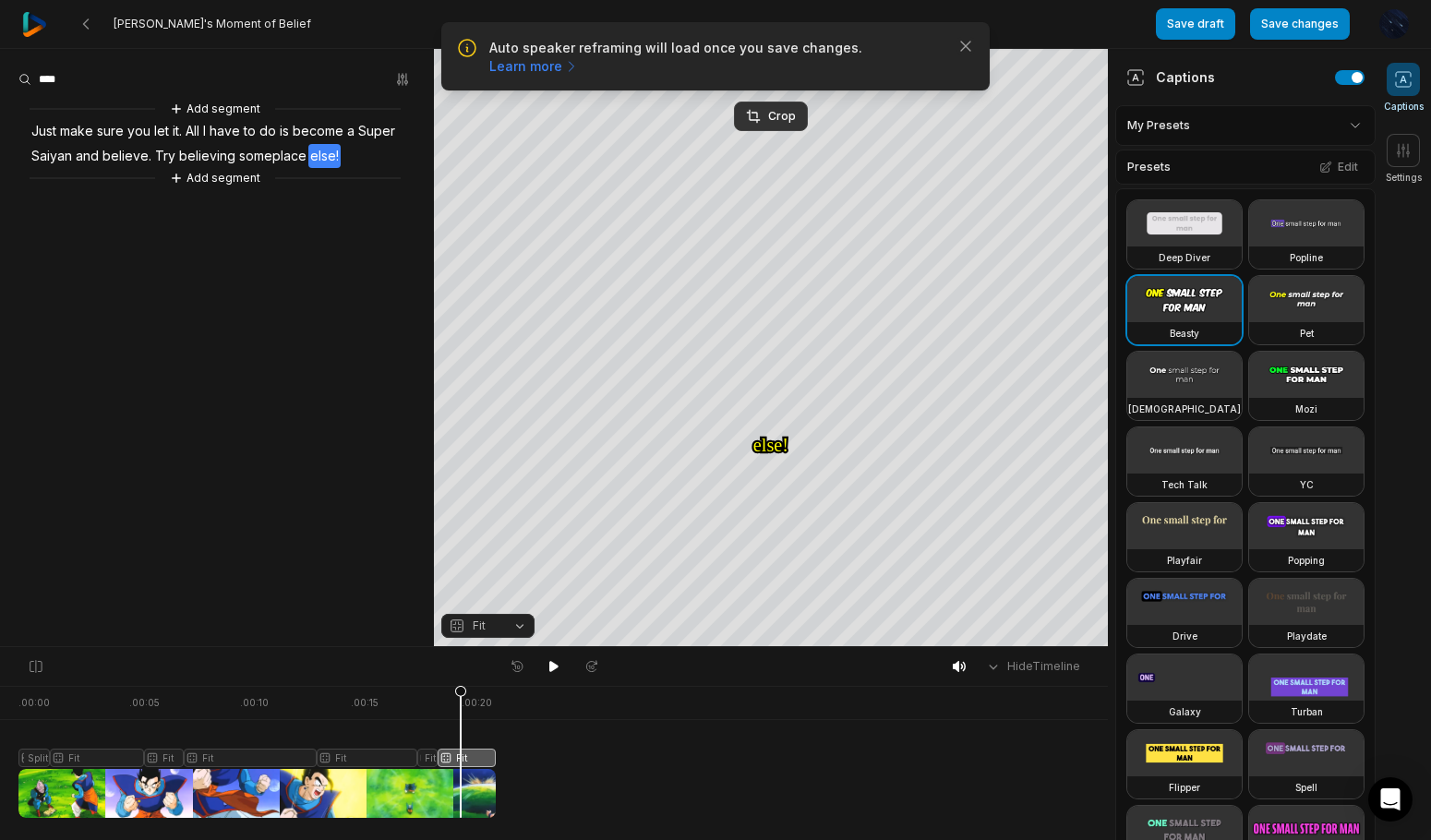 click on "Crop" at bounding box center (771, 116) 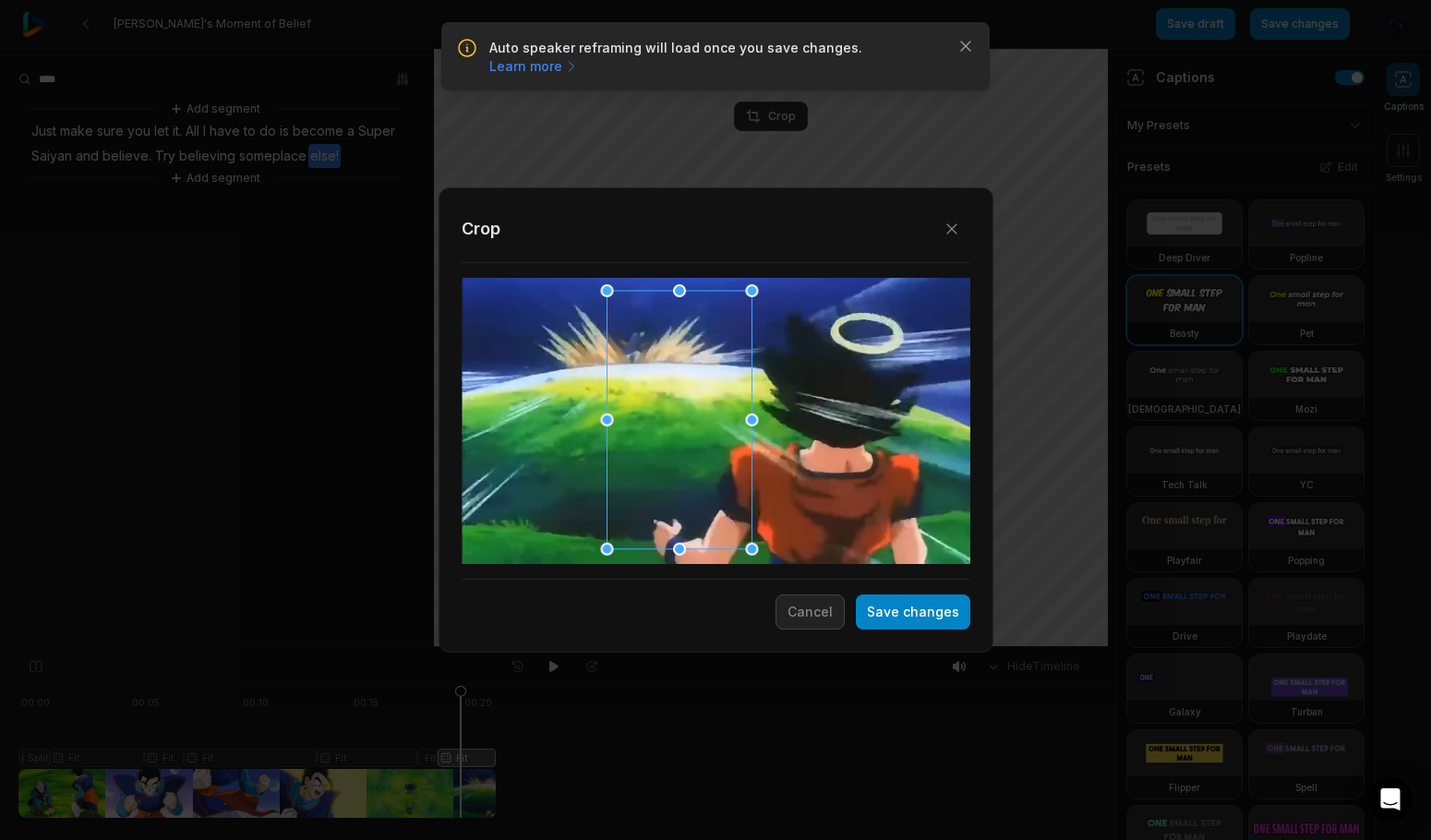 drag, startPoint x: 767, startPoint y: 470, endPoint x: 776, endPoint y: 485, distance: 17.49286 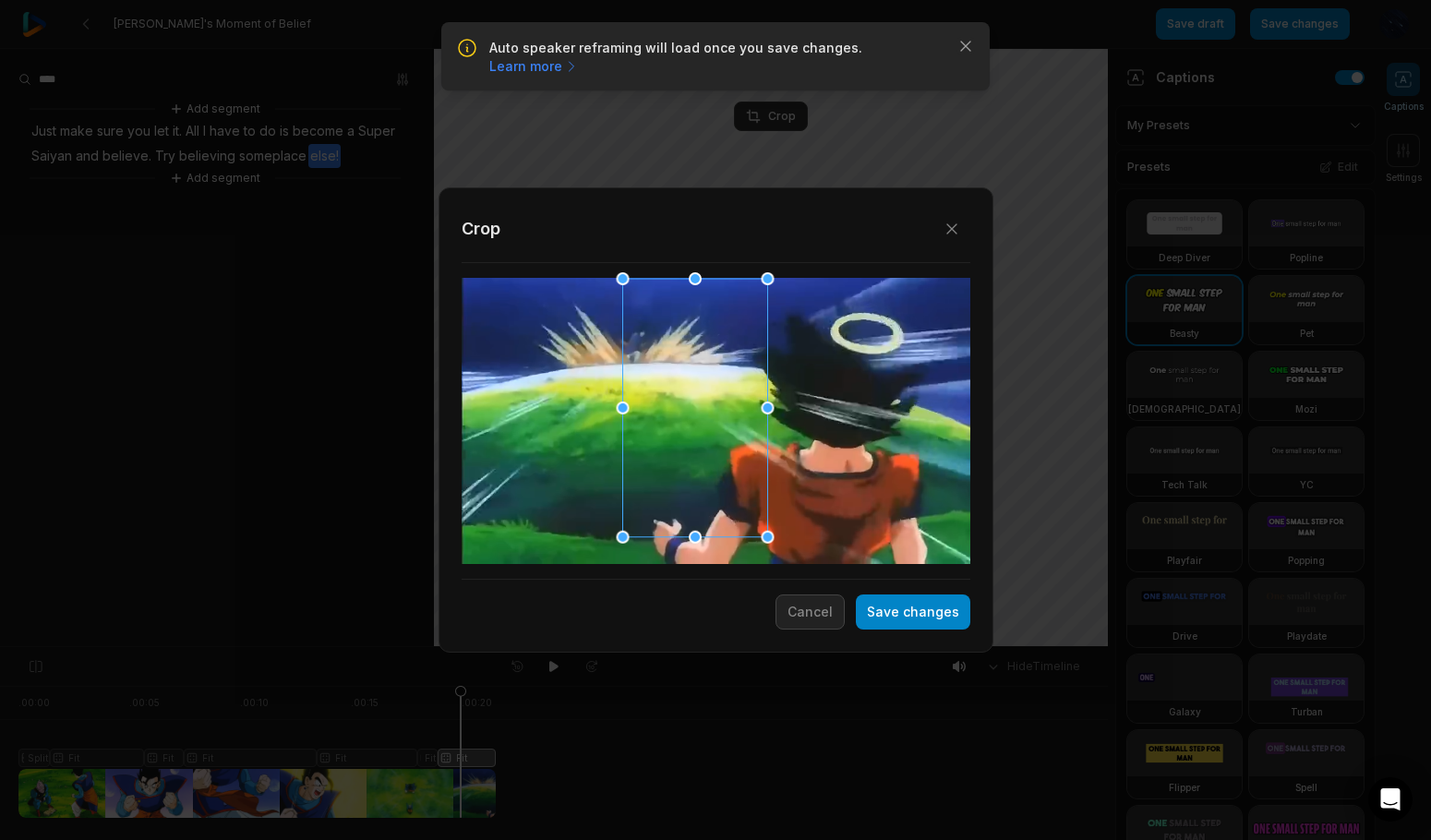 drag, startPoint x: 634, startPoint y: 376, endPoint x: 650, endPoint y: 345, distance: 34.88553 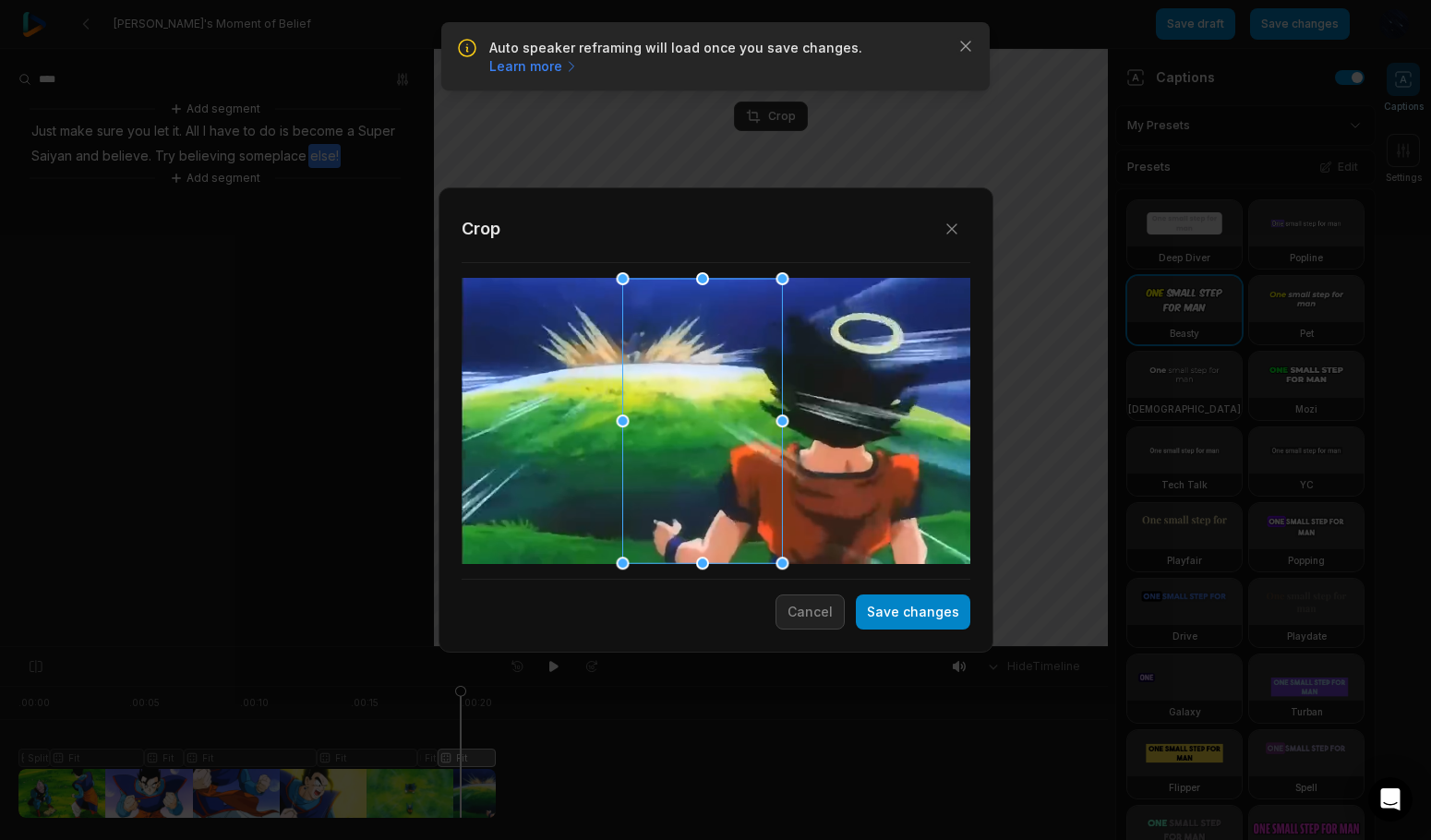drag, startPoint x: 770, startPoint y: 538, endPoint x: 893, endPoint y: 598, distance: 136.85394 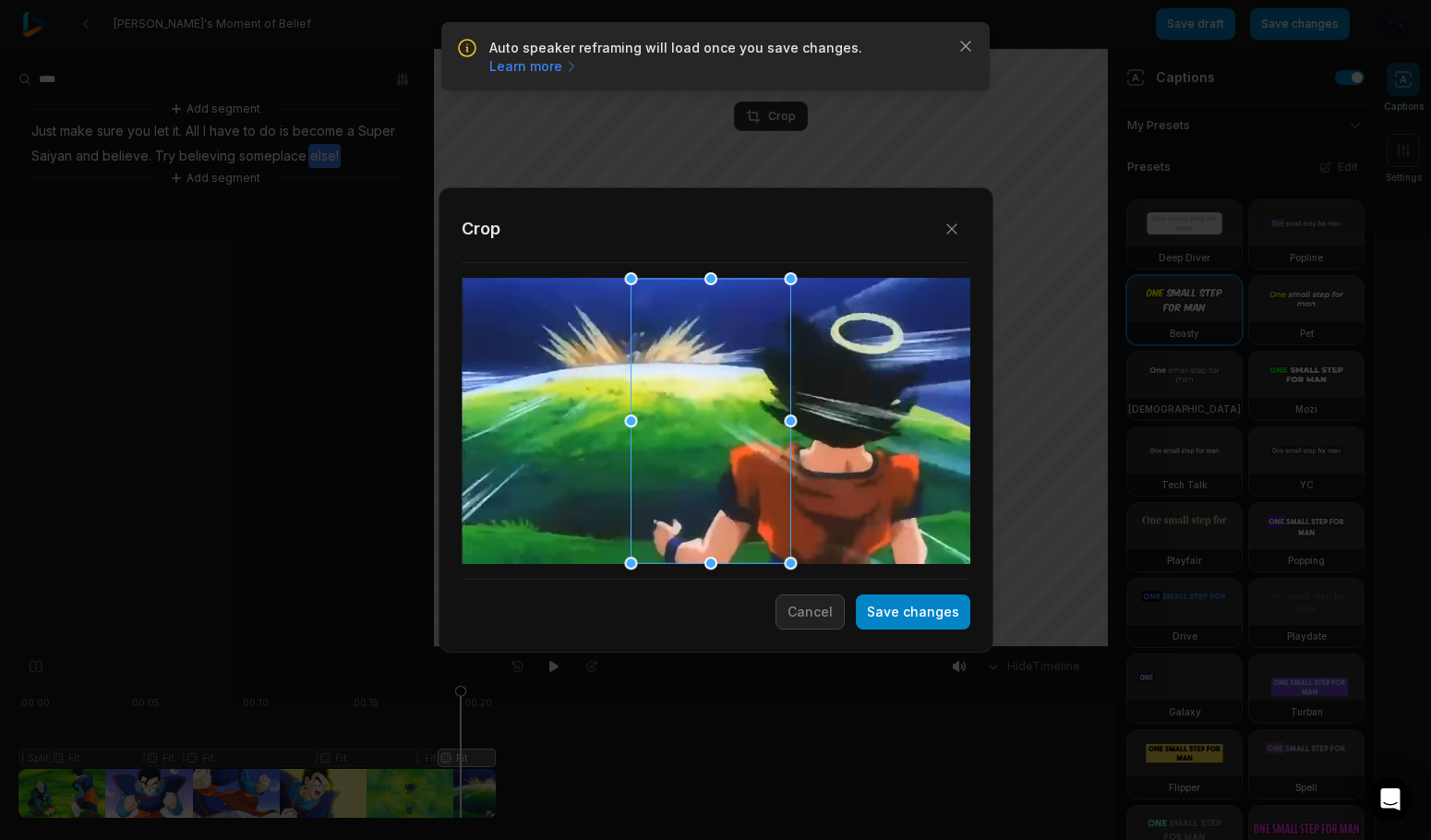 click at bounding box center (710, 421) 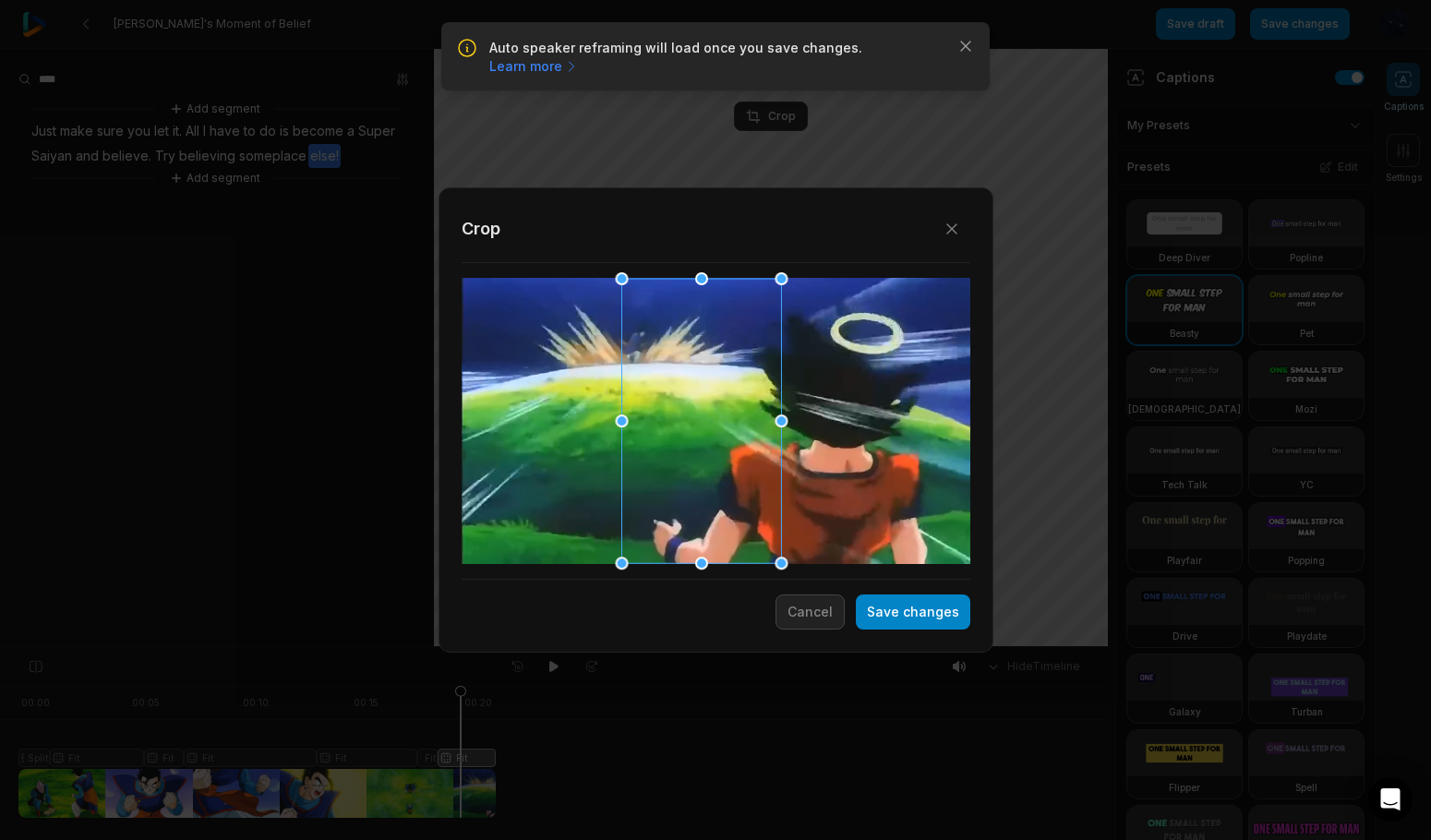 drag, startPoint x: 736, startPoint y: 462, endPoint x: 727, endPoint y: 462, distance: 9 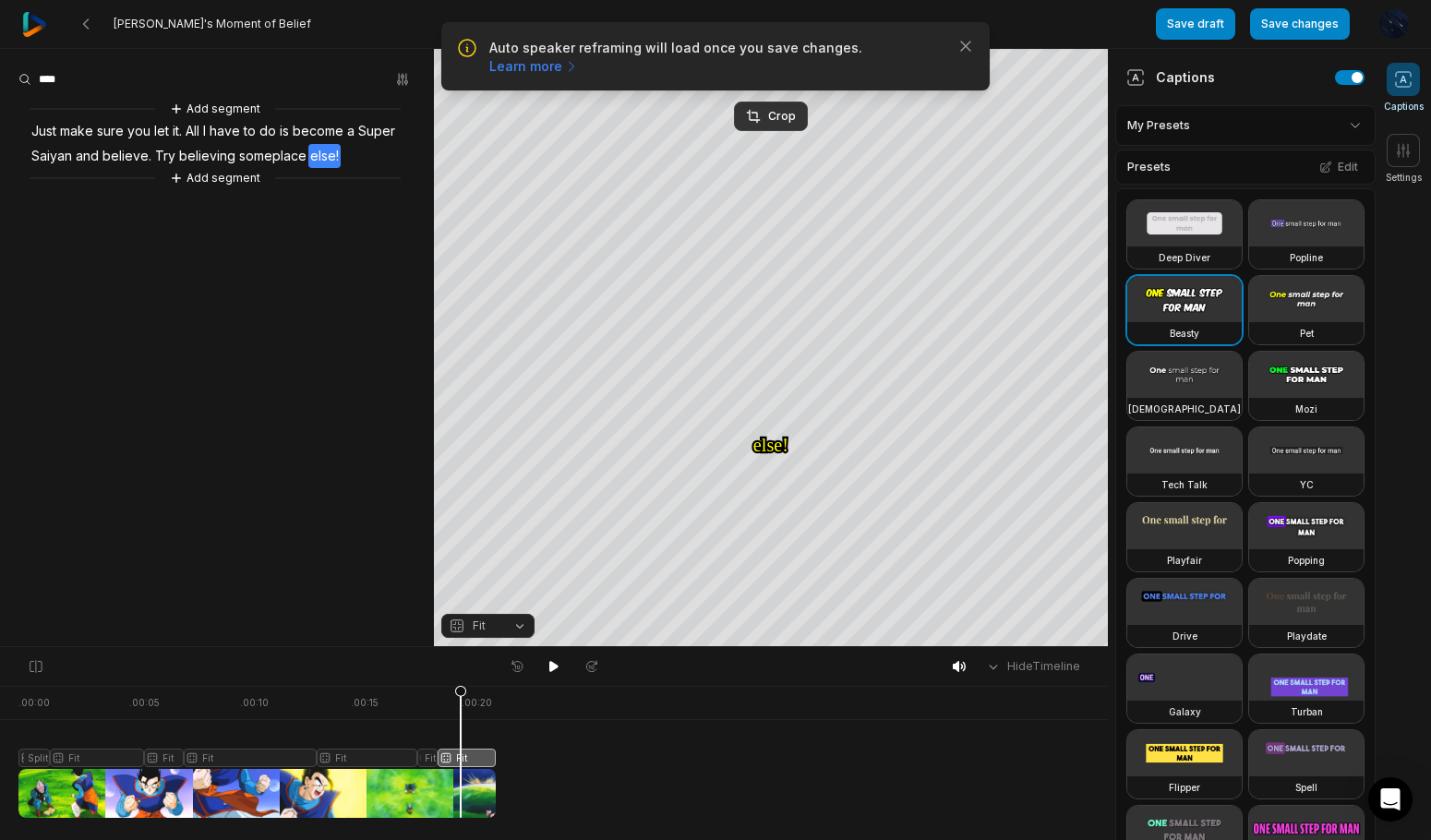 click 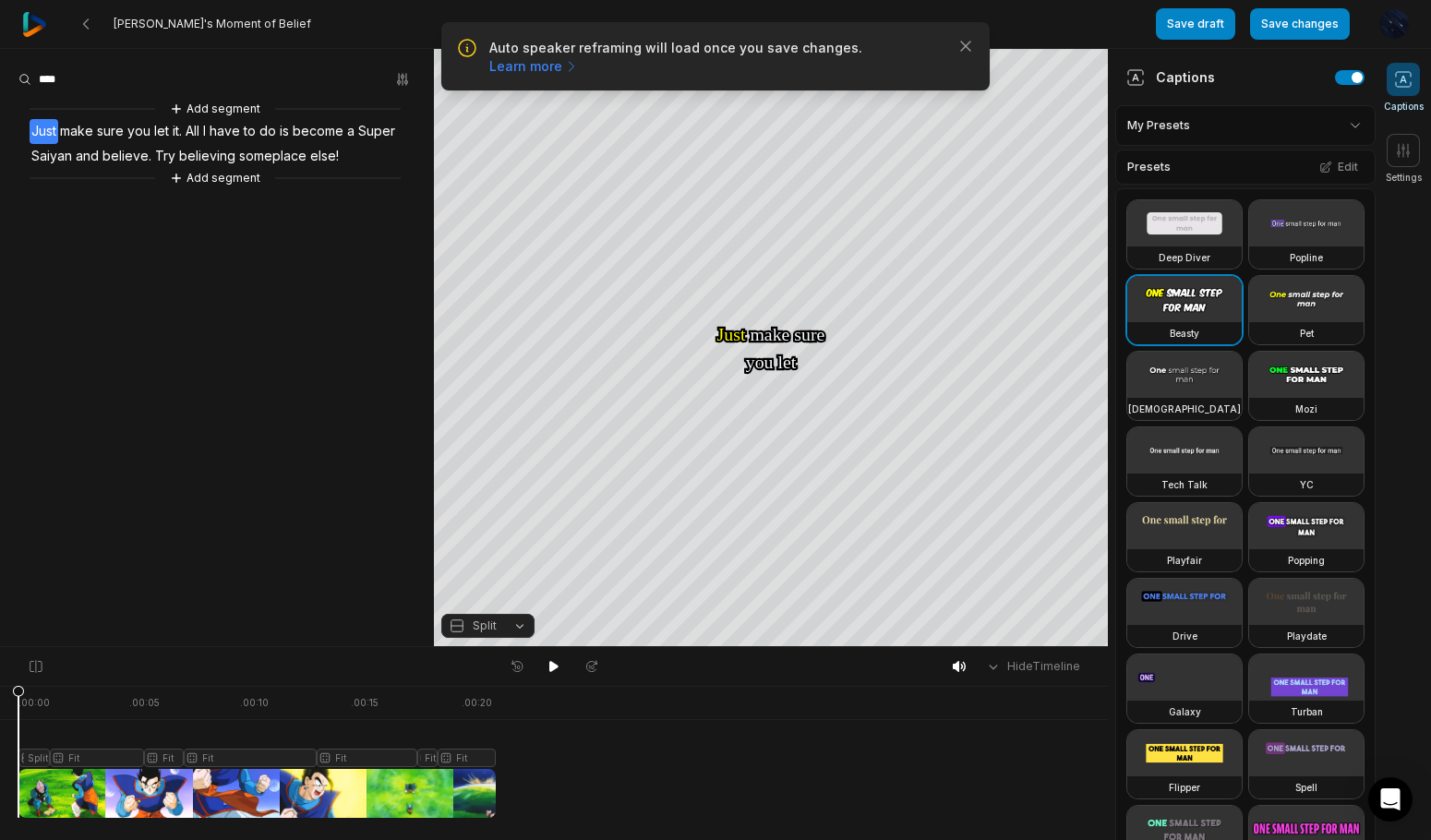 click 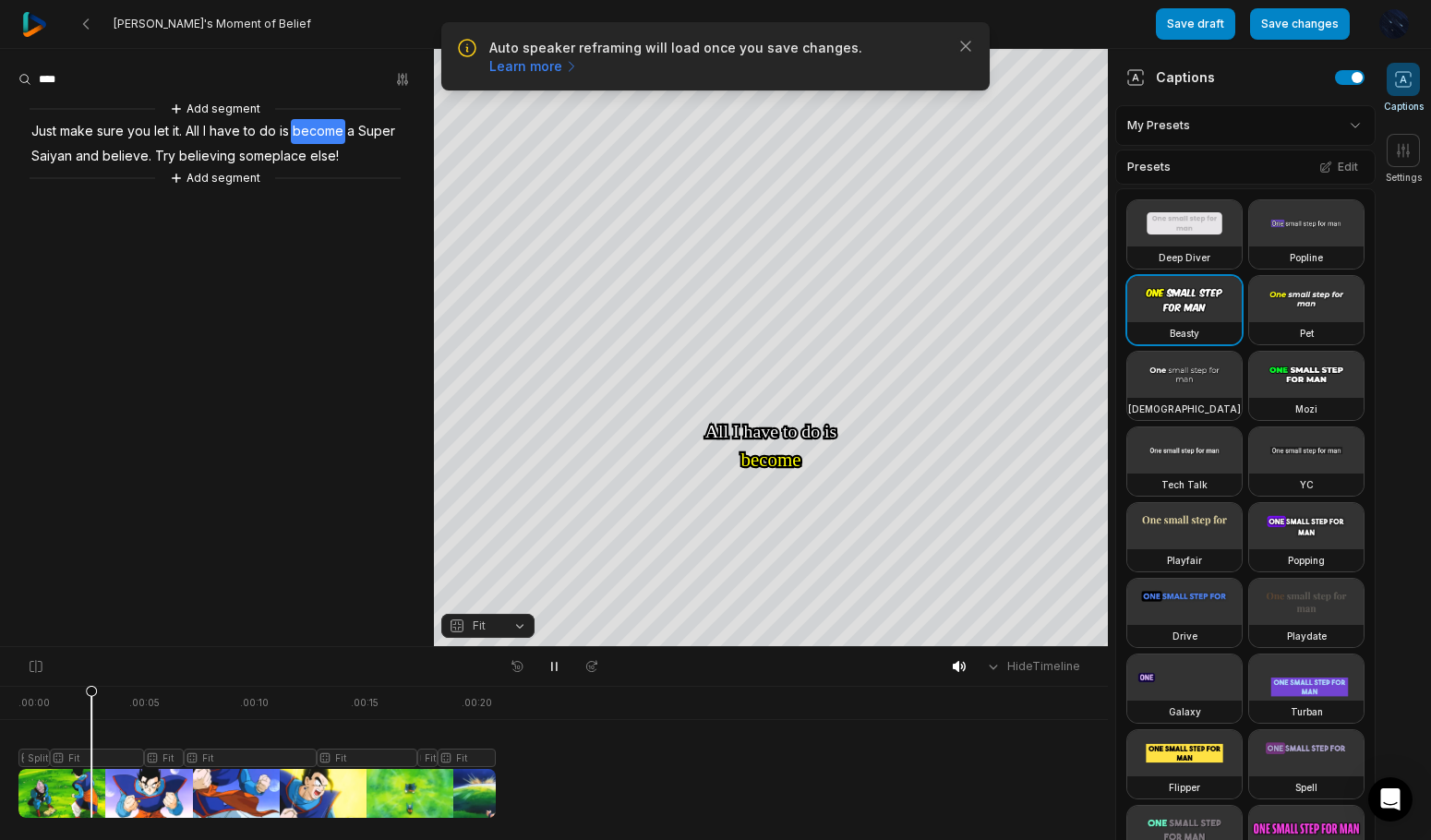 click 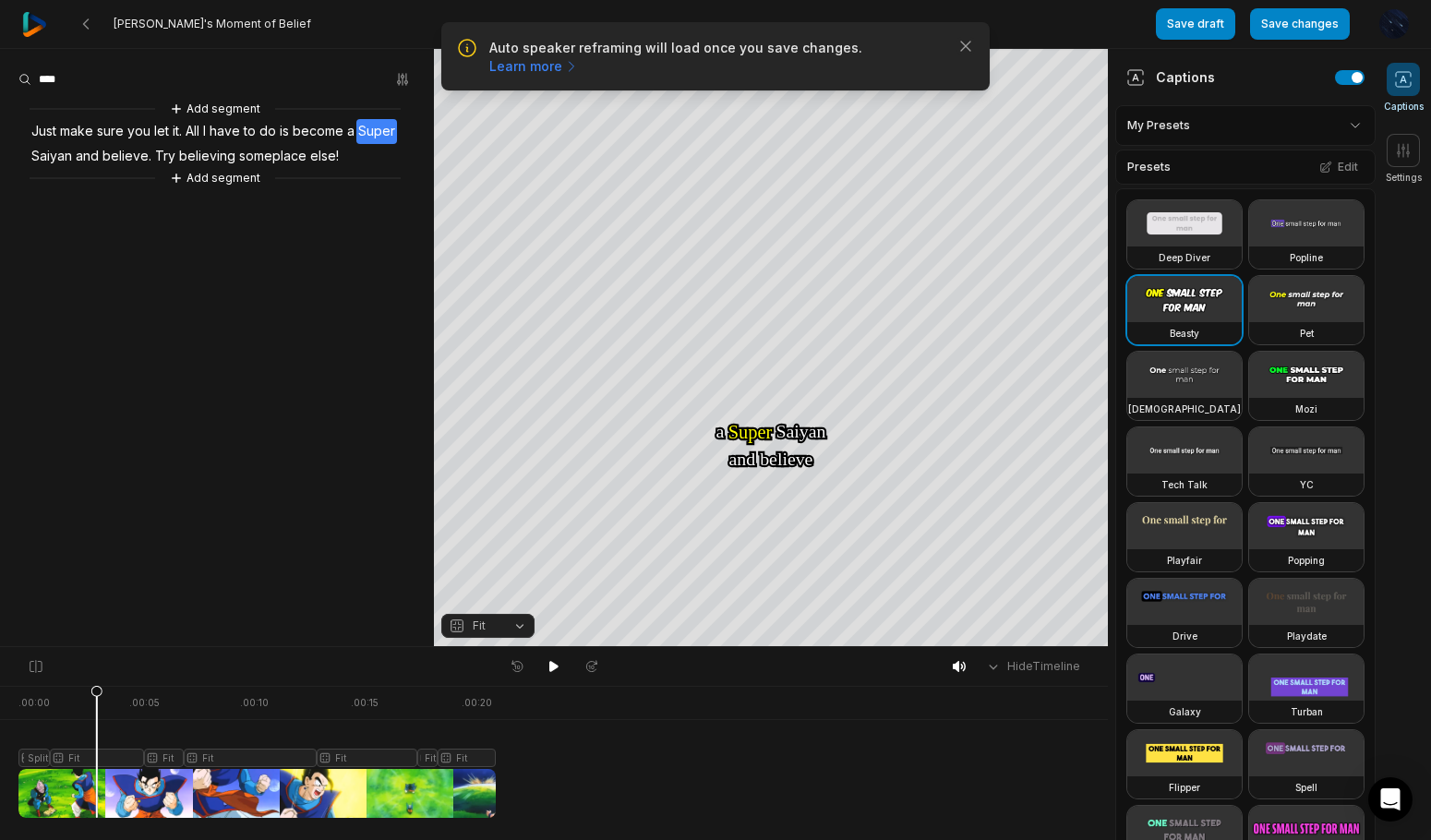 click on "Add segment" at bounding box center [215, 109] 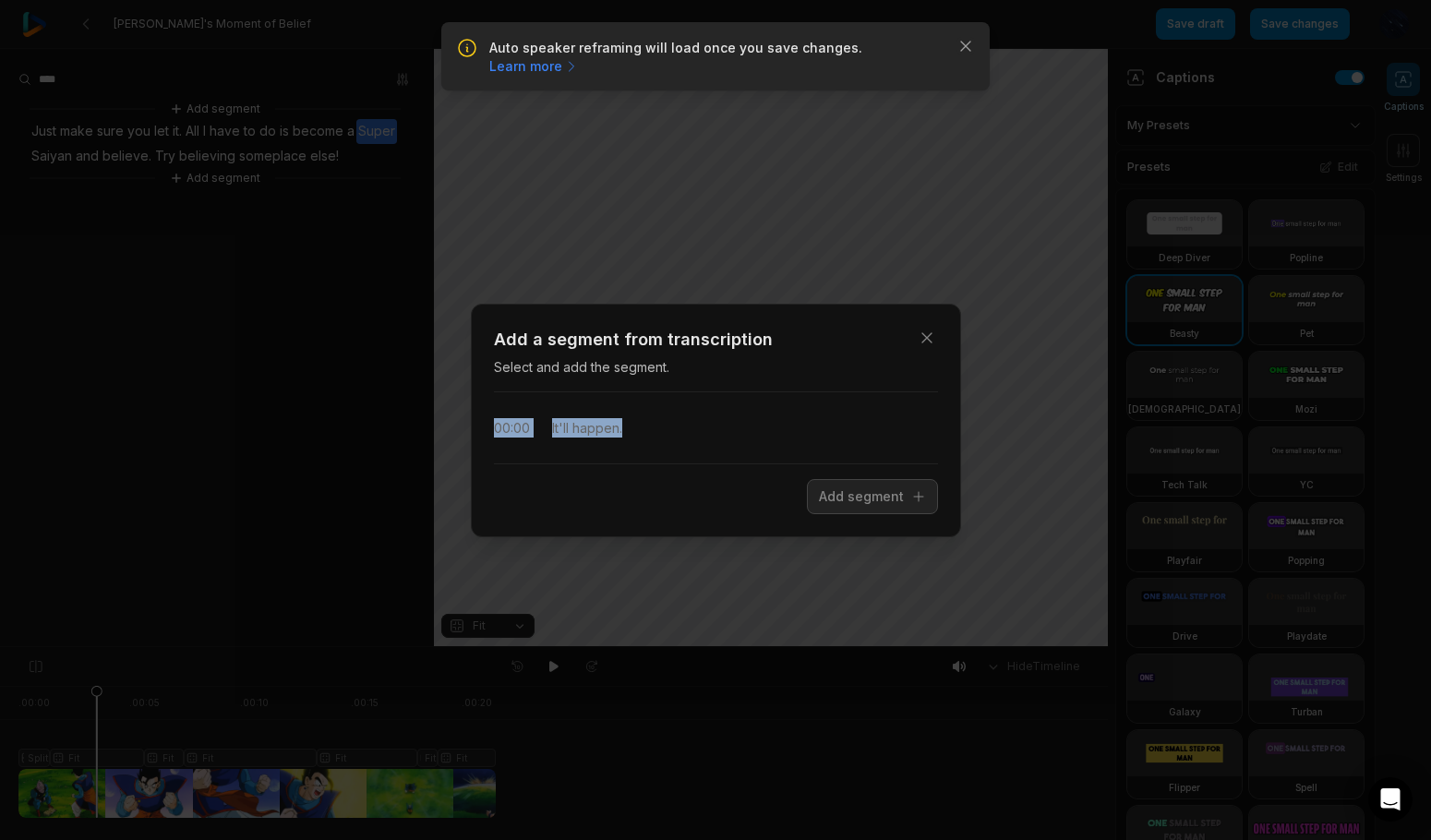 drag, startPoint x: 497, startPoint y: 423, endPoint x: 623, endPoint y: 437, distance: 126.77539 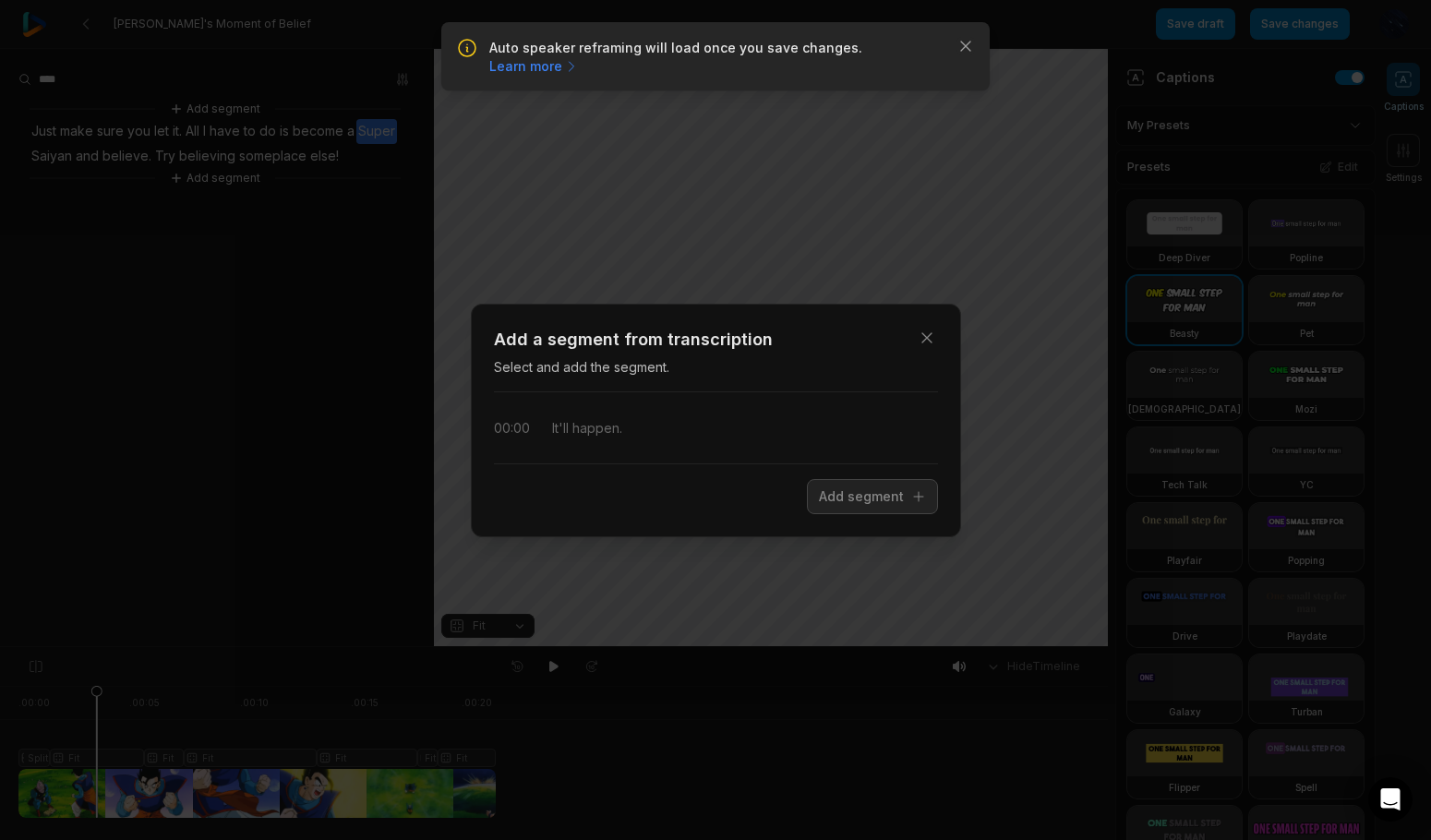 click on "00:00" at bounding box center [511, 427] 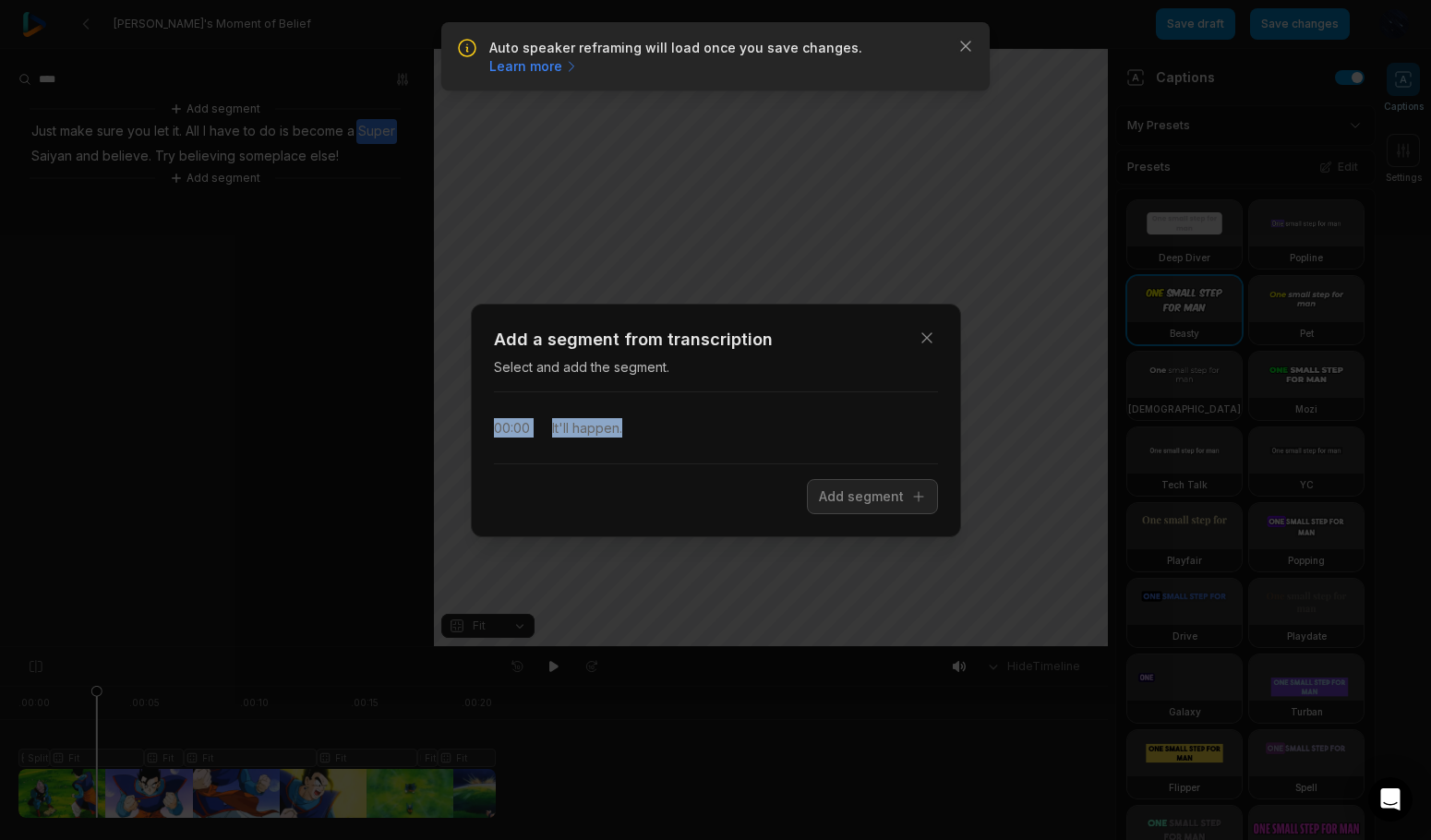 drag, startPoint x: 493, startPoint y: 426, endPoint x: 650, endPoint y: 430, distance: 157.05095 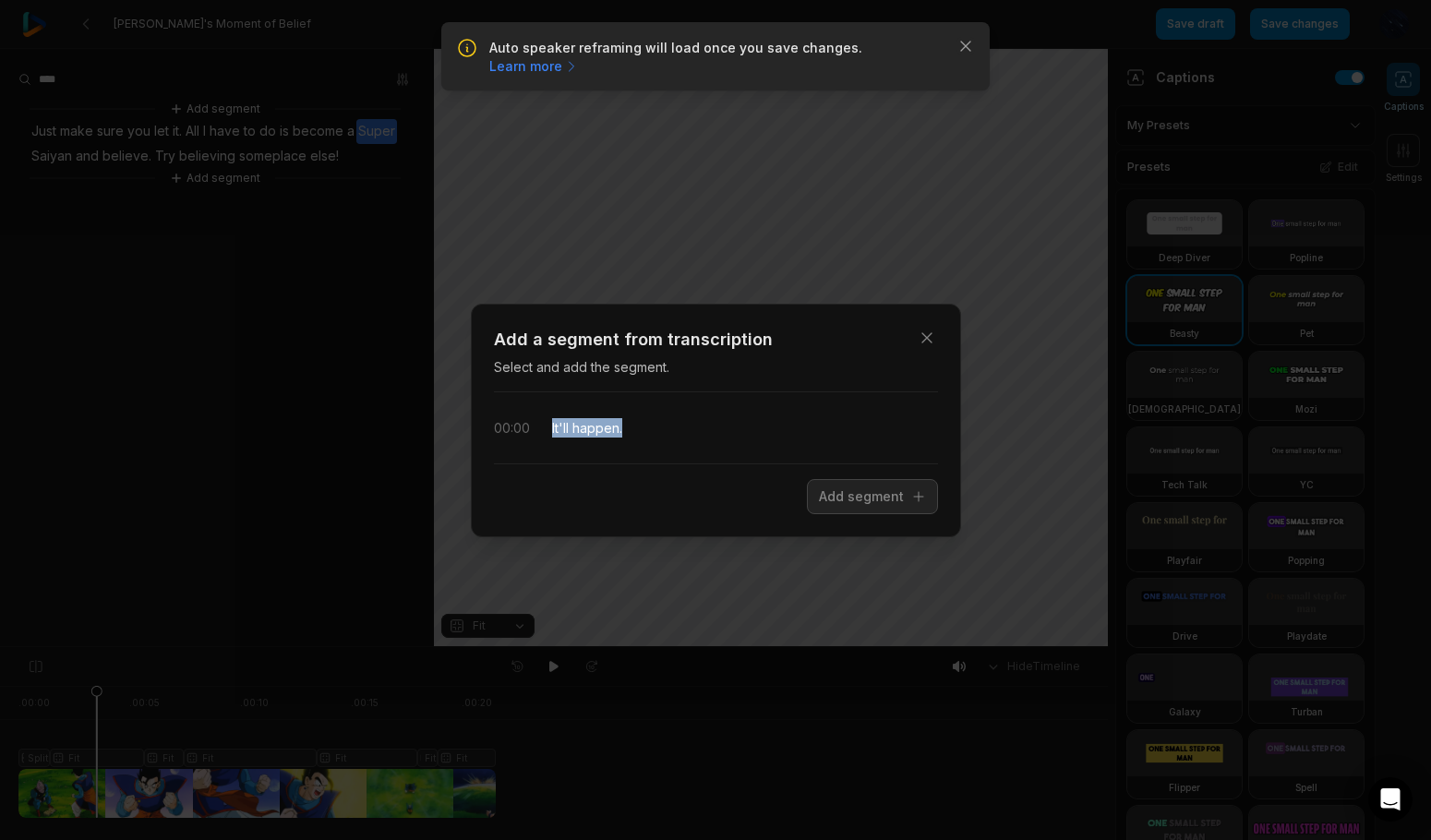 drag, startPoint x: 632, startPoint y: 430, endPoint x: 540, endPoint y: 426, distance: 92.08692 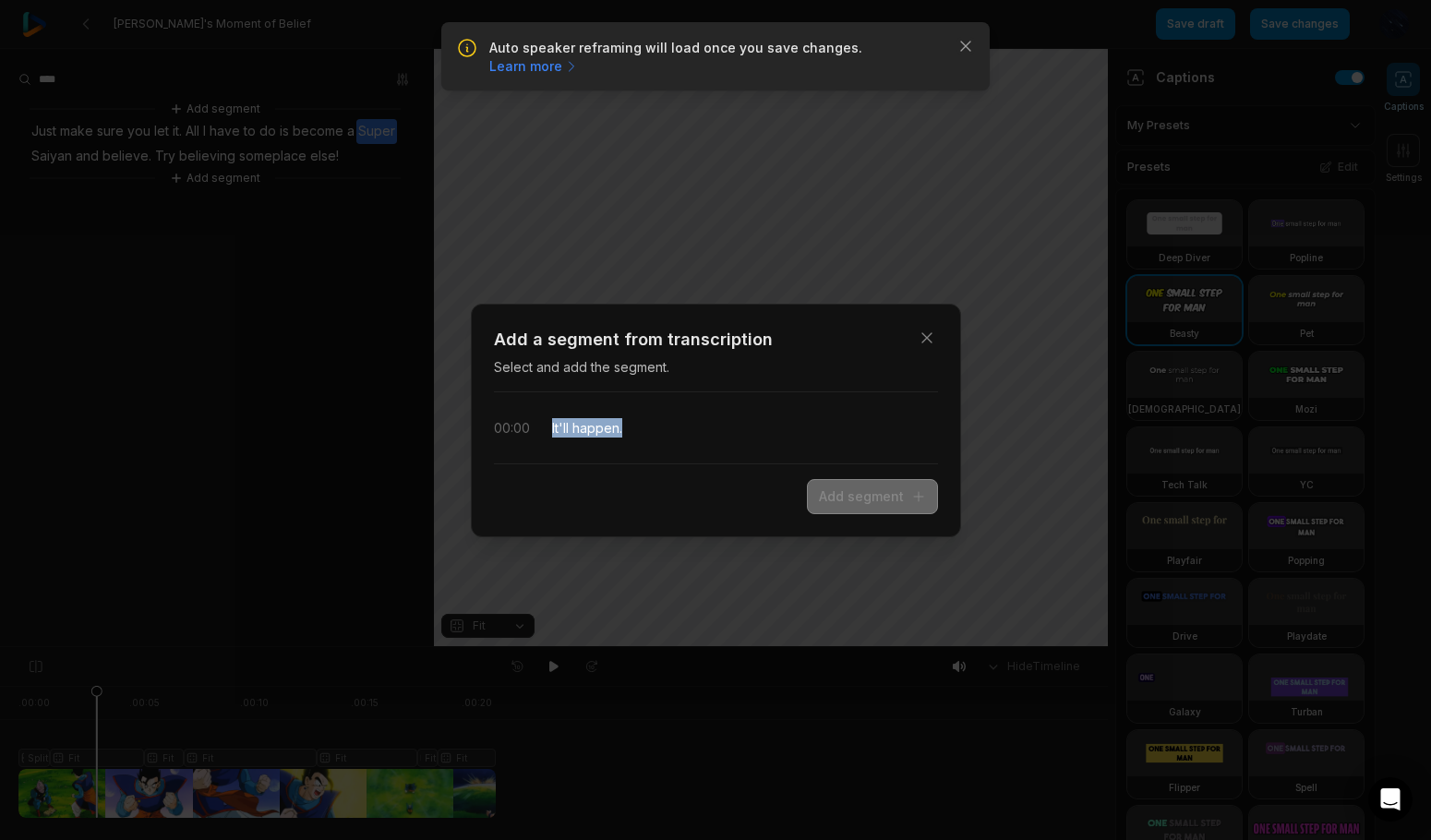click on "Add segment" at bounding box center [872, 497] 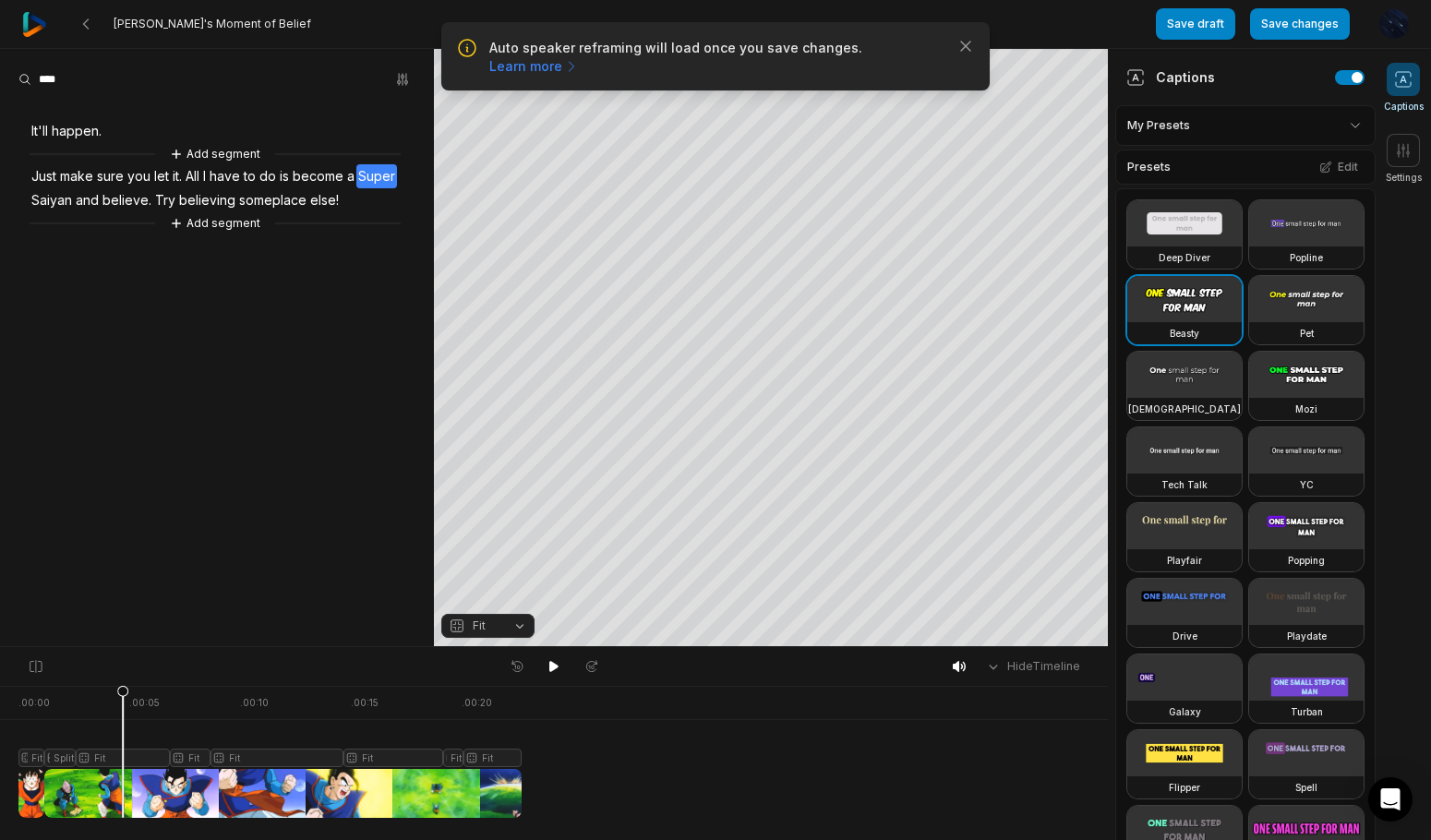 click on "It'll" at bounding box center [40, 131] 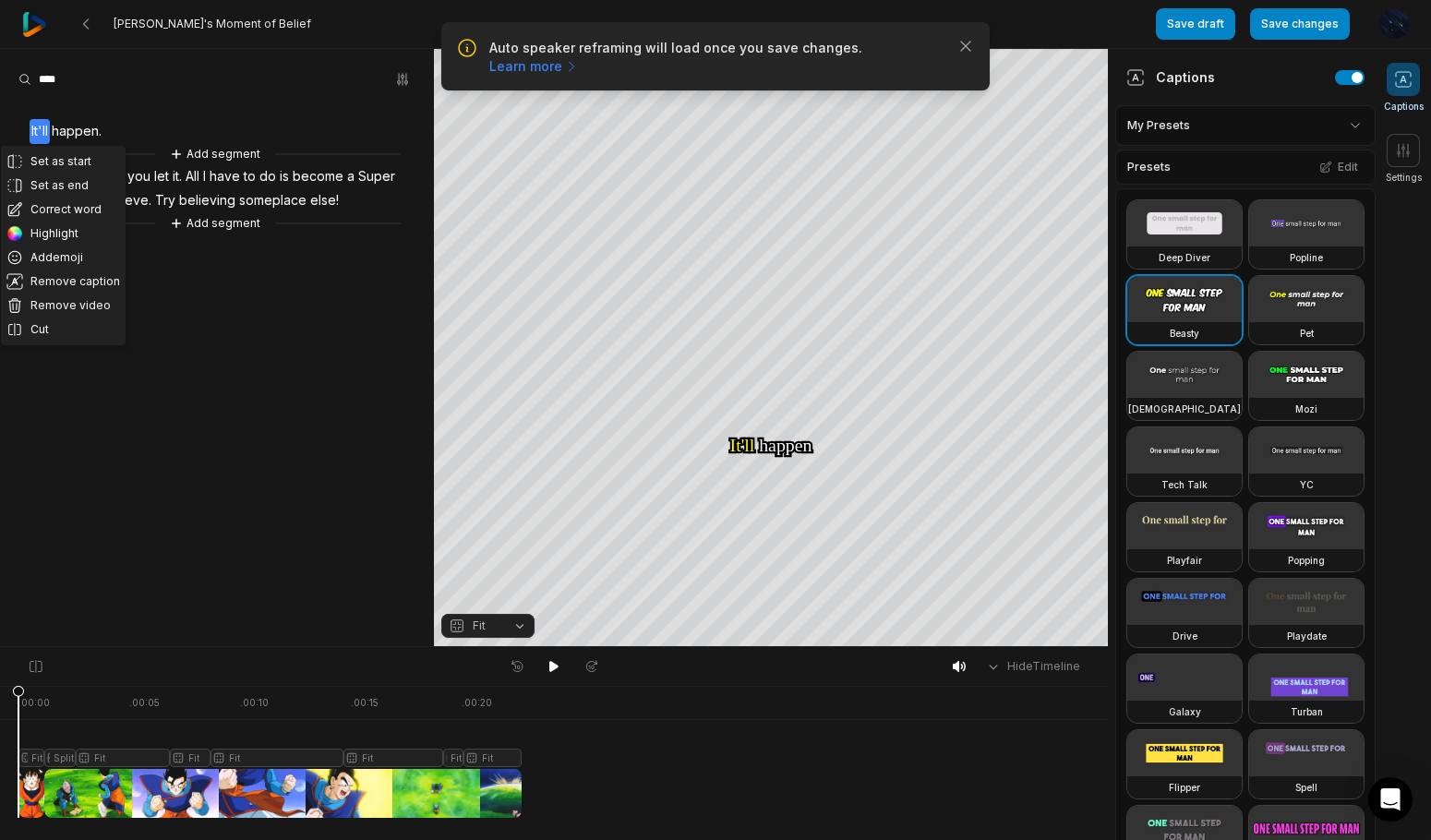 click 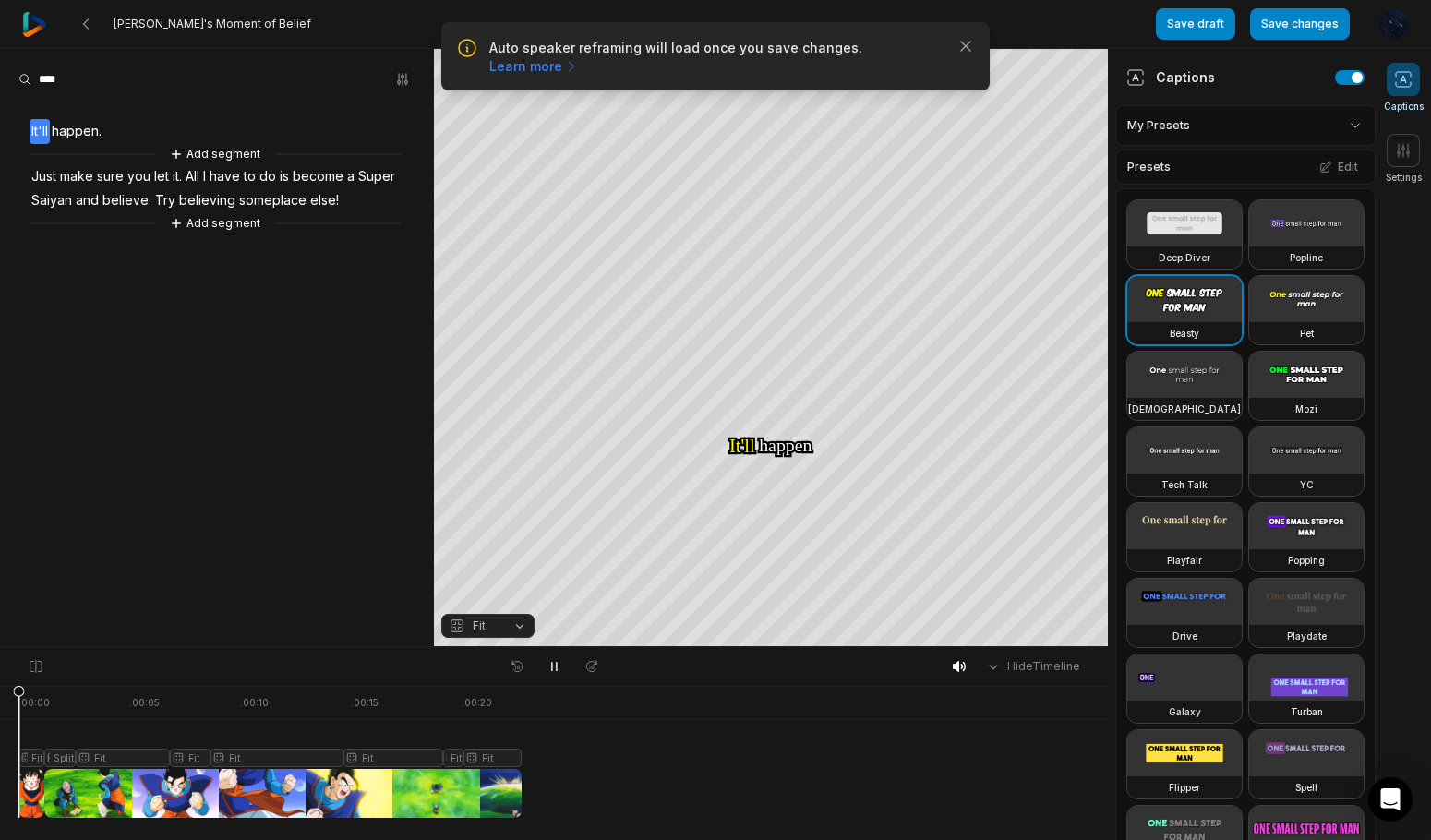 click 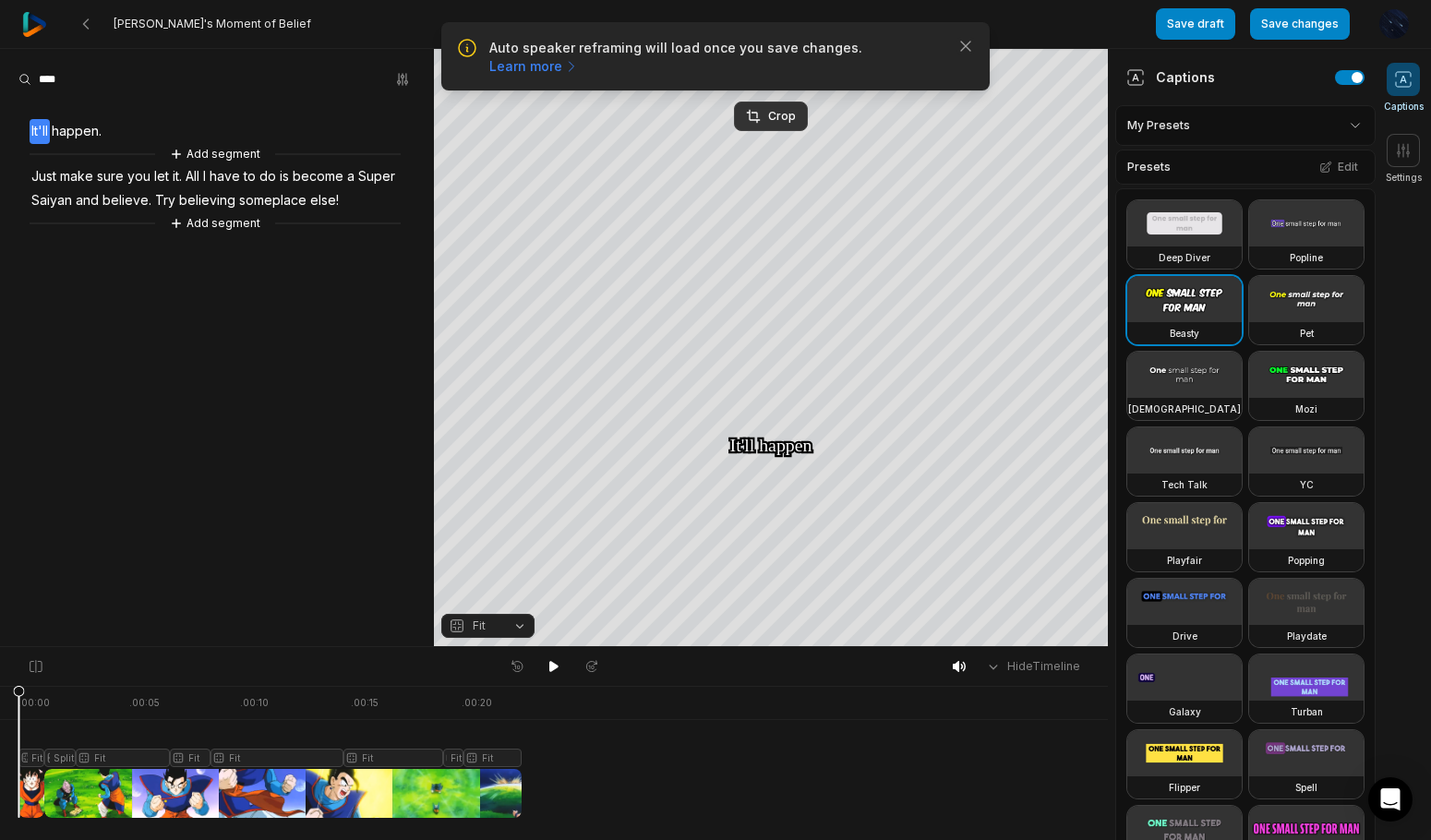 click on "Fit" at bounding box center [487, 626] 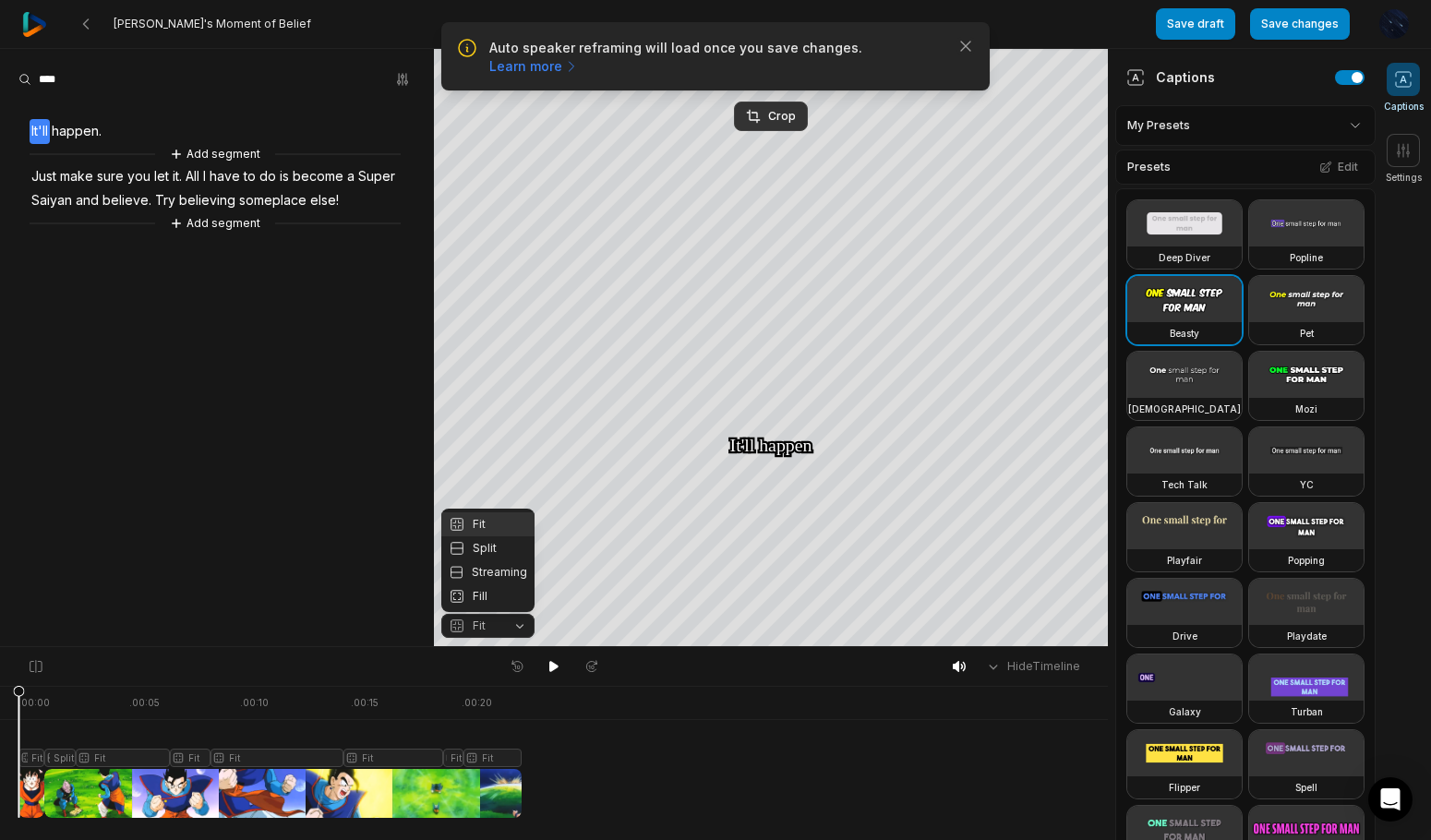 click on "Split" at bounding box center [487, 548] 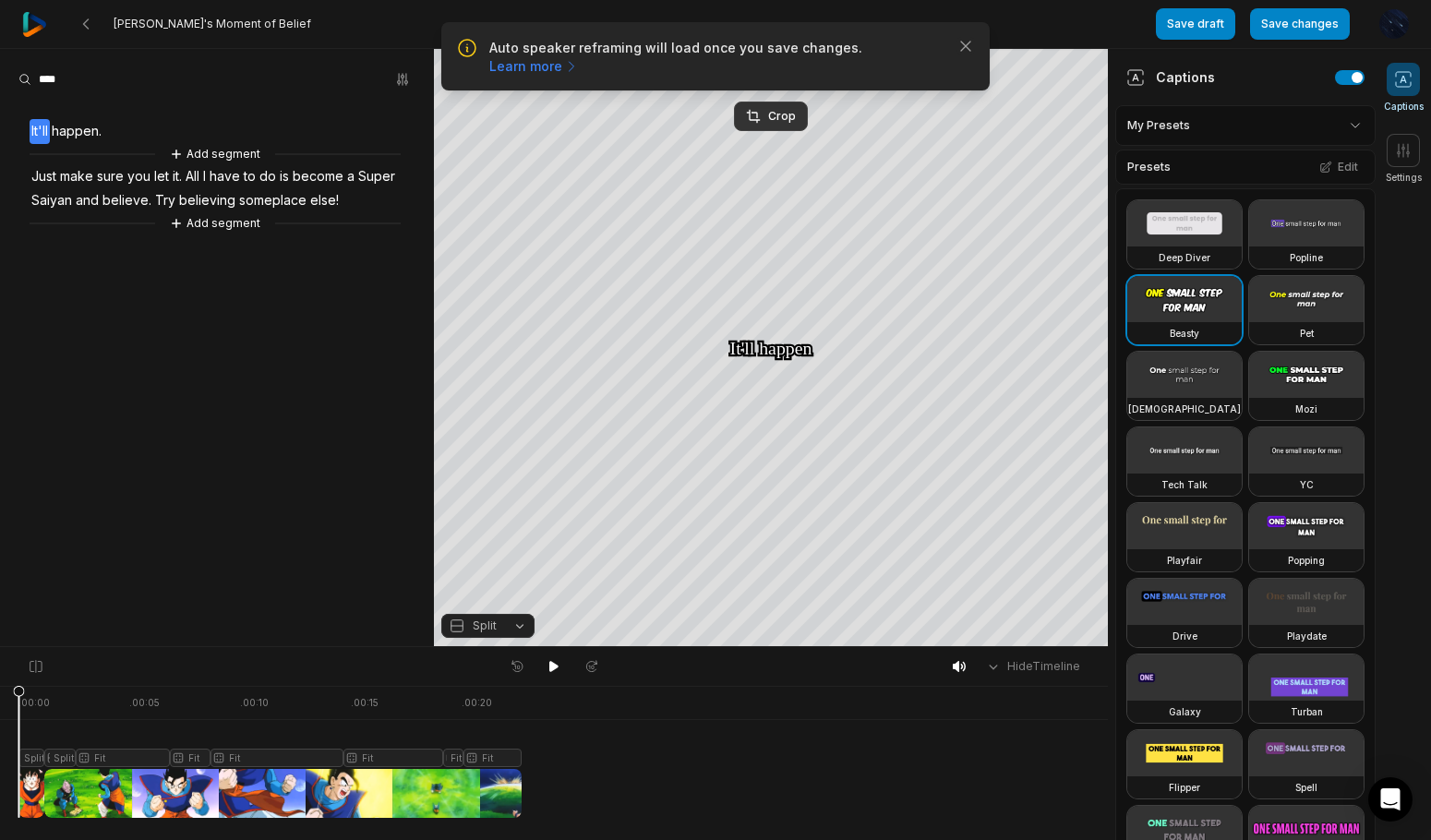 click on "Crop" at bounding box center (771, 116) 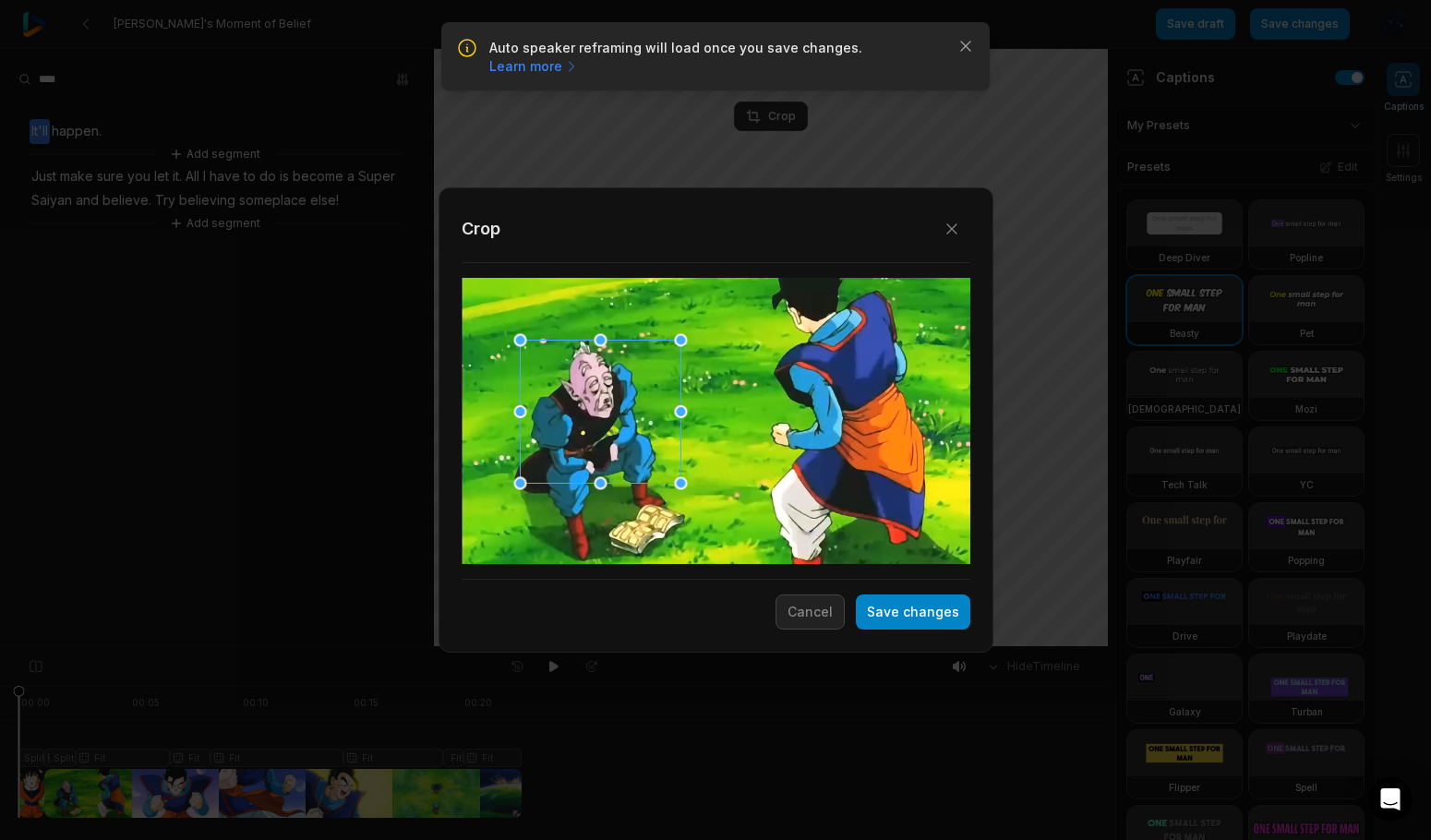 drag, startPoint x: 591, startPoint y: 414, endPoint x: 560, endPoint y: 424, distance: 32.572995 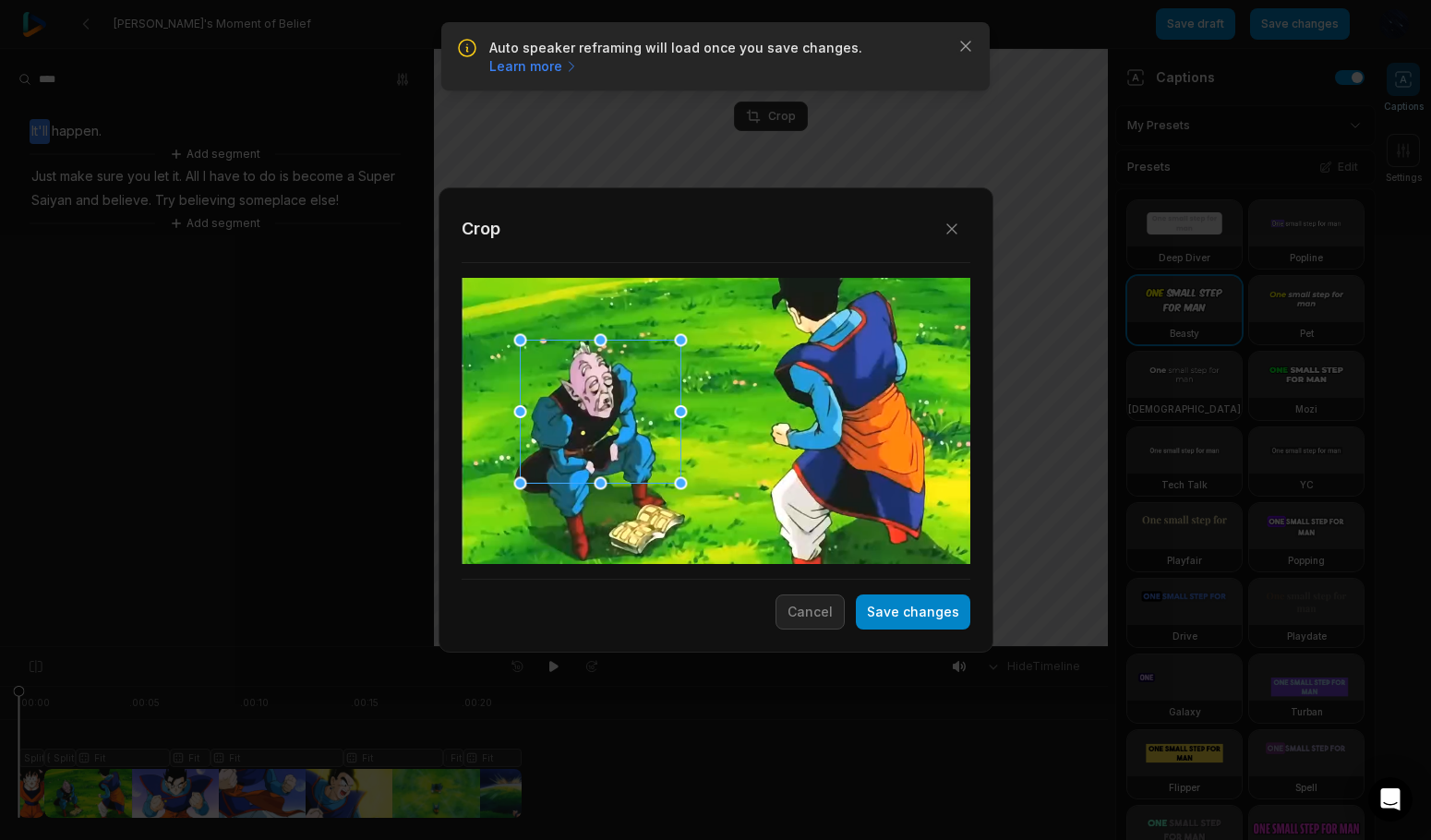 click on "Save changes" at bounding box center [913, 612] 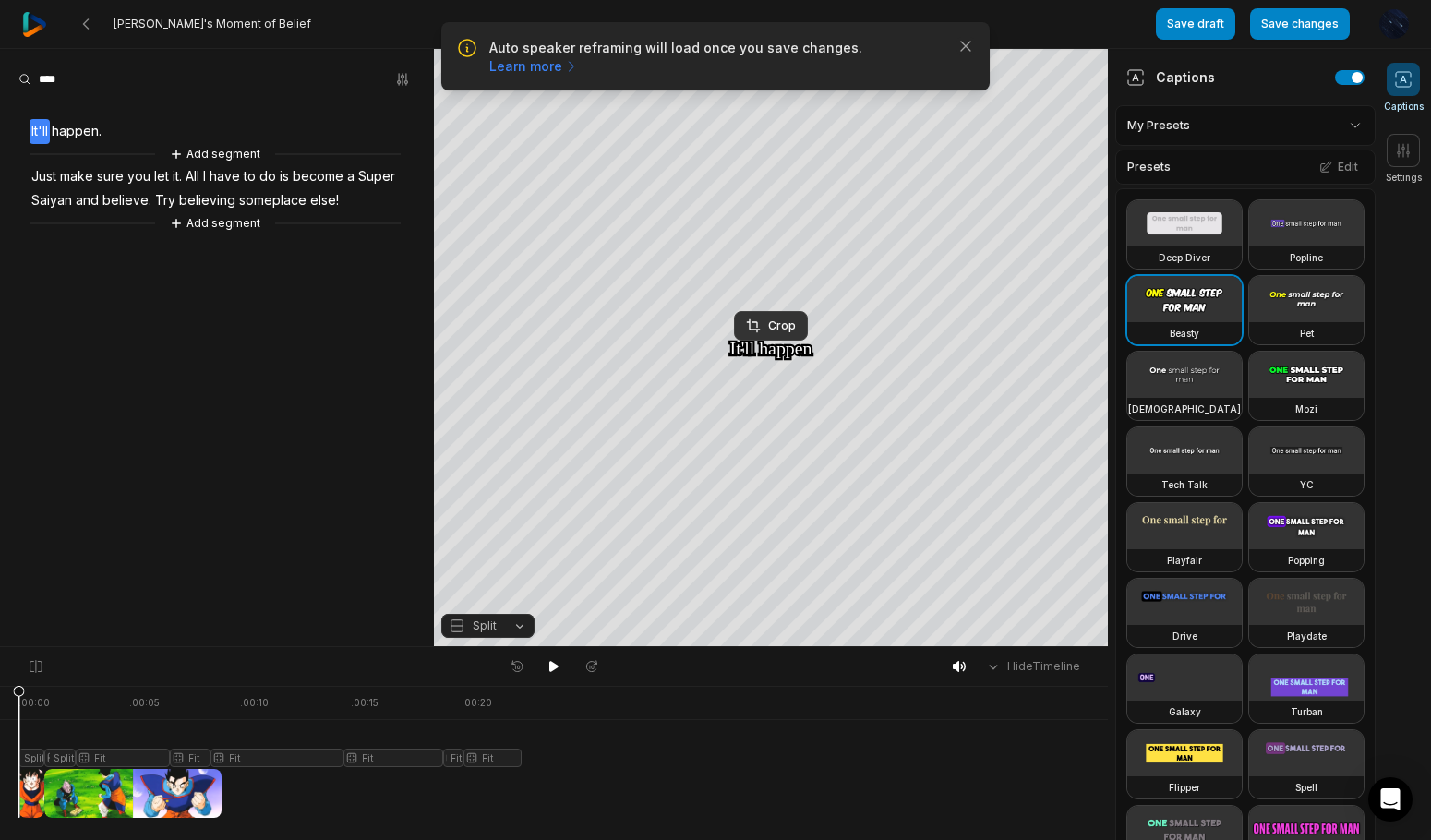click 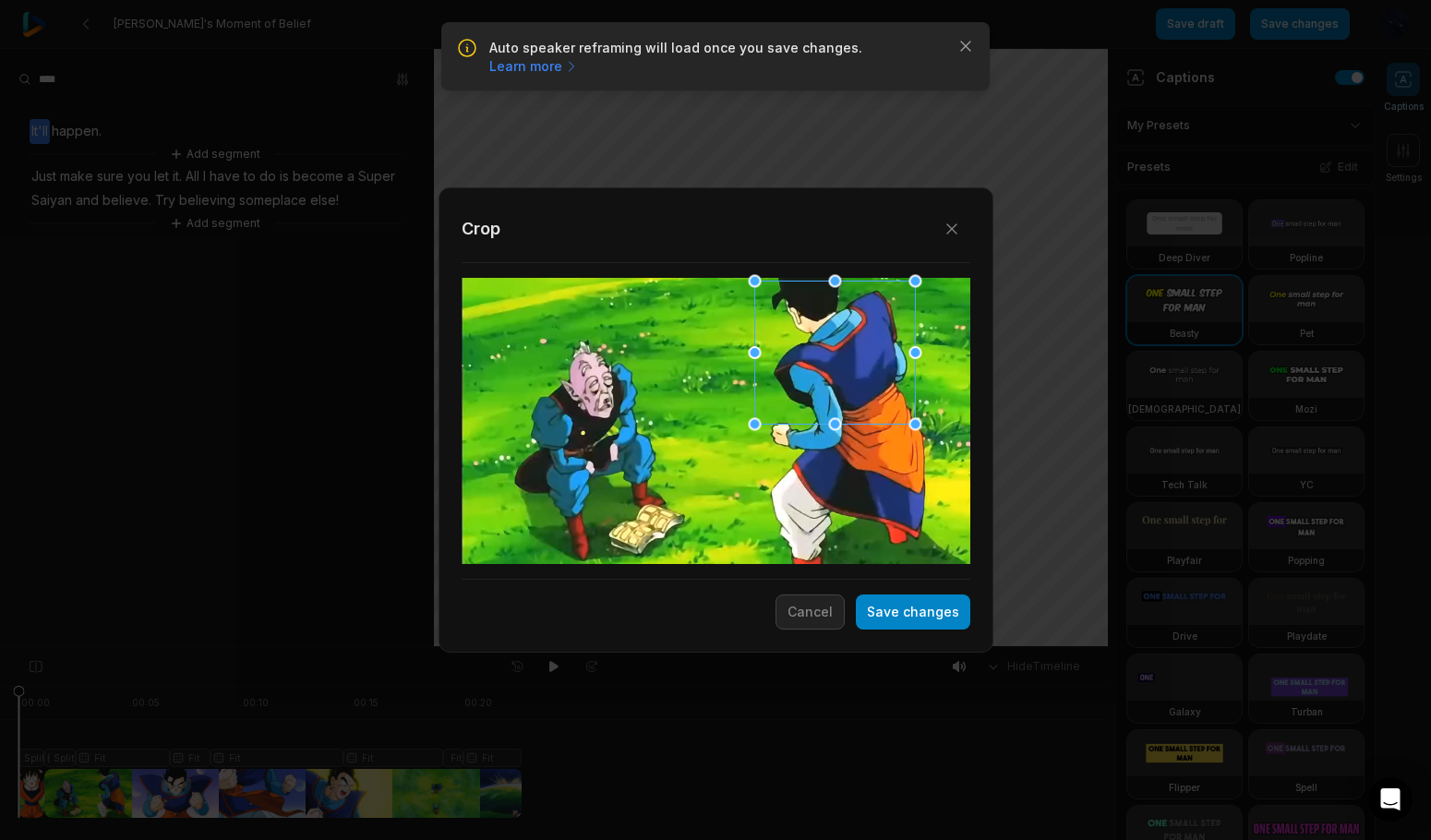 drag, startPoint x: 831, startPoint y: 377, endPoint x: 908, endPoint y: 334, distance: 88.19297 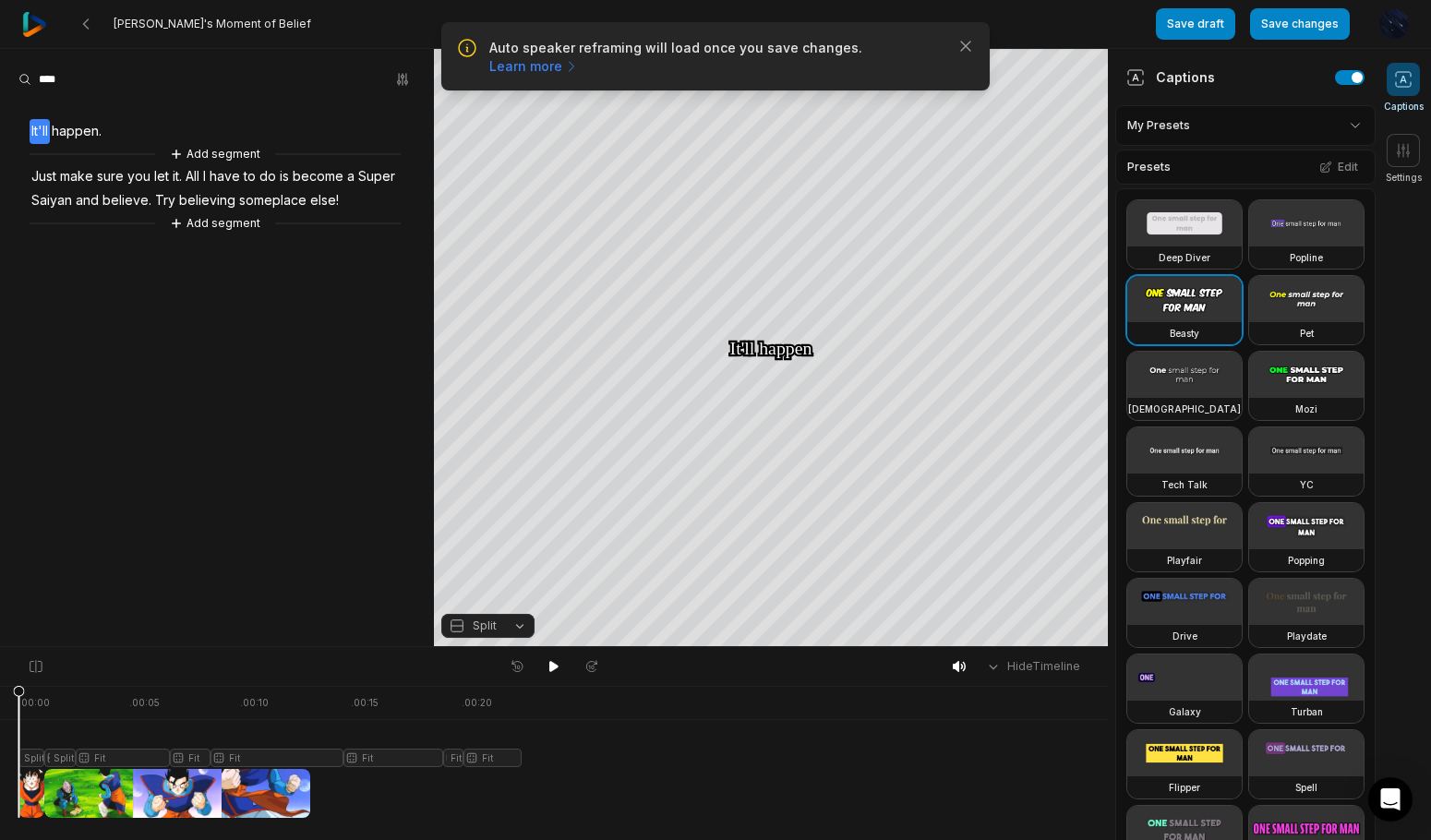 click 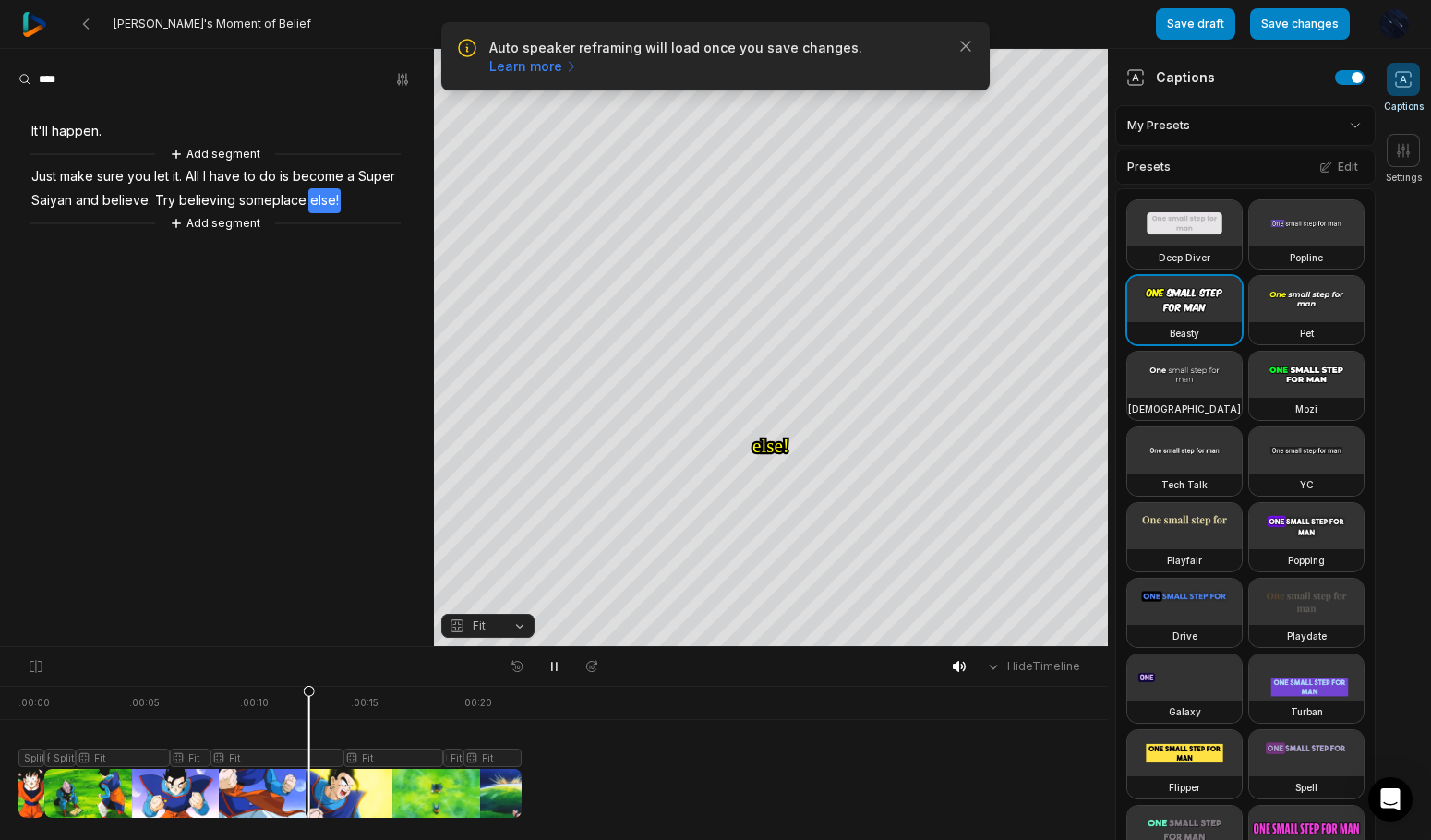 click on "Save changes" at bounding box center (1300, 24) 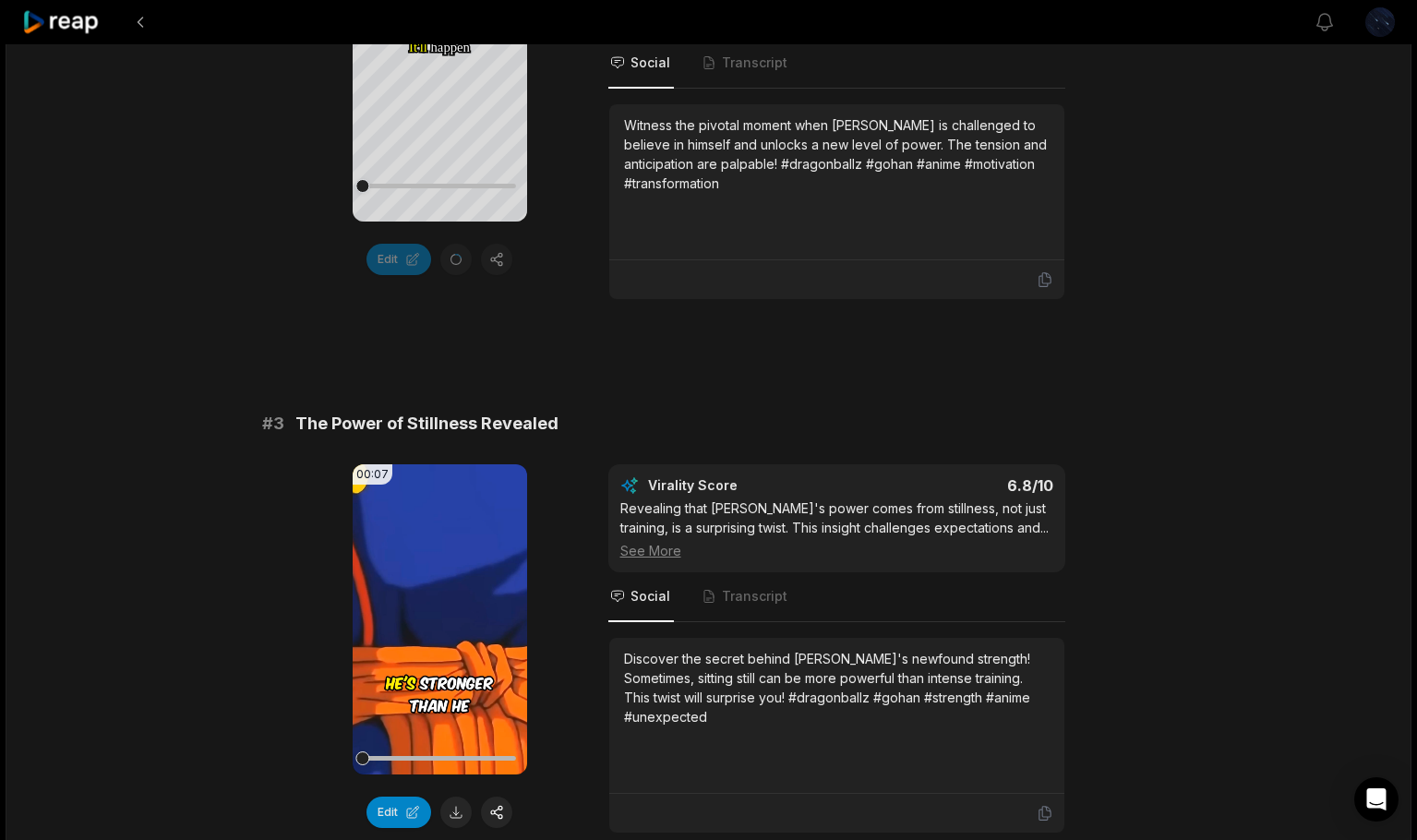 scroll, scrollTop: 616, scrollLeft: 0, axis: vertical 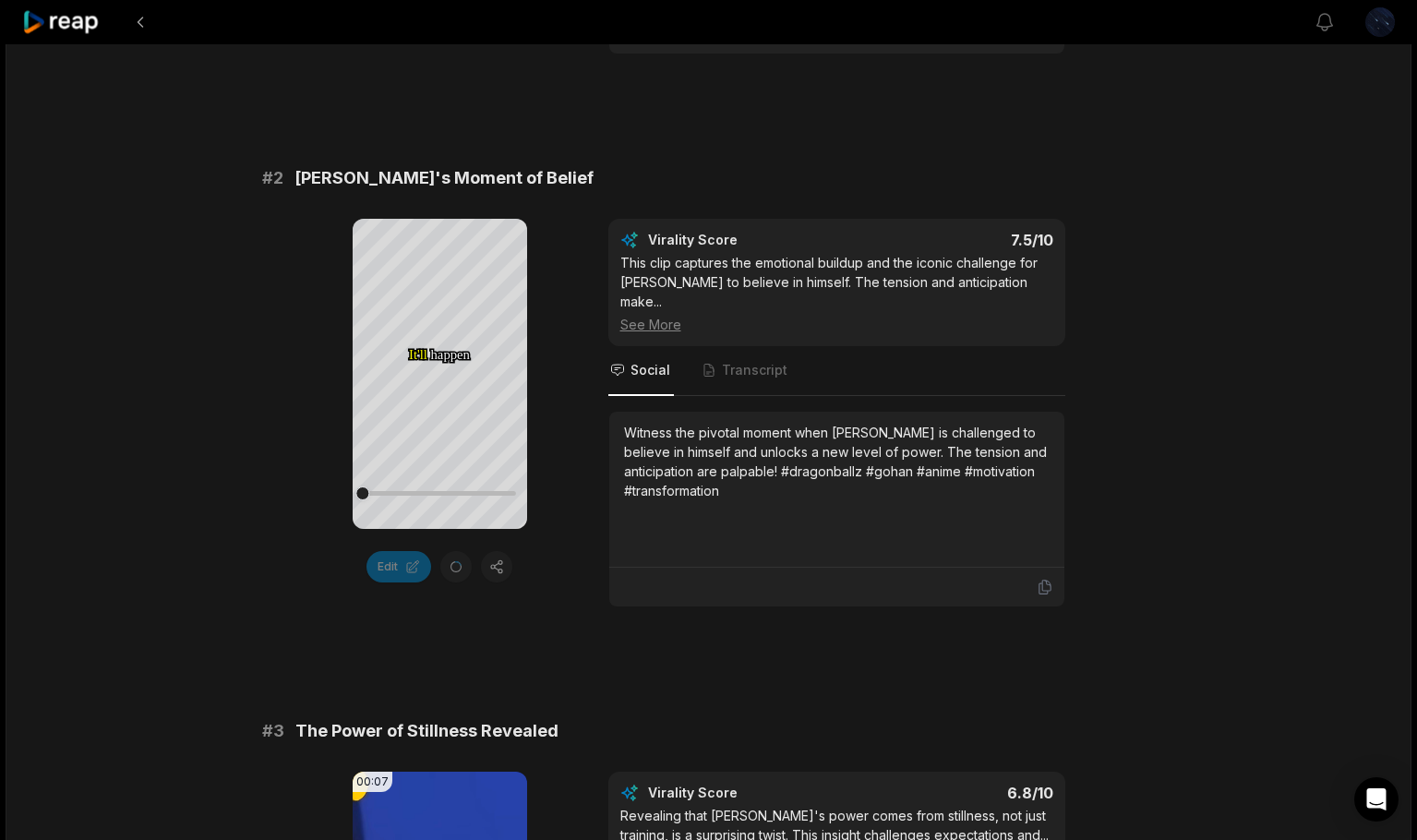 click 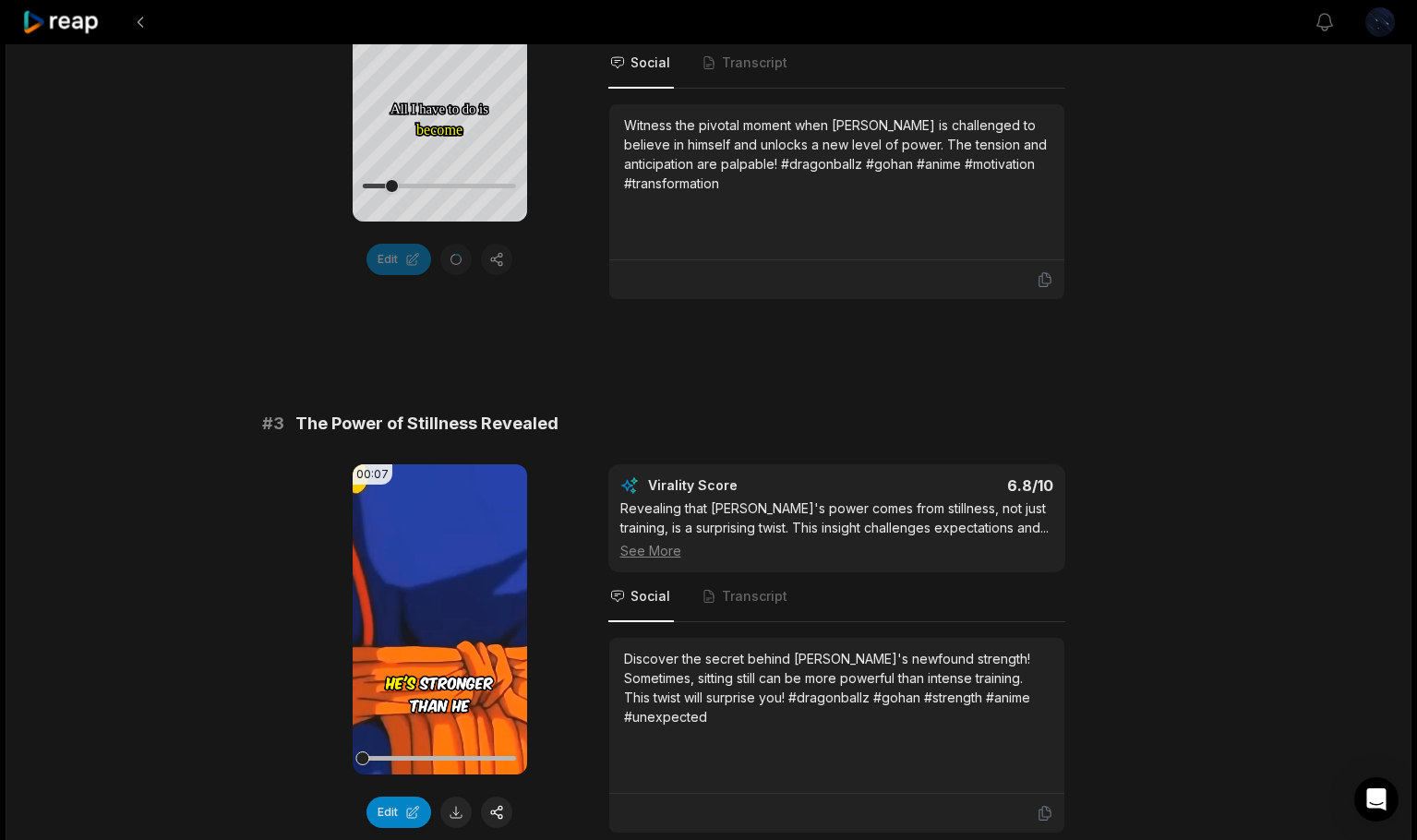 scroll, scrollTop: 616, scrollLeft: 0, axis: vertical 